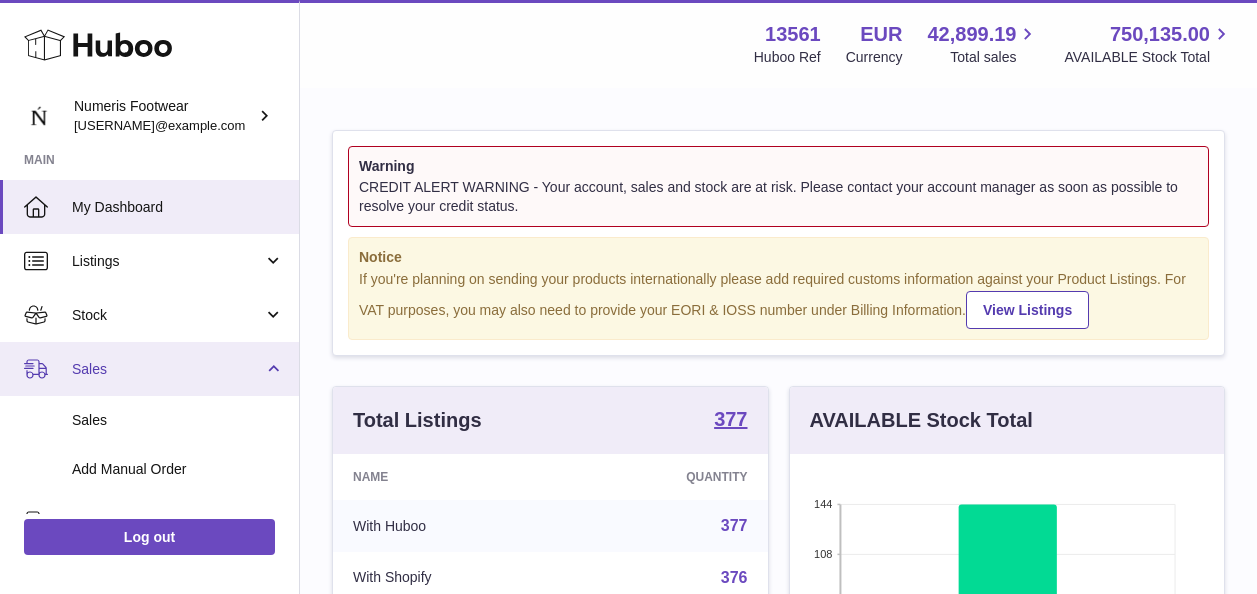 scroll, scrollTop: 0, scrollLeft: 0, axis: both 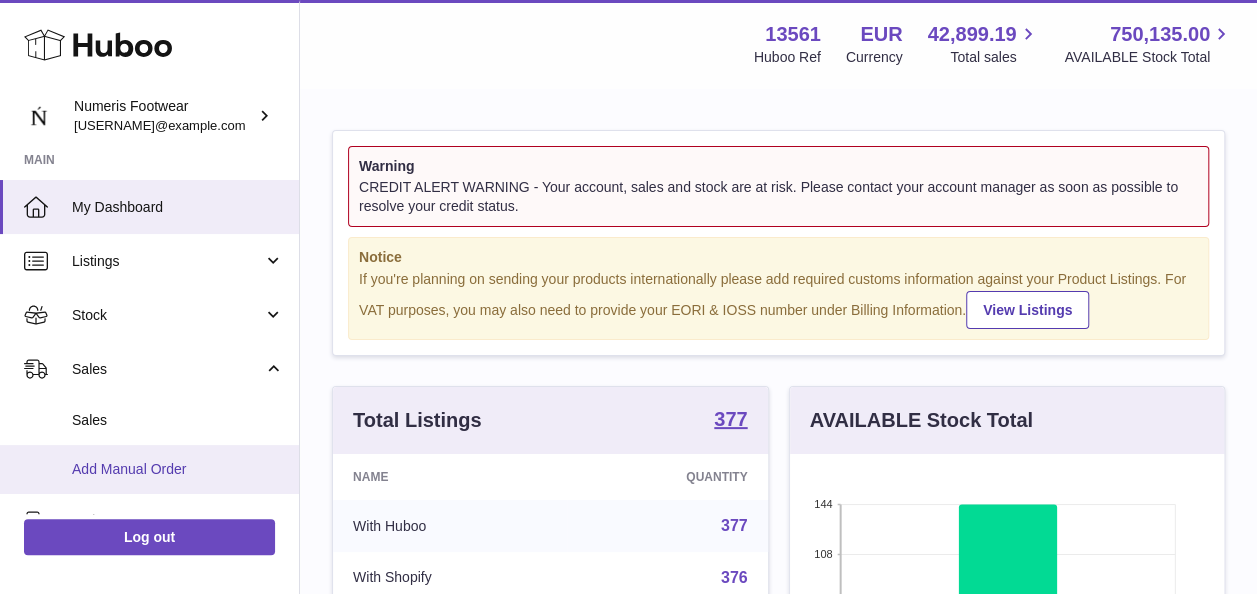 click on "Add Manual Order" at bounding box center (178, 469) 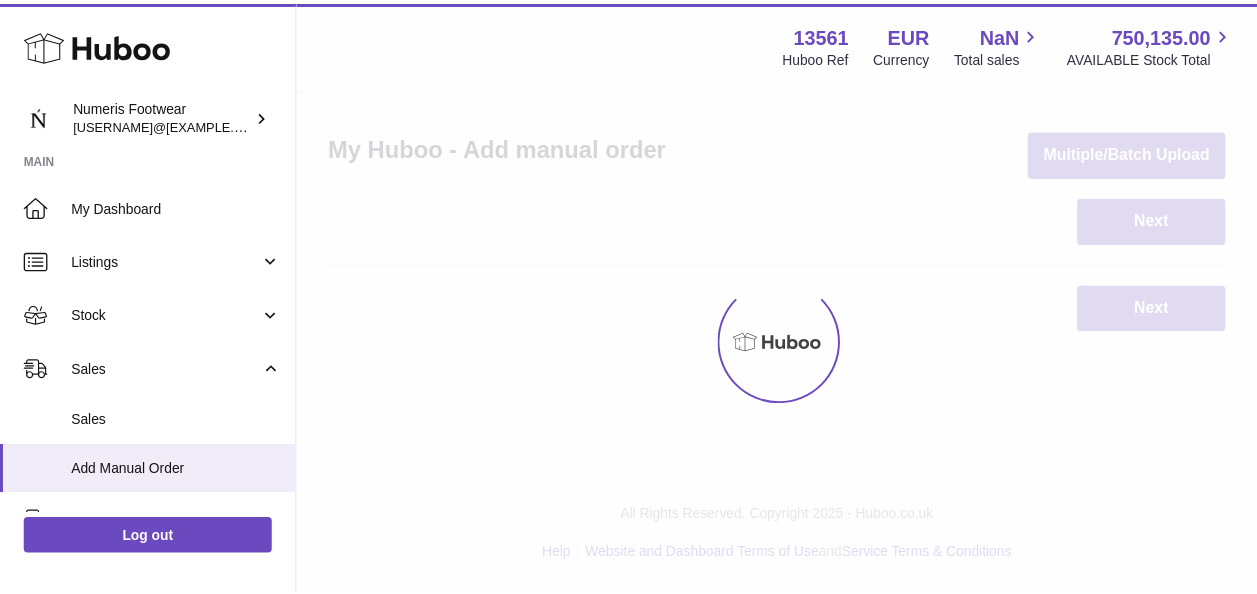 scroll, scrollTop: 0, scrollLeft: 0, axis: both 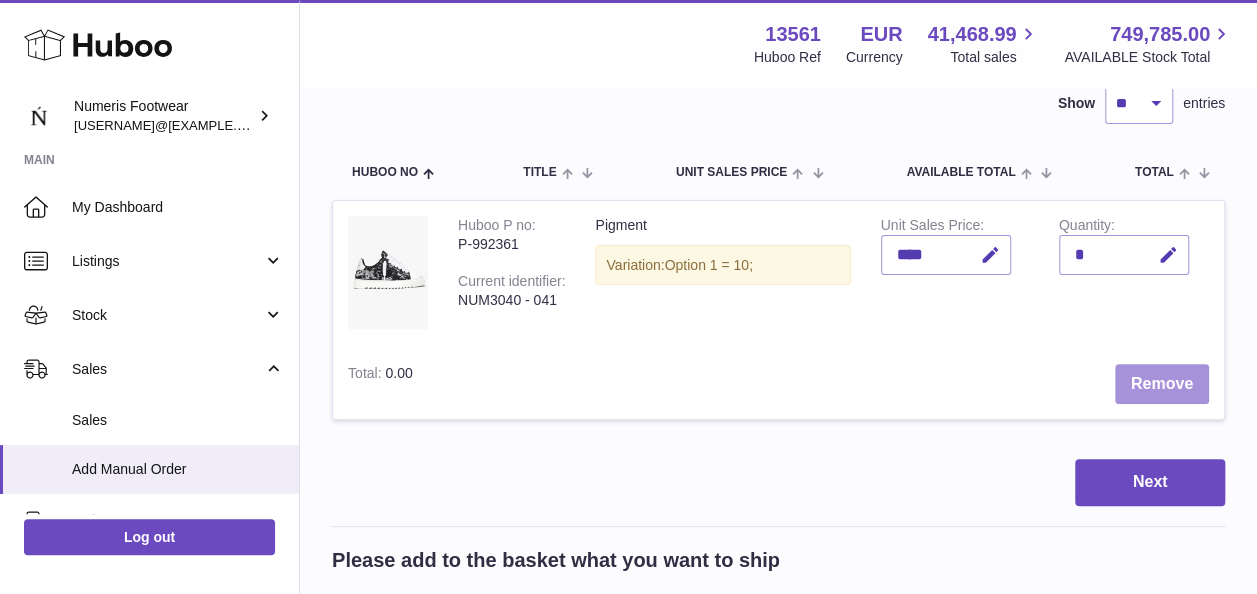 click on "Remove" at bounding box center (1162, 384) 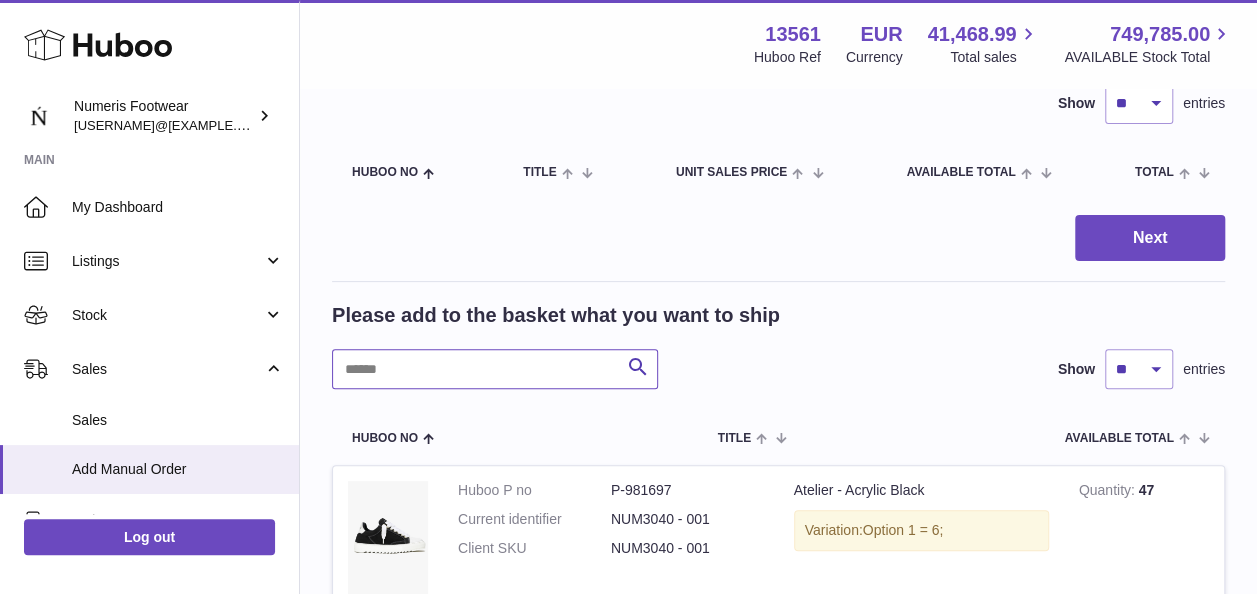 click at bounding box center [495, 369] 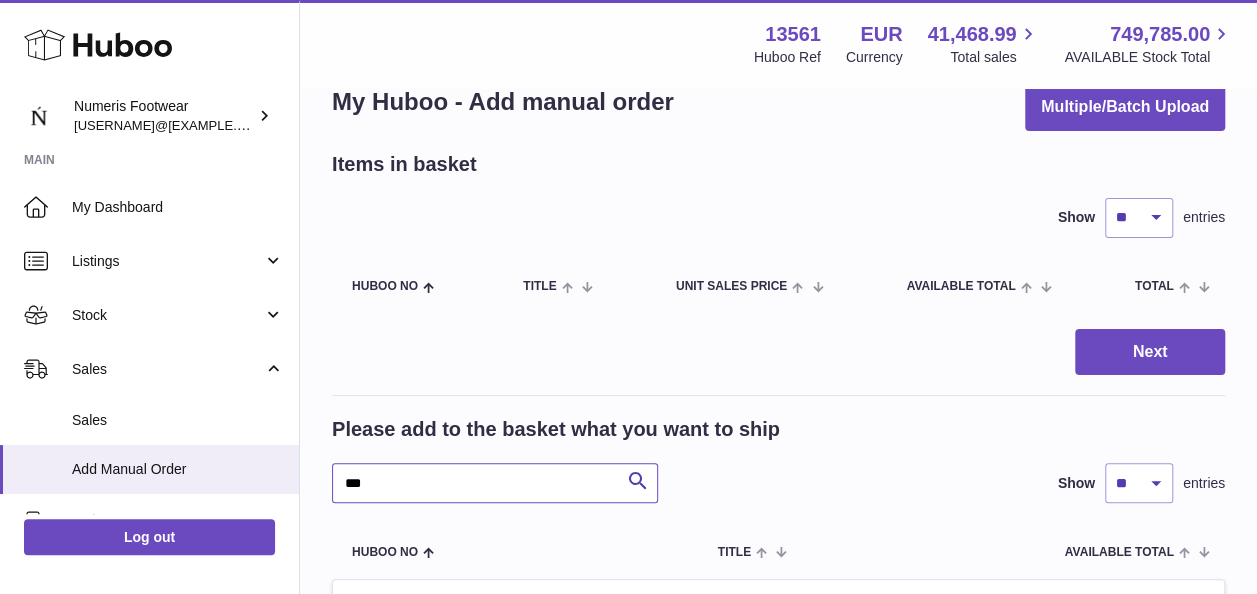 scroll, scrollTop: 46, scrollLeft: 0, axis: vertical 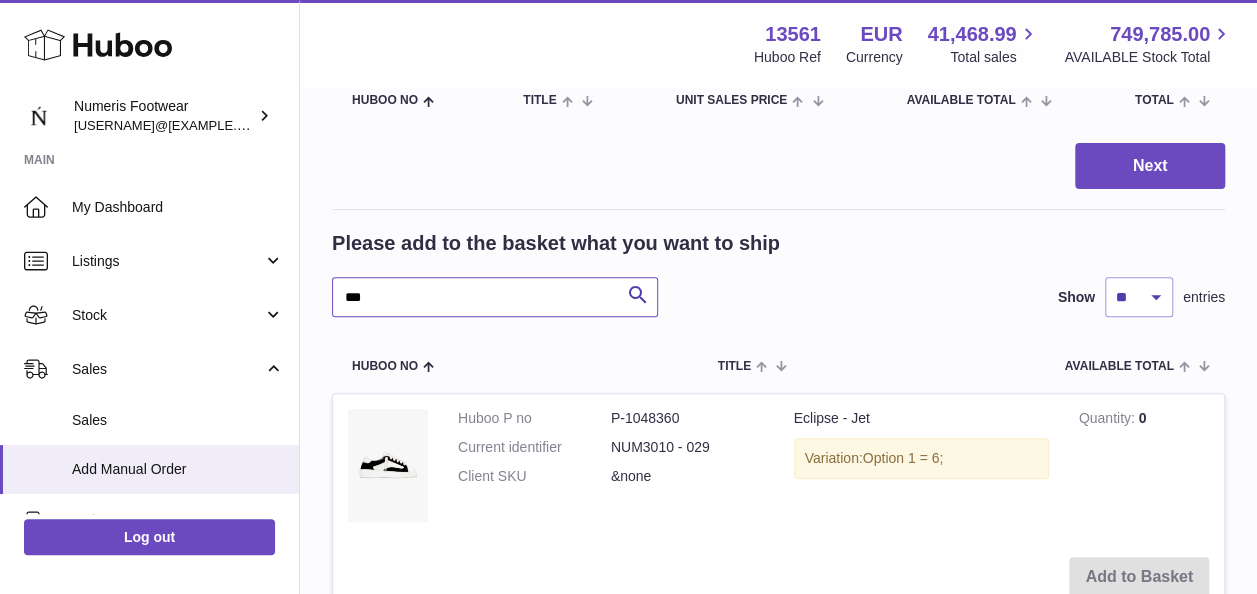 drag, startPoint x: 415, startPoint y: 310, endPoint x: 334, endPoint y: 298, distance: 81.88406 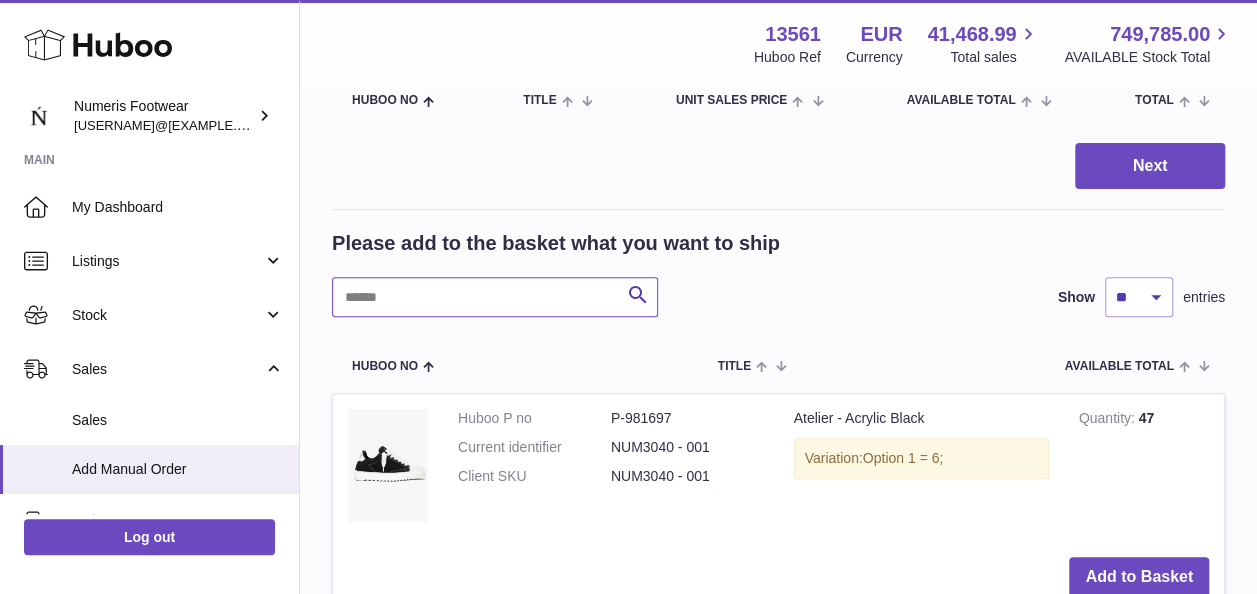 click at bounding box center (495, 297) 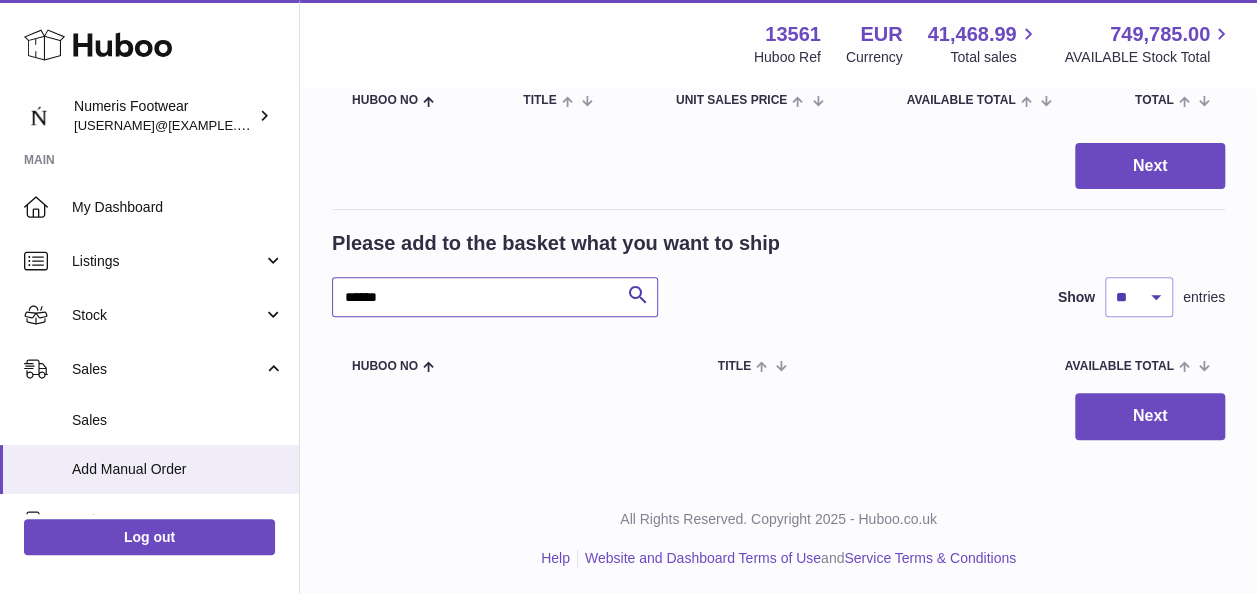 drag, startPoint x: 397, startPoint y: 305, endPoint x: 314, endPoint y: 304, distance: 83.00603 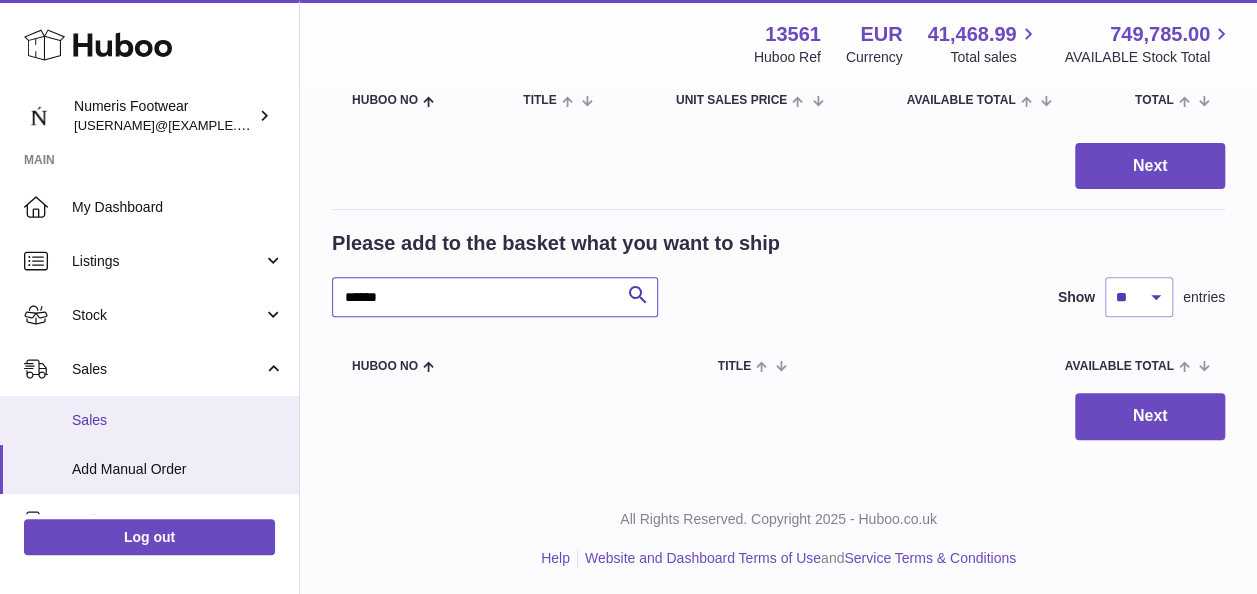 type on "******" 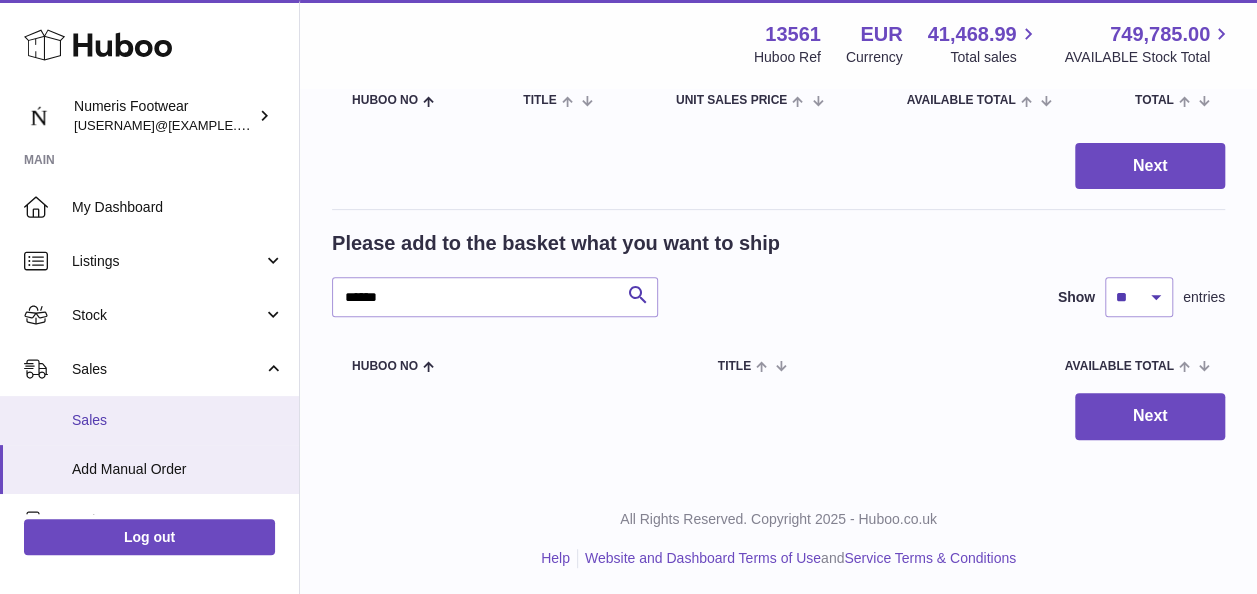 click on "Sales" at bounding box center [178, 420] 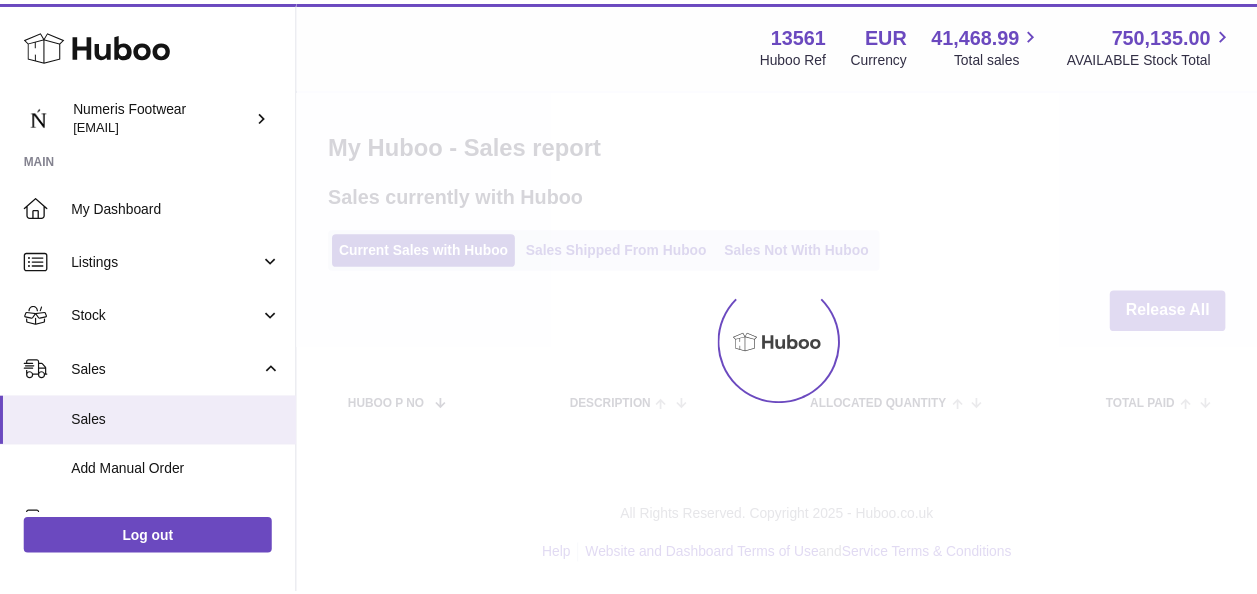 scroll, scrollTop: 0, scrollLeft: 0, axis: both 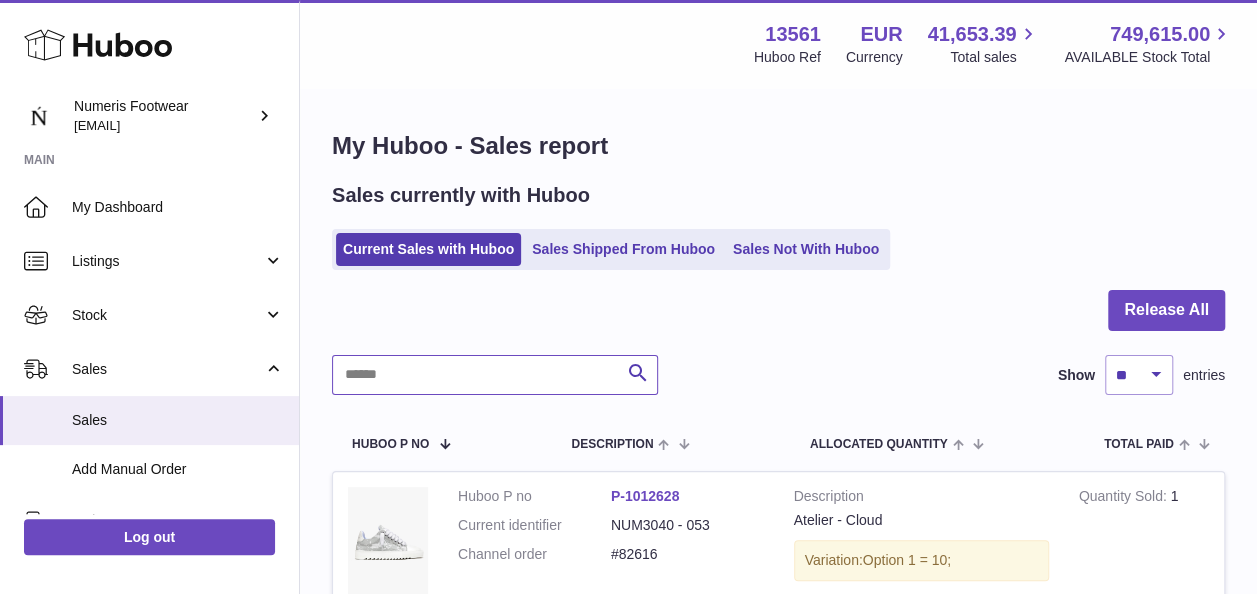 click at bounding box center [495, 375] 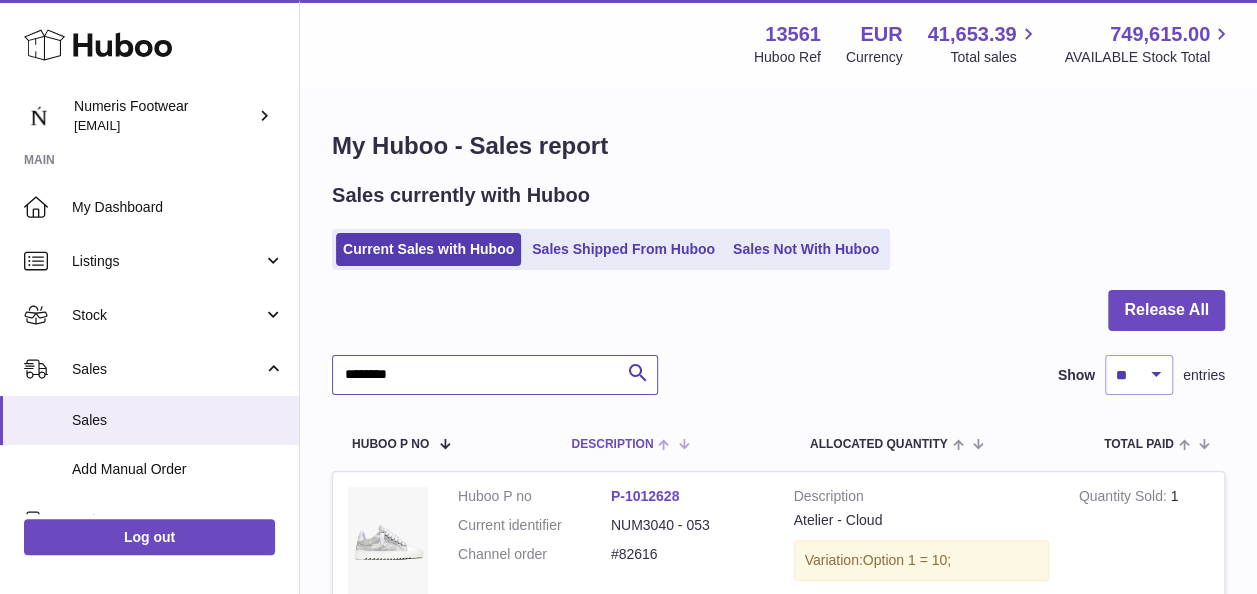 scroll, scrollTop: 42, scrollLeft: 0, axis: vertical 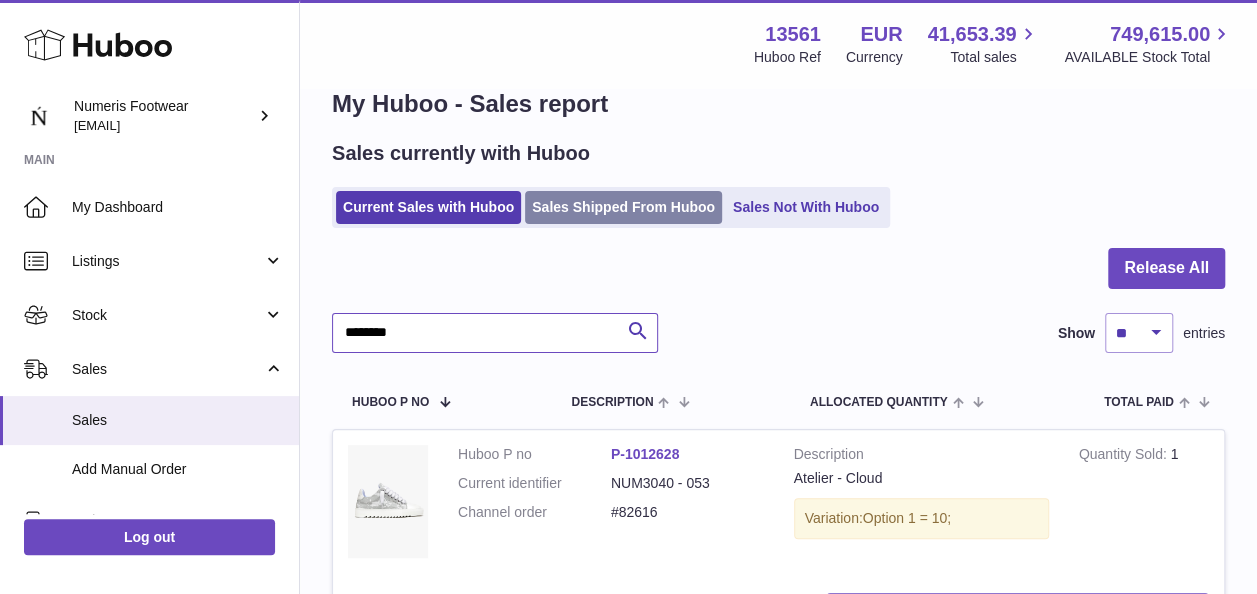 type on "********" 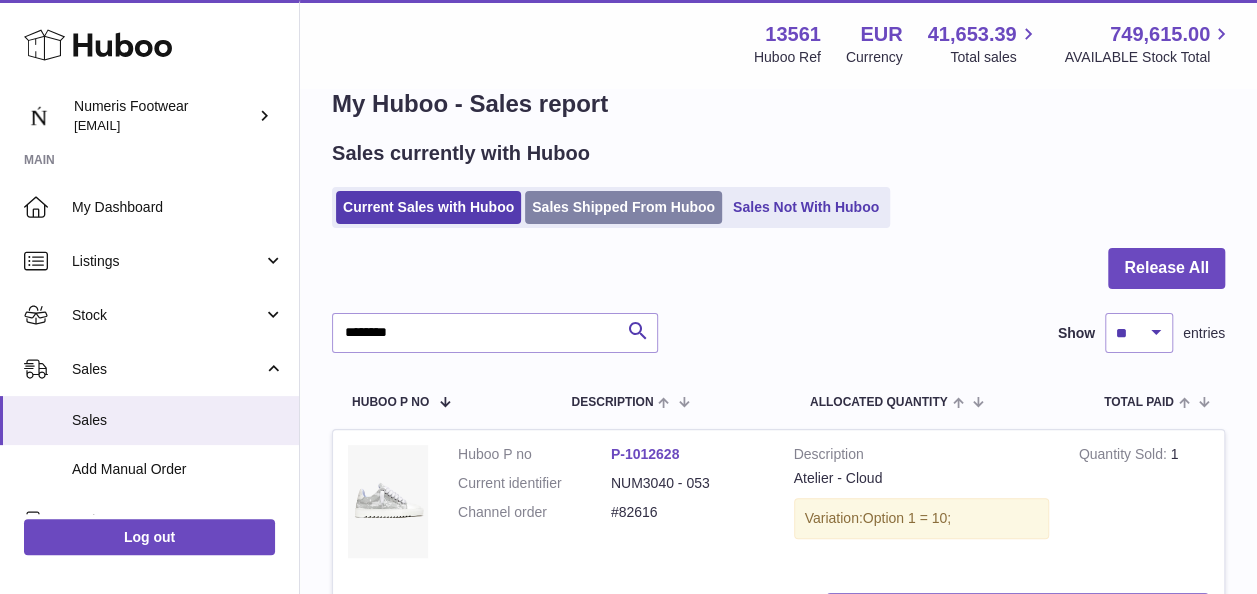 click on "Sales Shipped From Huboo" at bounding box center [623, 207] 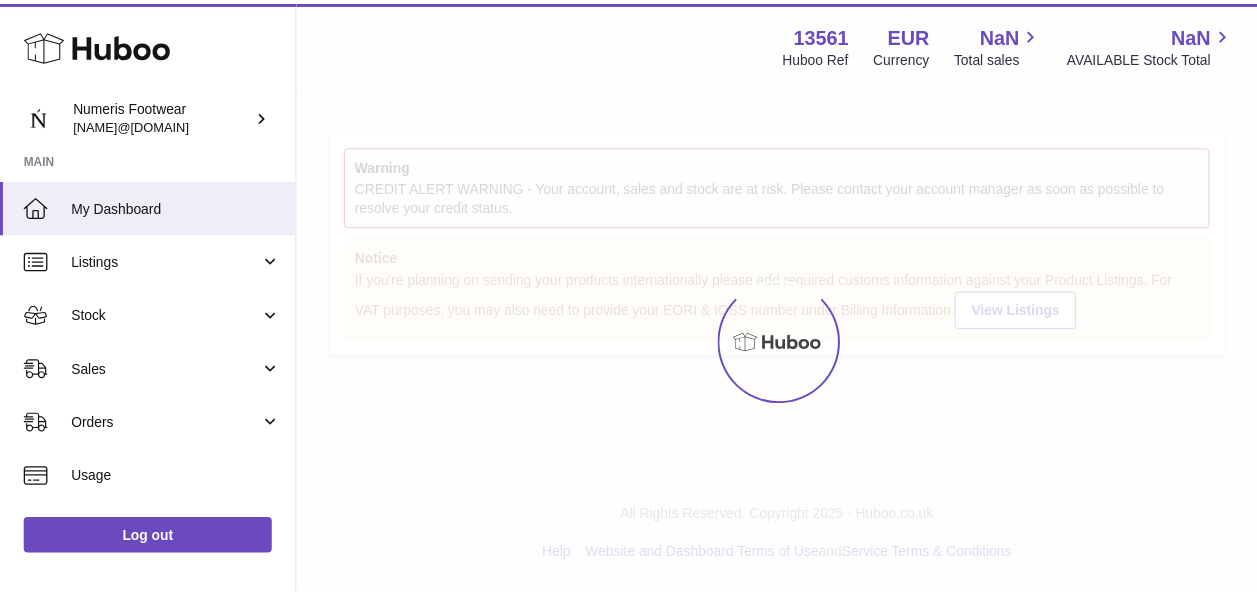 scroll, scrollTop: 0, scrollLeft: 0, axis: both 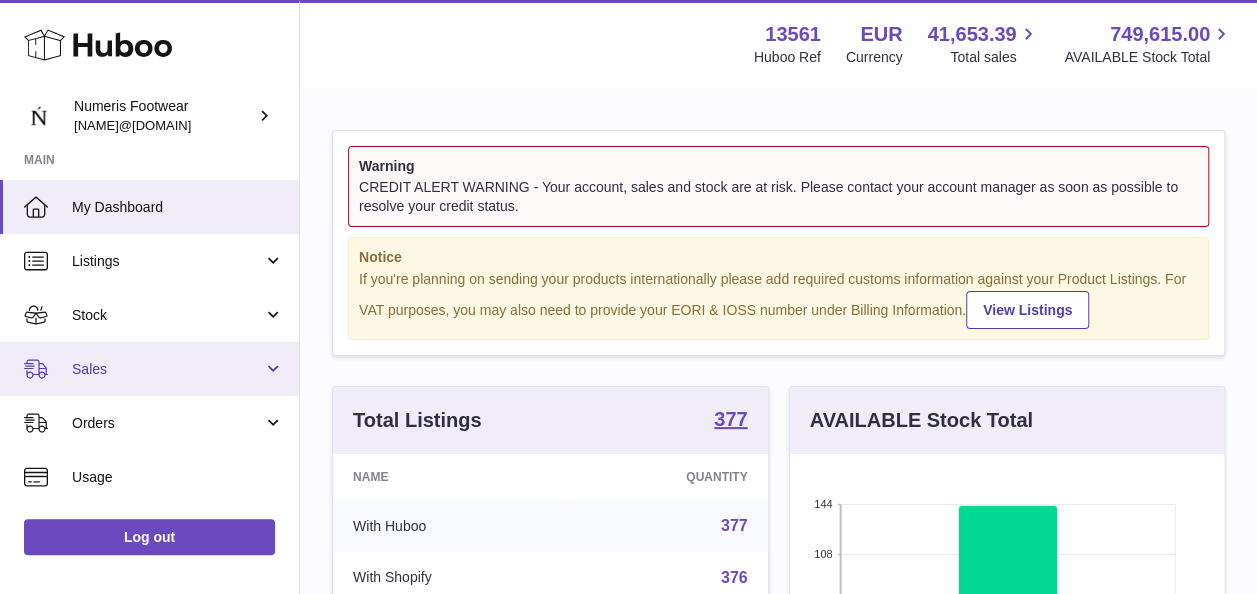 click on "Sales" at bounding box center (149, 369) 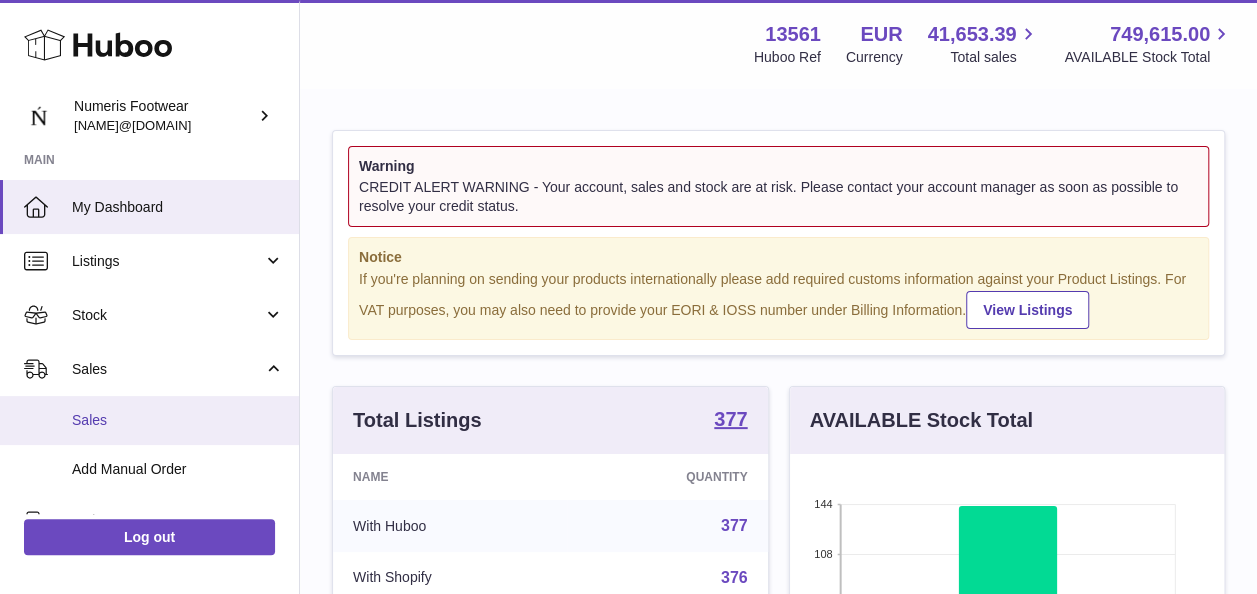 click on "Sales" at bounding box center [149, 420] 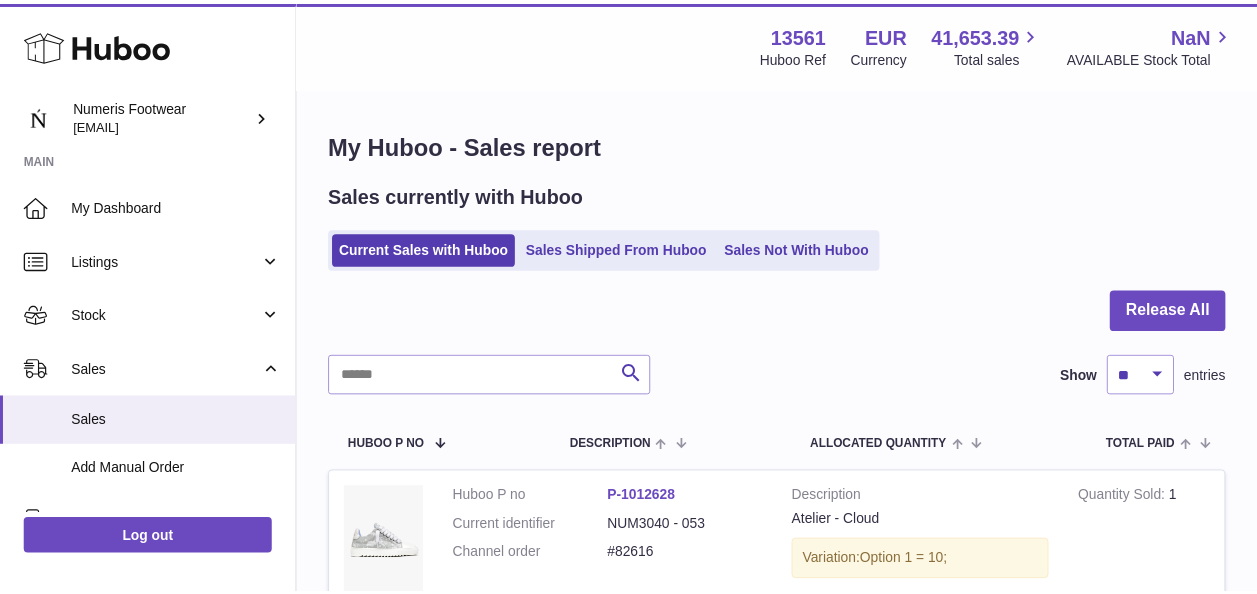 scroll, scrollTop: 0, scrollLeft: 0, axis: both 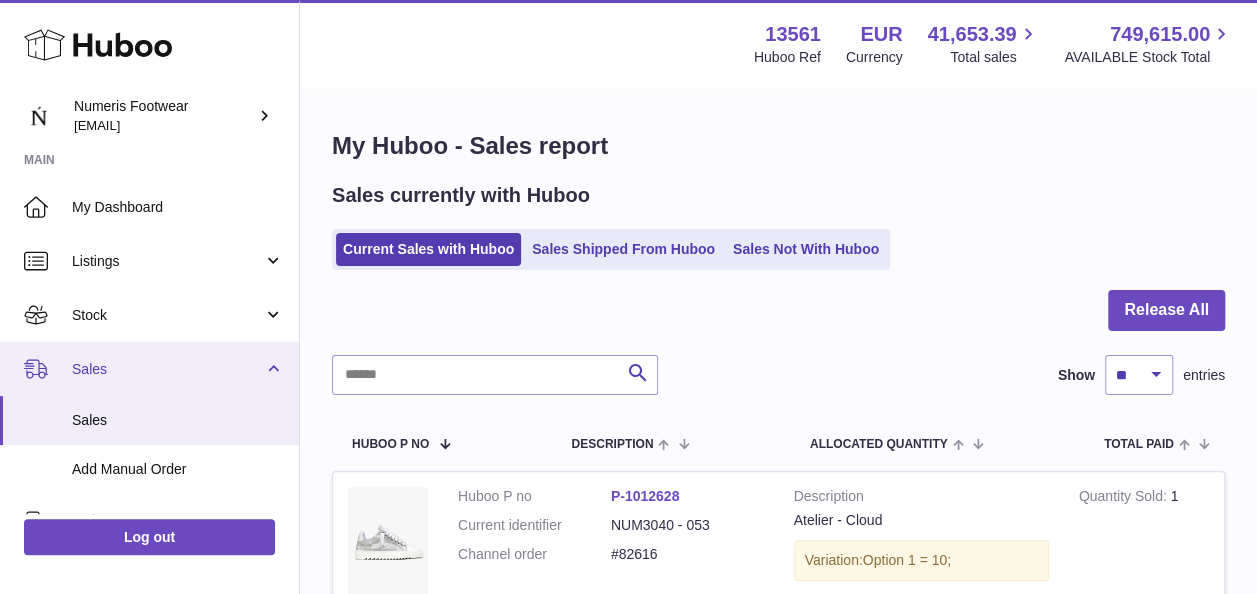 click on "Sales" at bounding box center [167, 369] 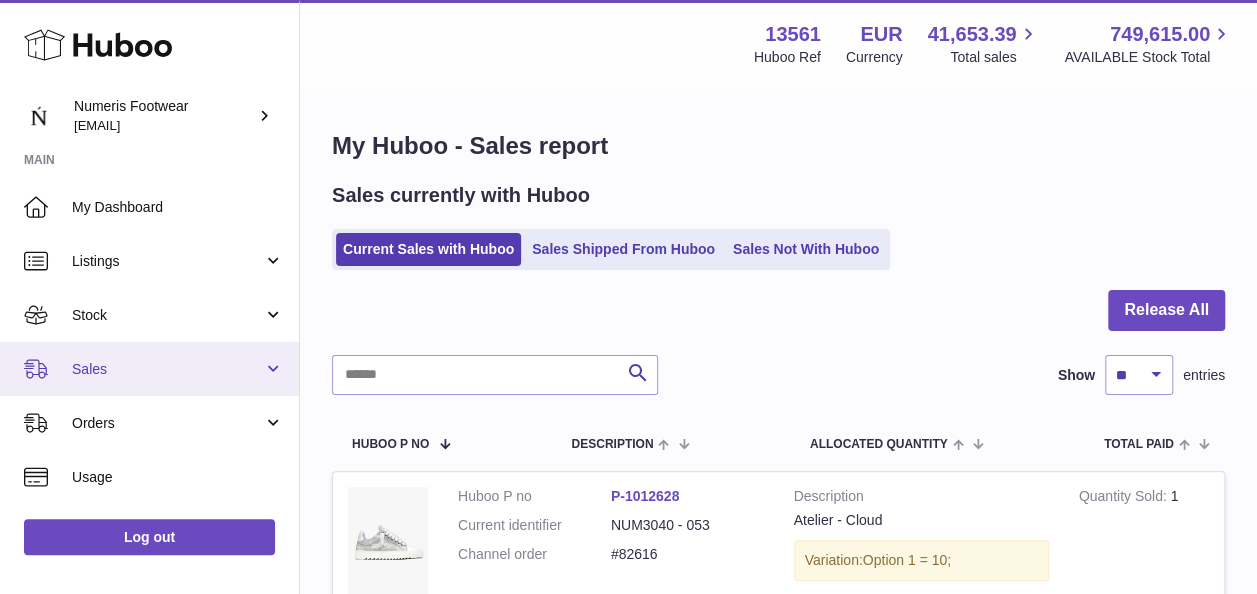 click on "Sales" at bounding box center (167, 369) 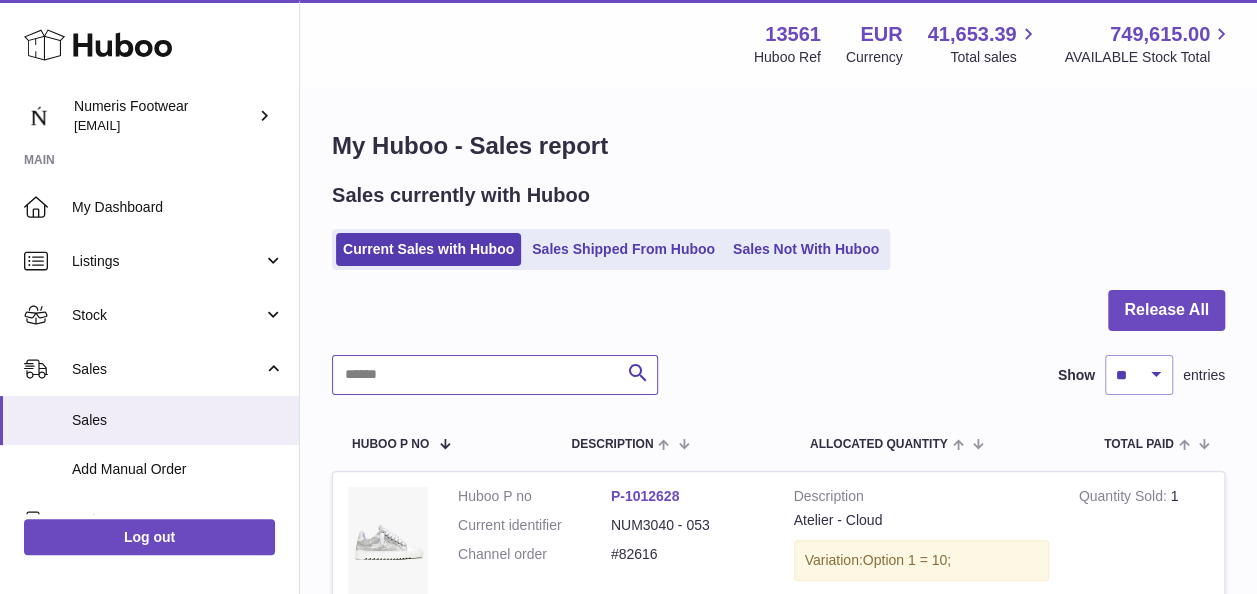 click at bounding box center (495, 375) 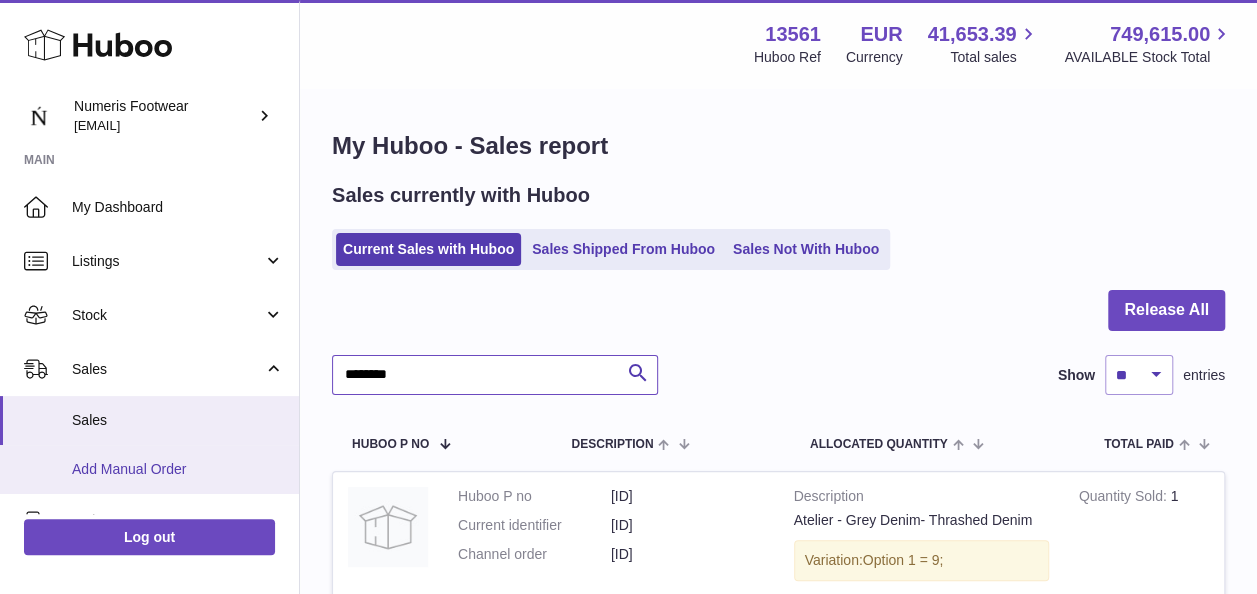 type on "********" 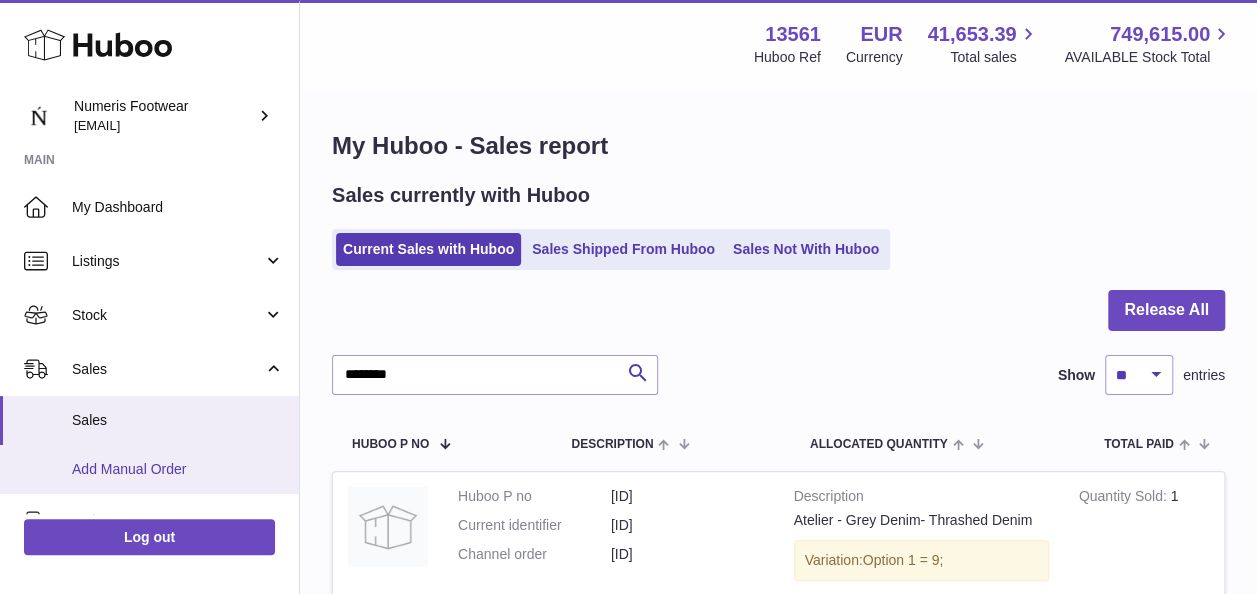 click on "Add Manual Order" at bounding box center (149, 469) 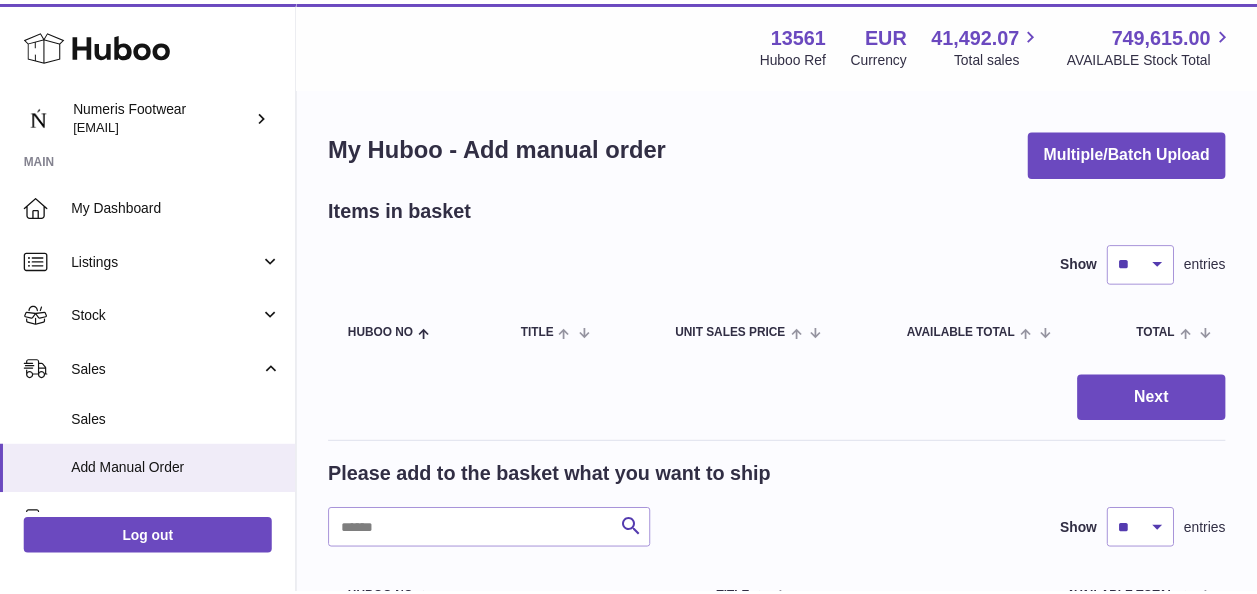 scroll, scrollTop: 0, scrollLeft: 0, axis: both 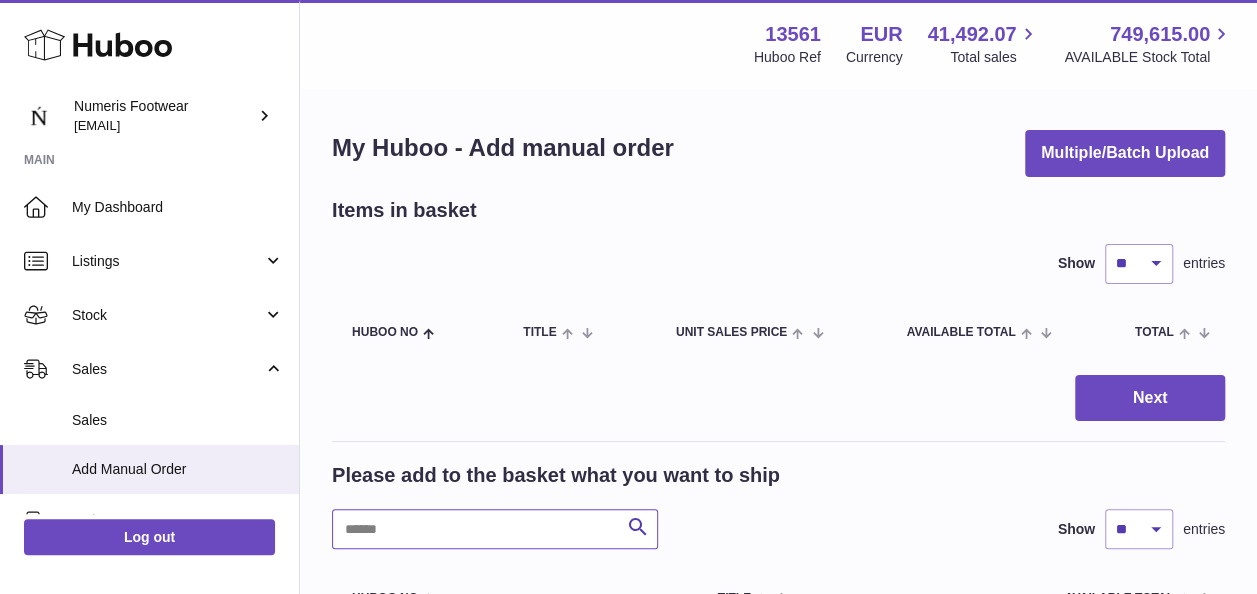 click at bounding box center (495, 529) 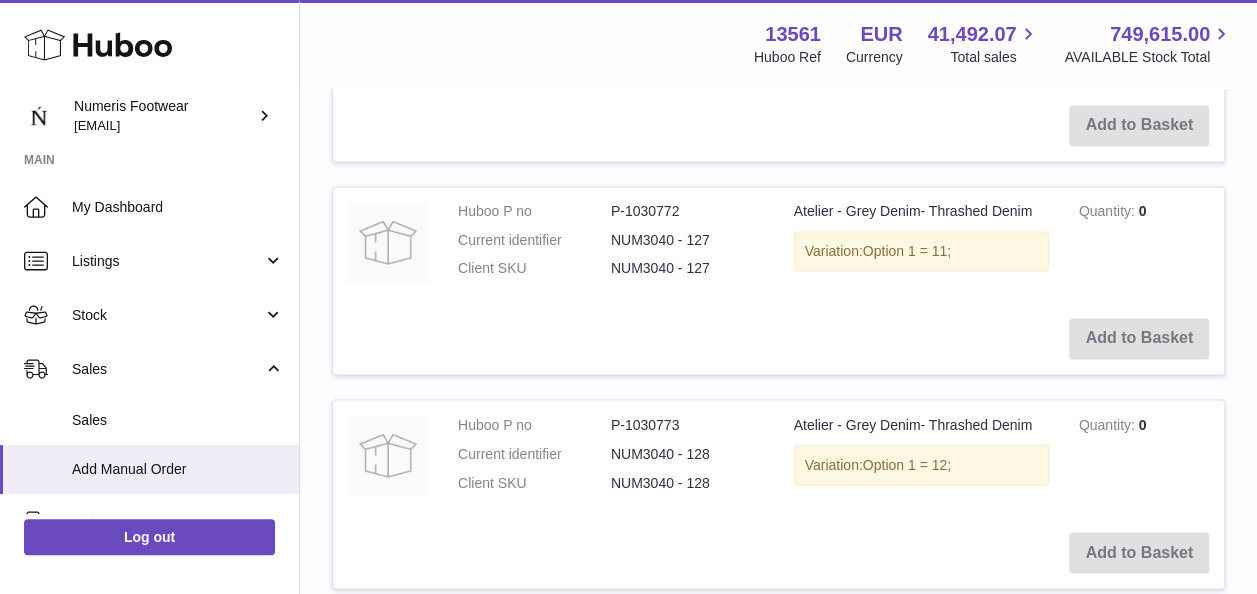 scroll, scrollTop: 1725, scrollLeft: 0, axis: vertical 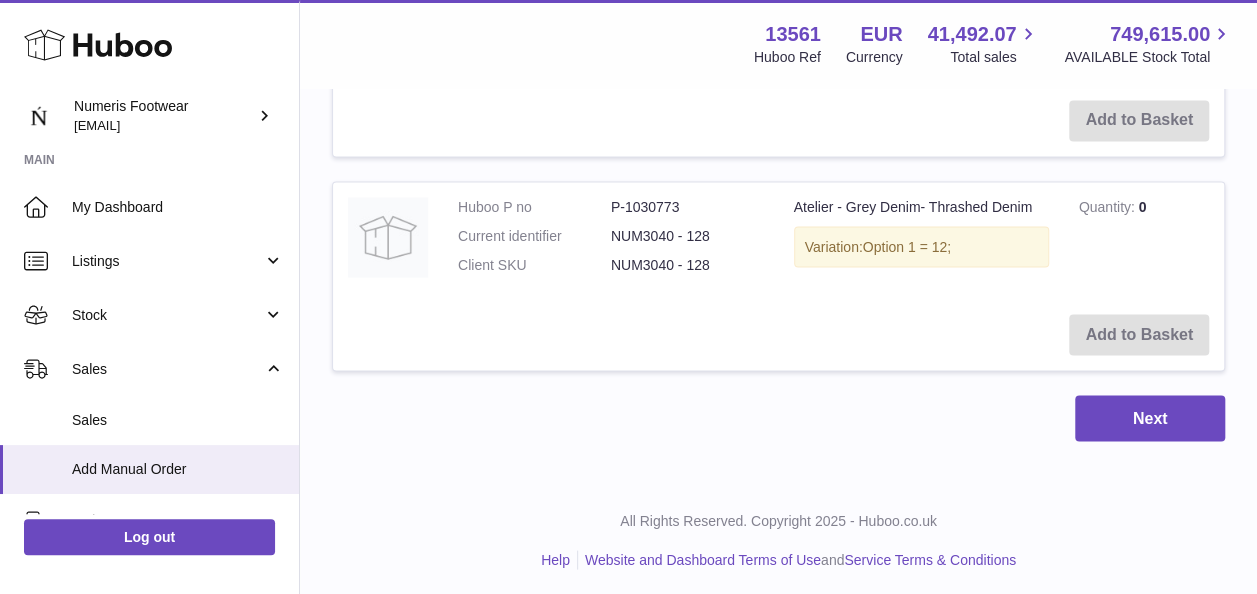 type on "********" 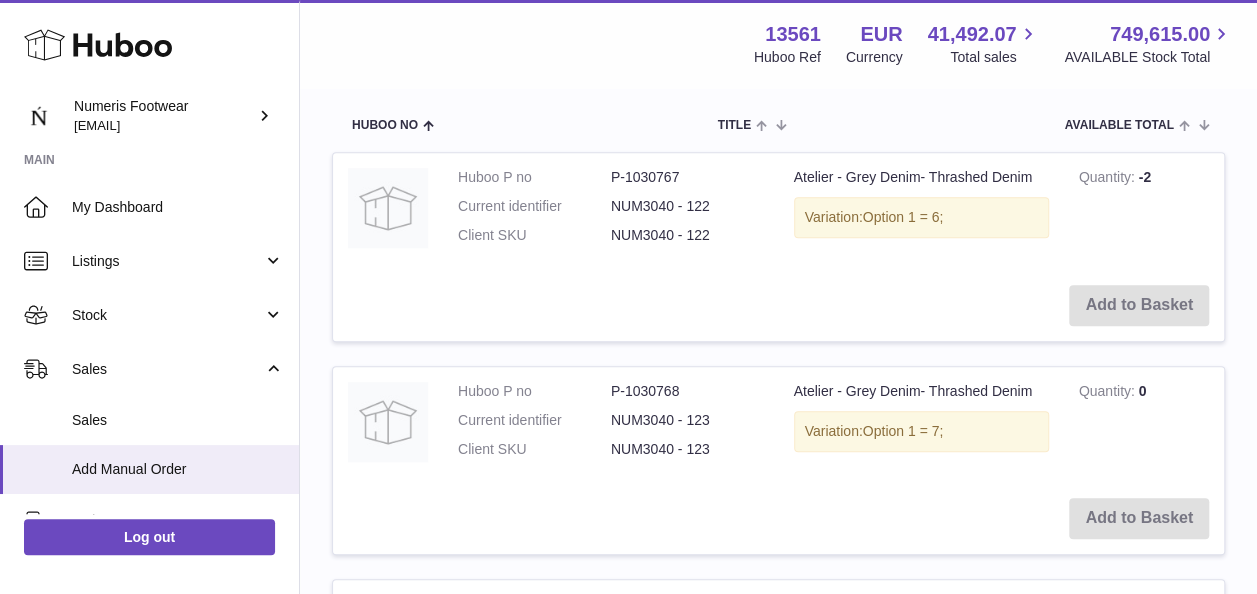 scroll, scrollTop: 0, scrollLeft: 0, axis: both 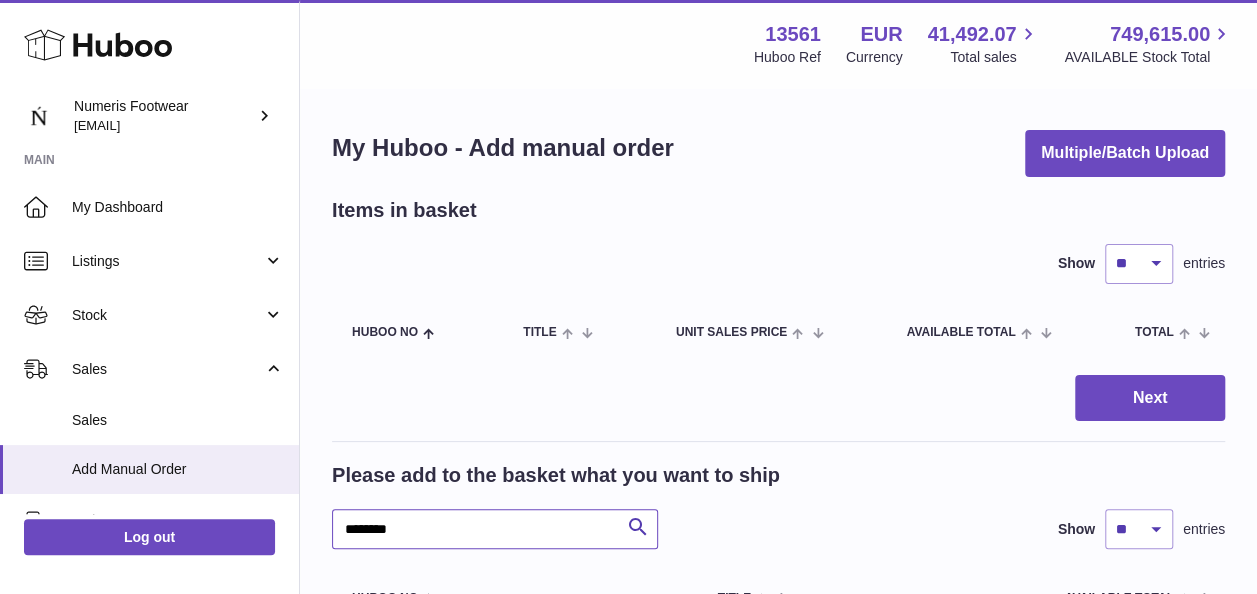 drag, startPoint x: 443, startPoint y: 526, endPoint x: 283, endPoint y: 521, distance: 160.07811 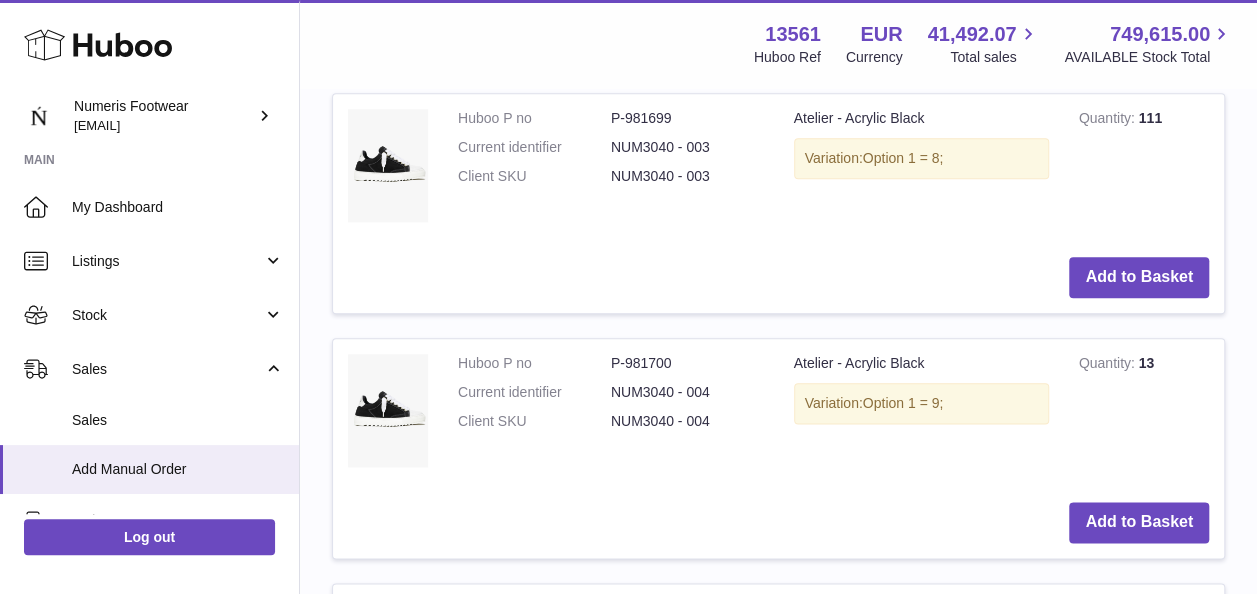 scroll, scrollTop: 1028, scrollLeft: 0, axis: vertical 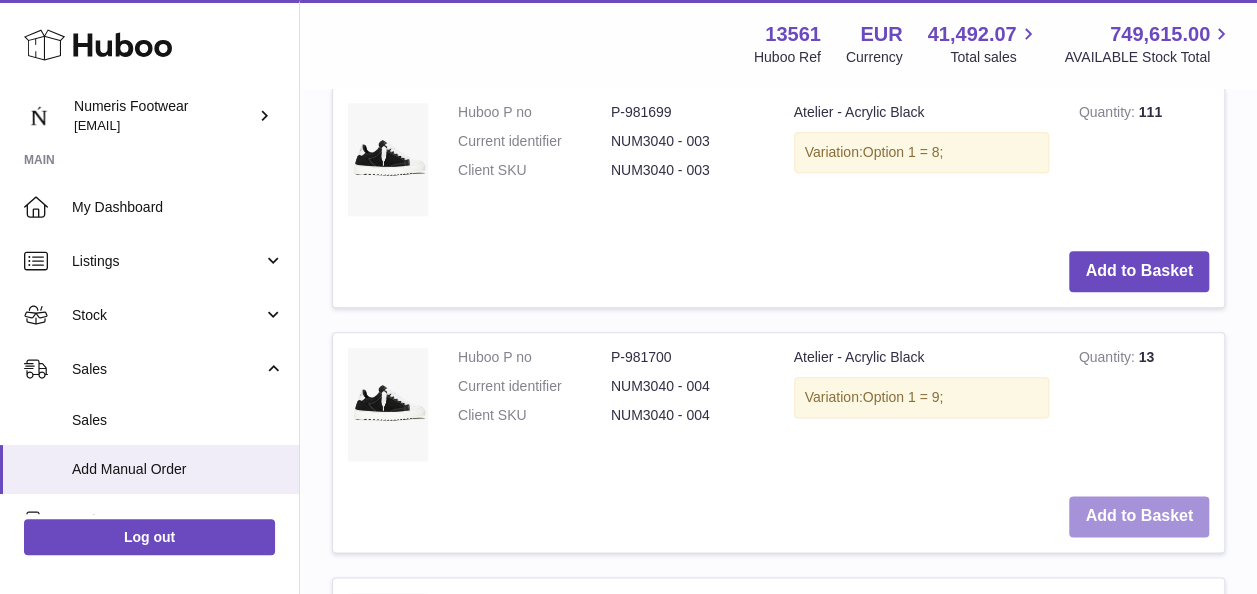 type on "*******" 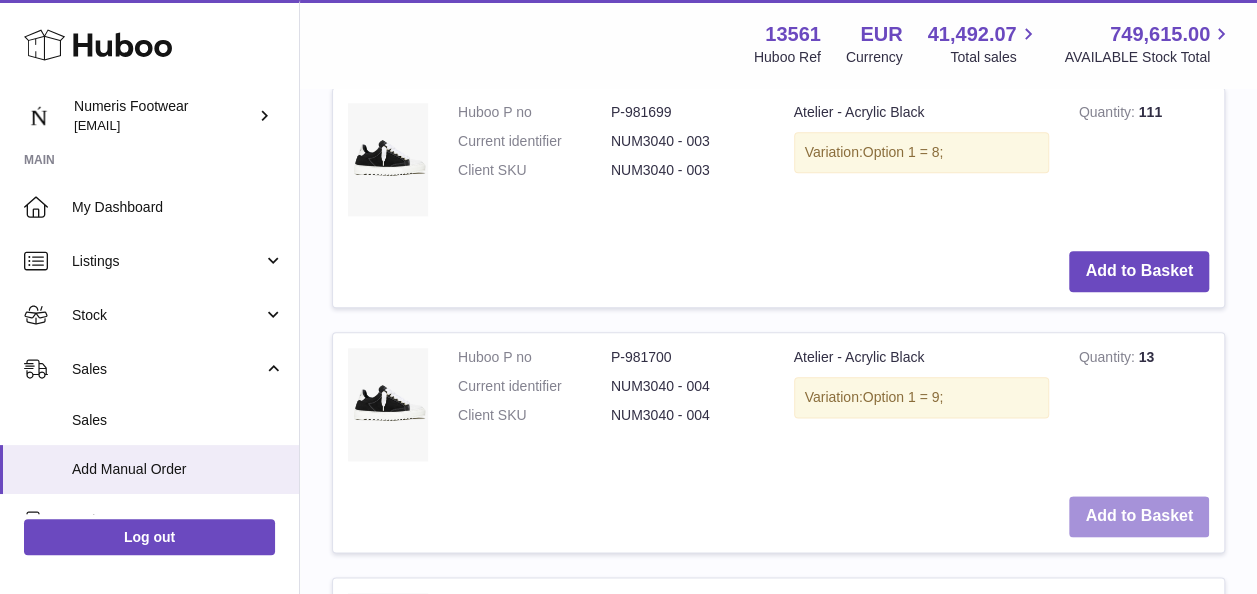 click on "Add to Basket" at bounding box center (1139, 516) 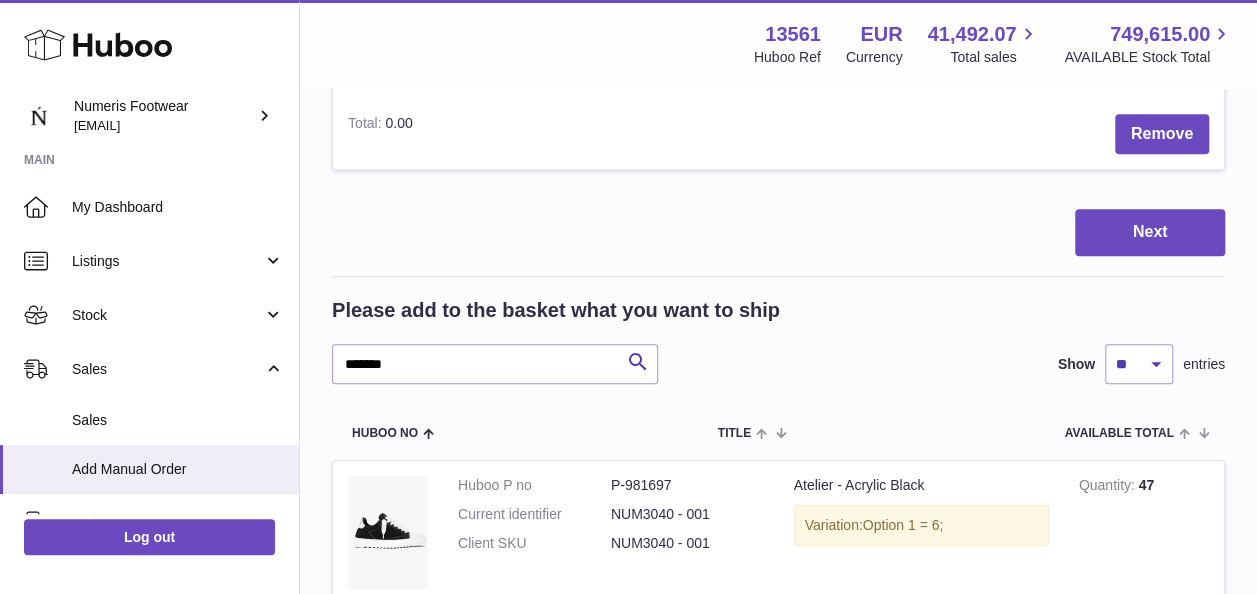 scroll, scrollTop: 194, scrollLeft: 0, axis: vertical 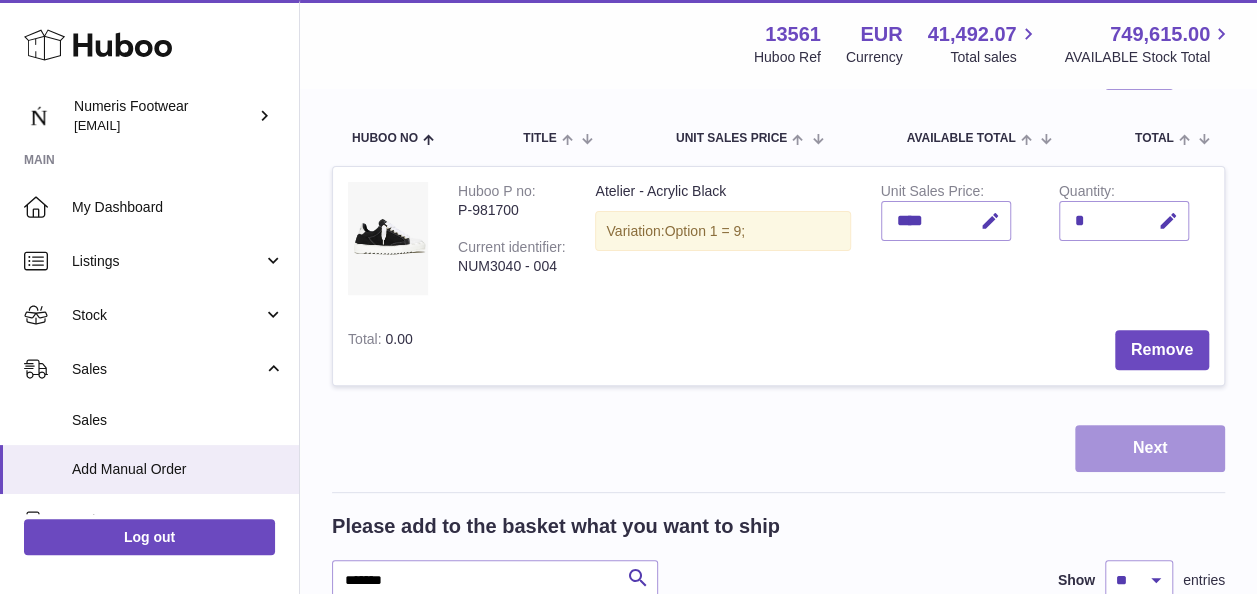 click on "Next" at bounding box center [1150, 448] 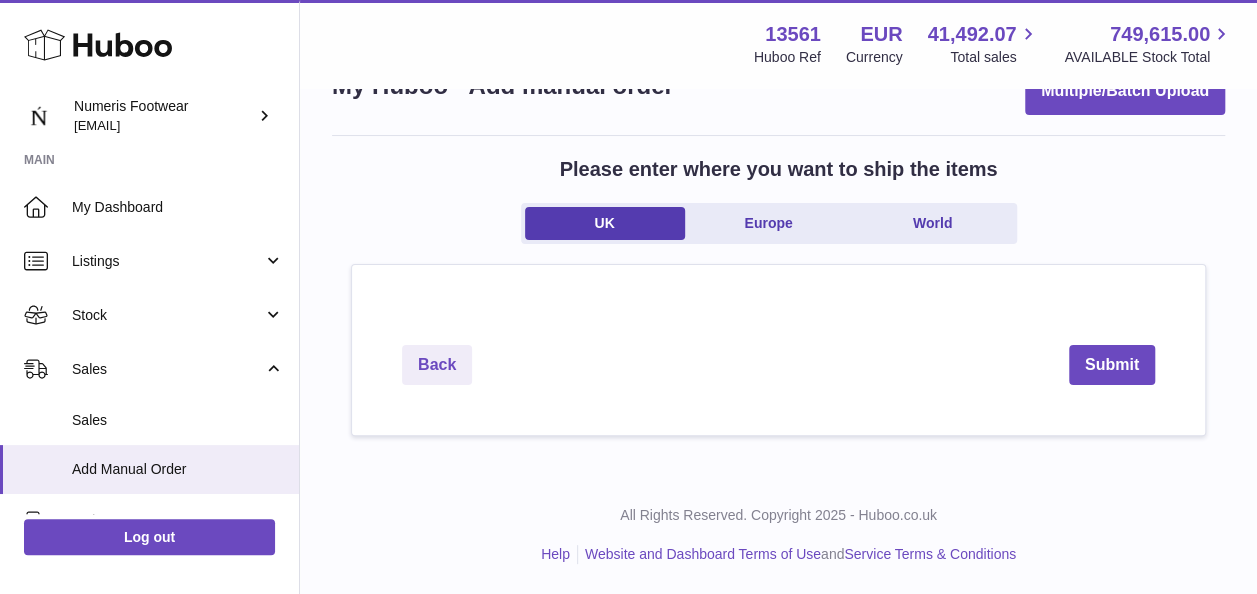 scroll, scrollTop: 0, scrollLeft: 0, axis: both 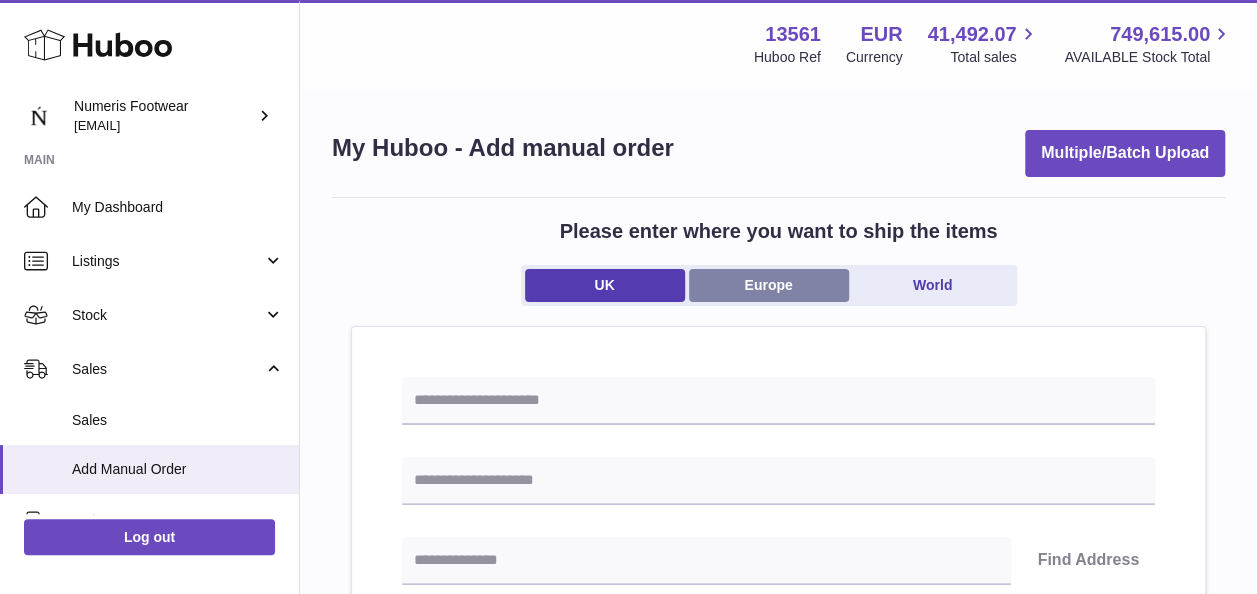 click on "Europe" at bounding box center (769, 285) 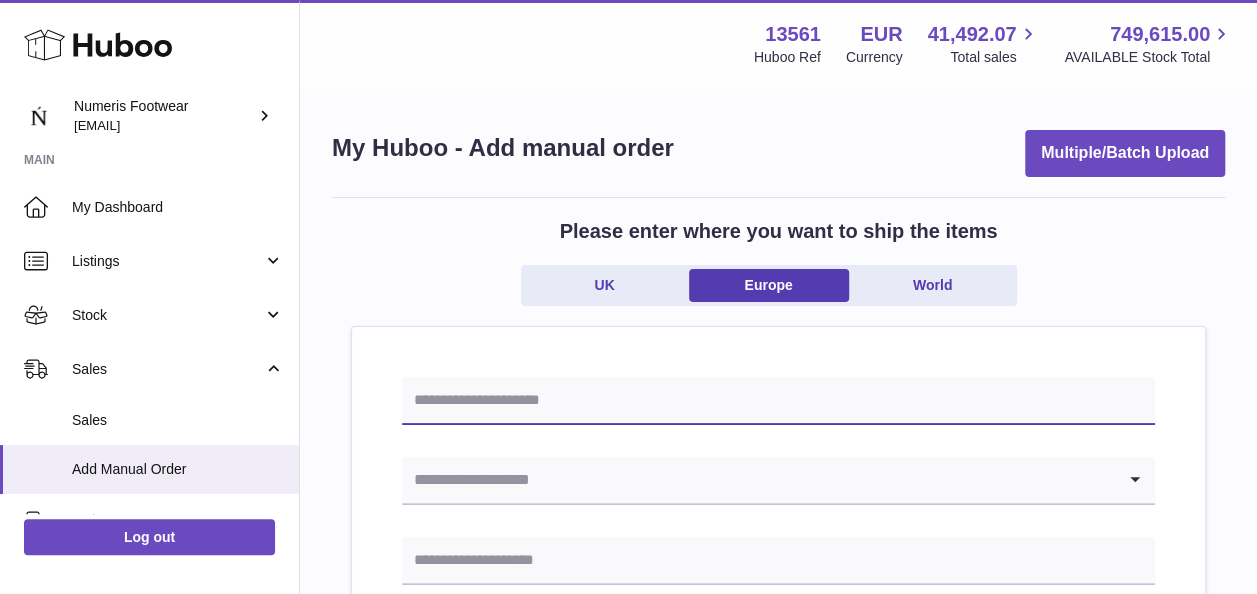 click at bounding box center [778, 401] 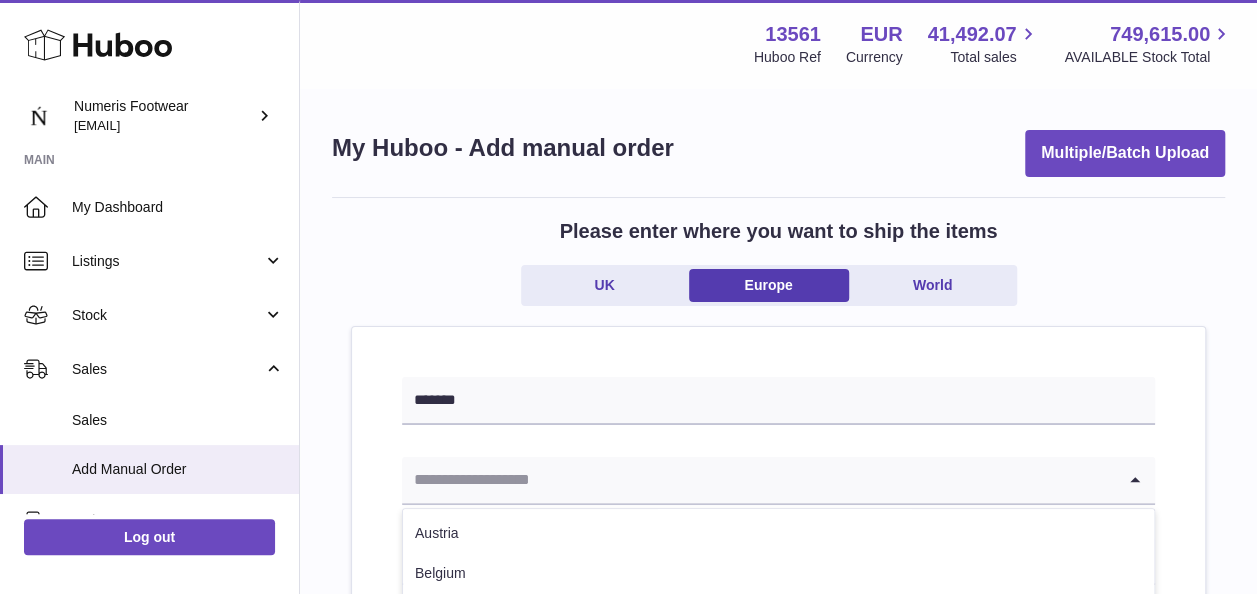 click at bounding box center [758, 480] 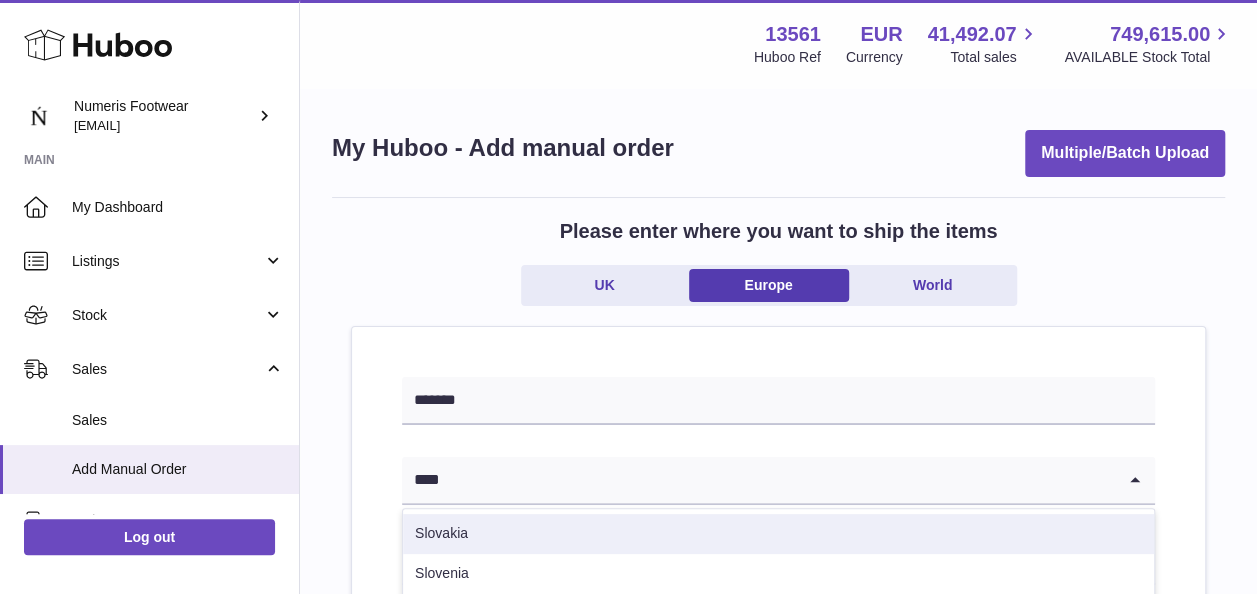 click on "Slovakia" at bounding box center [778, 534] 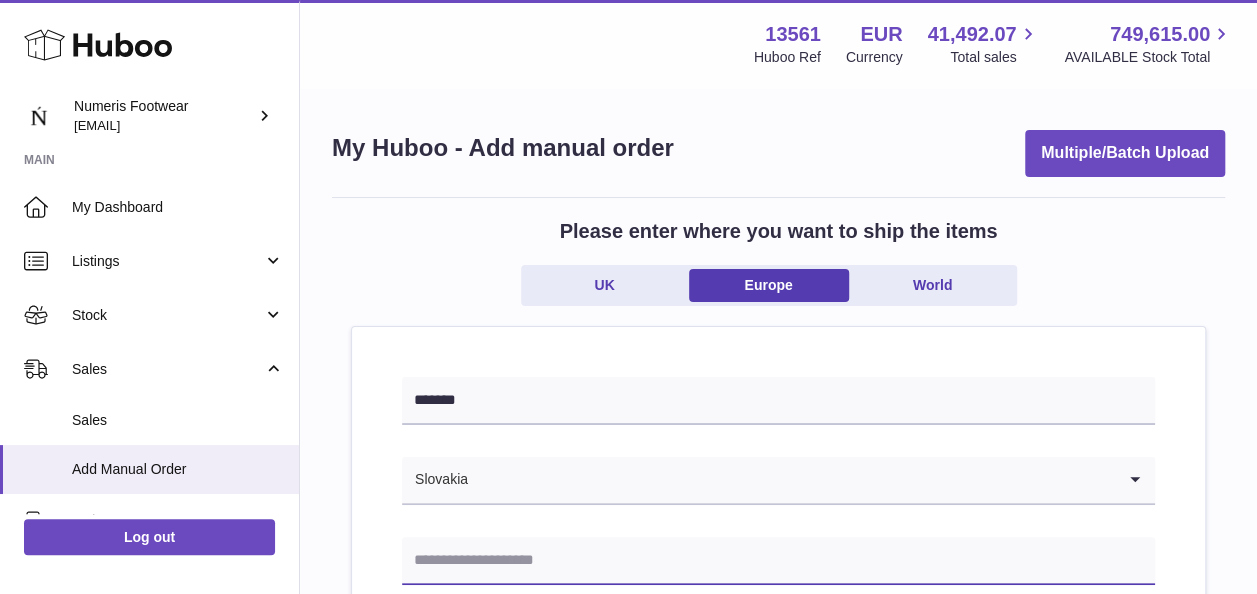 click at bounding box center [778, 561] 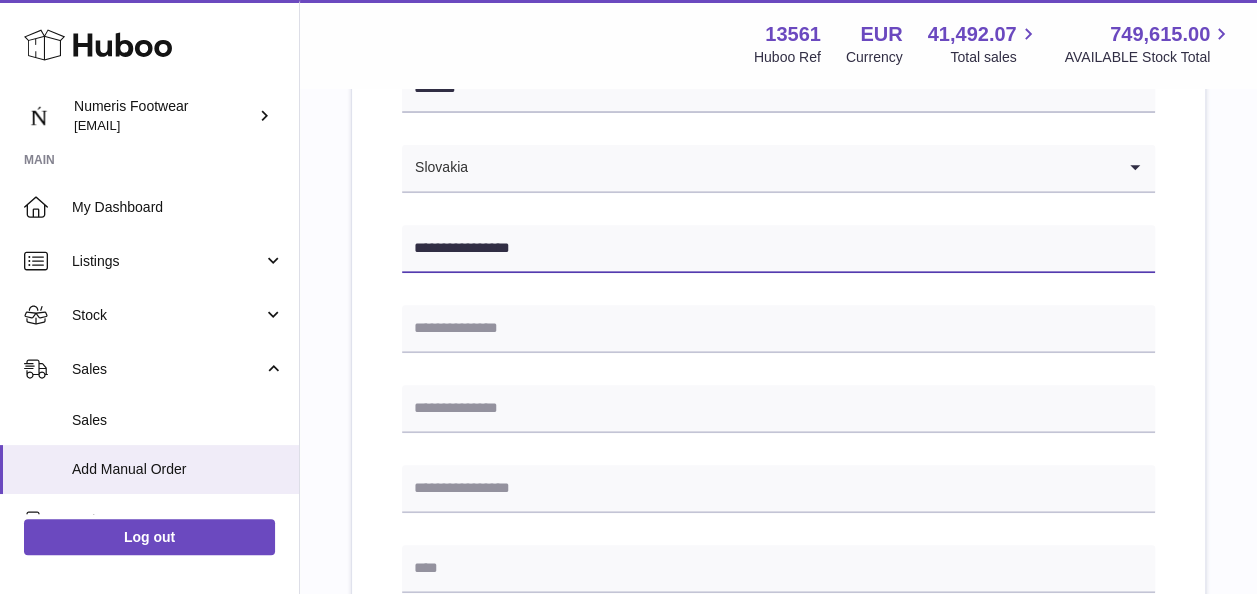 scroll, scrollTop: 313, scrollLeft: 0, axis: vertical 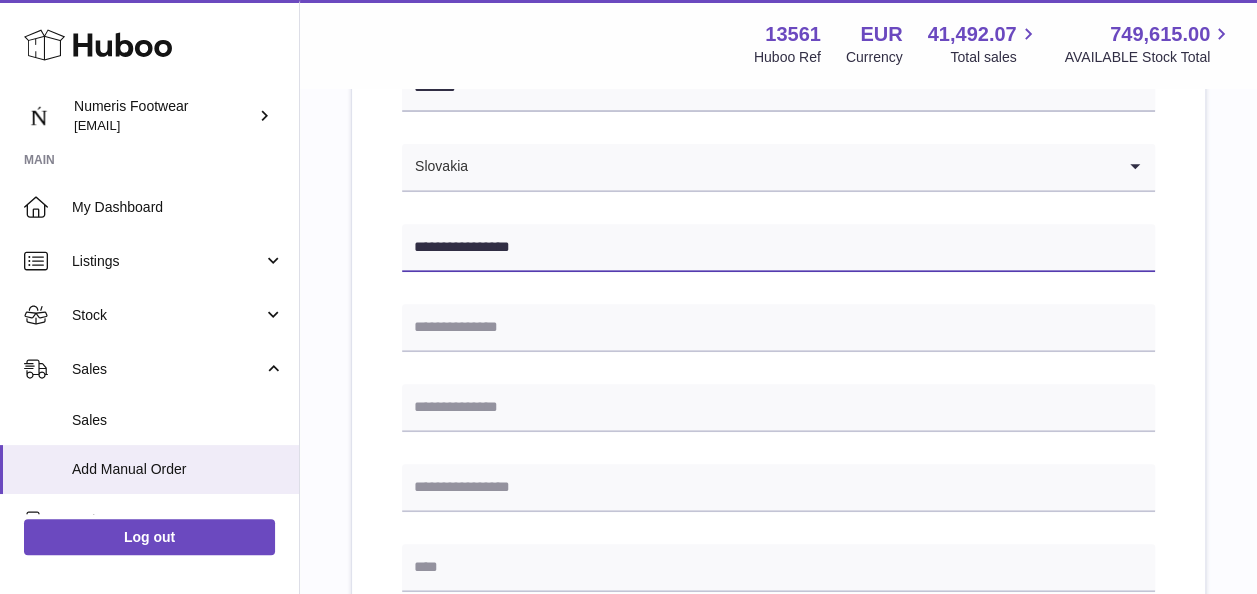 type on "**********" 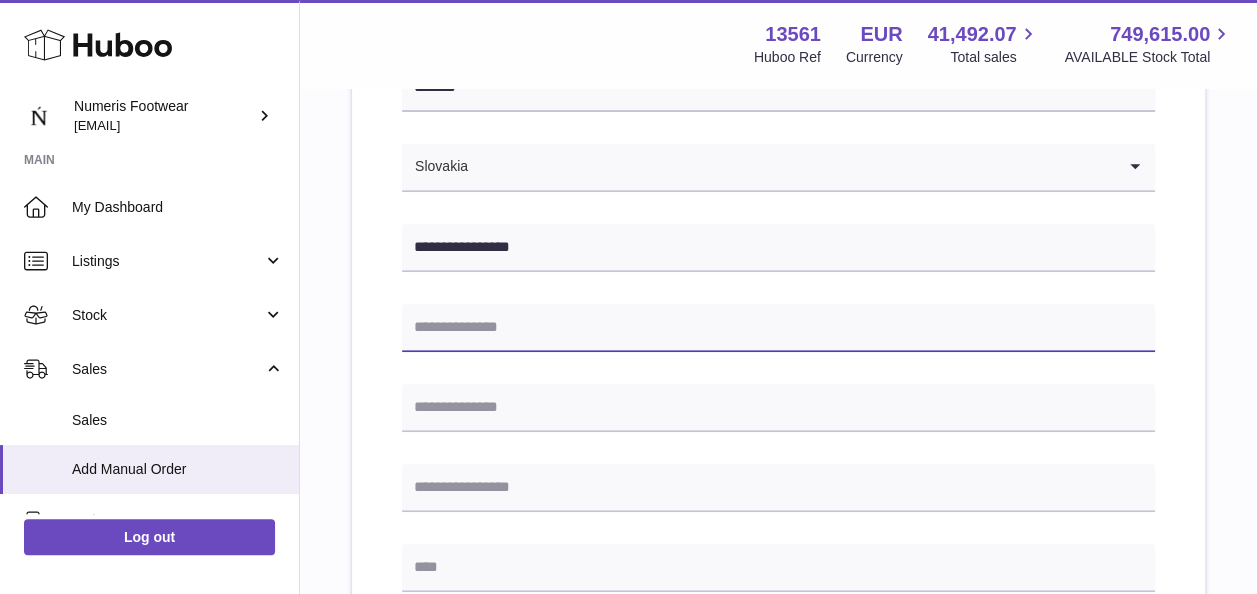 click at bounding box center [778, 328] 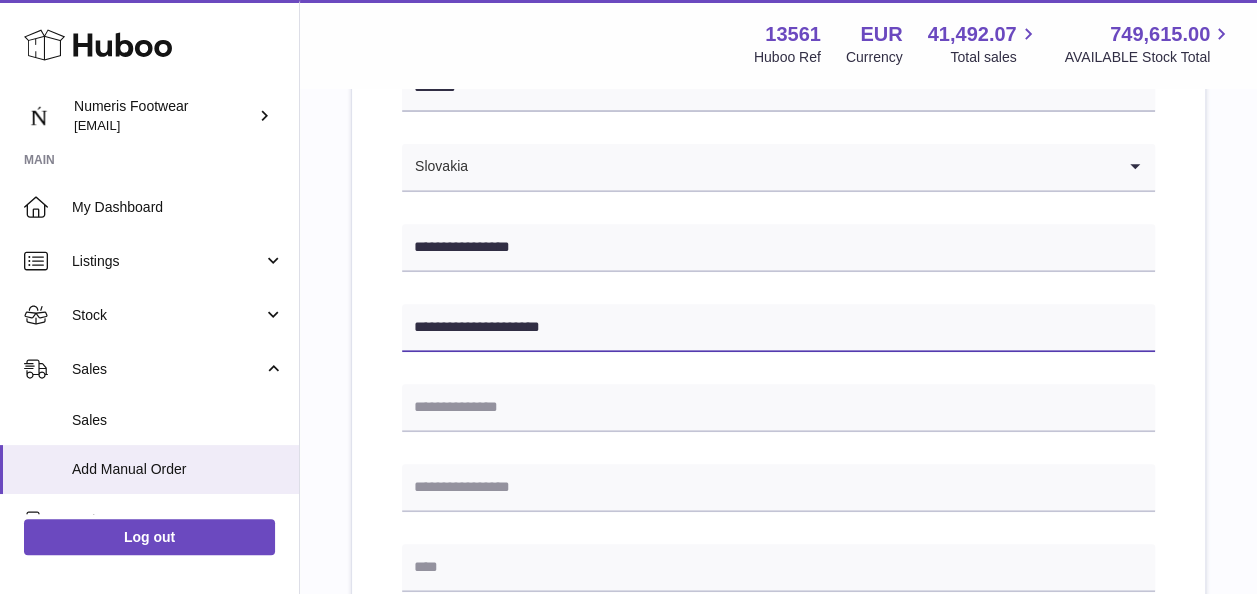 type on "**********" 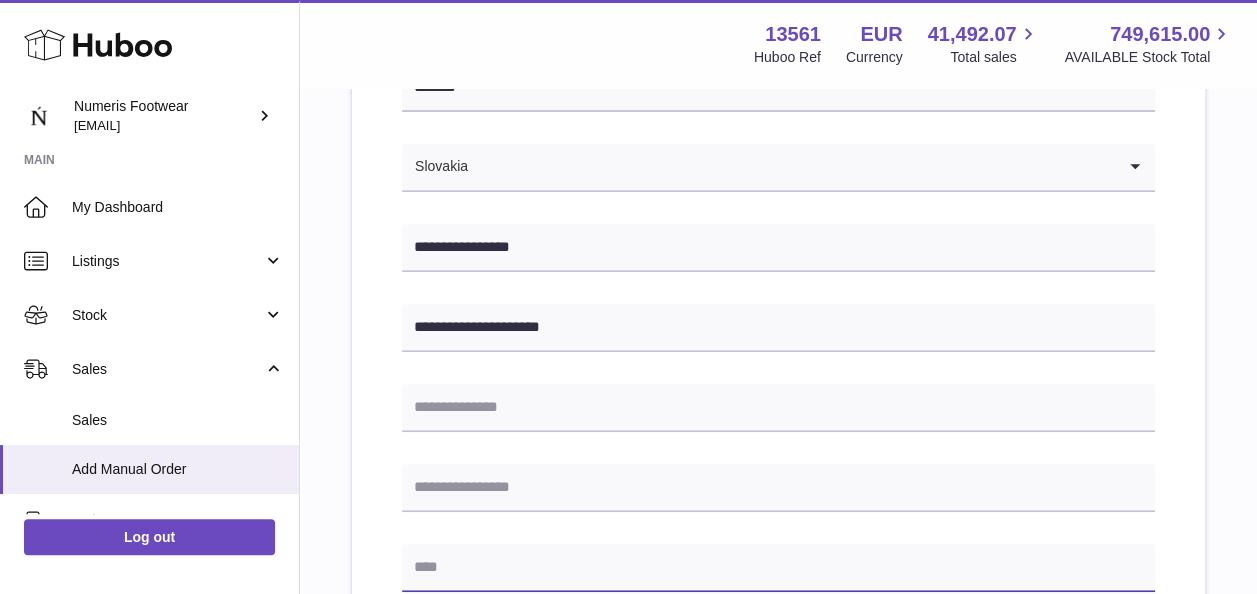 click at bounding box center [778, 568] 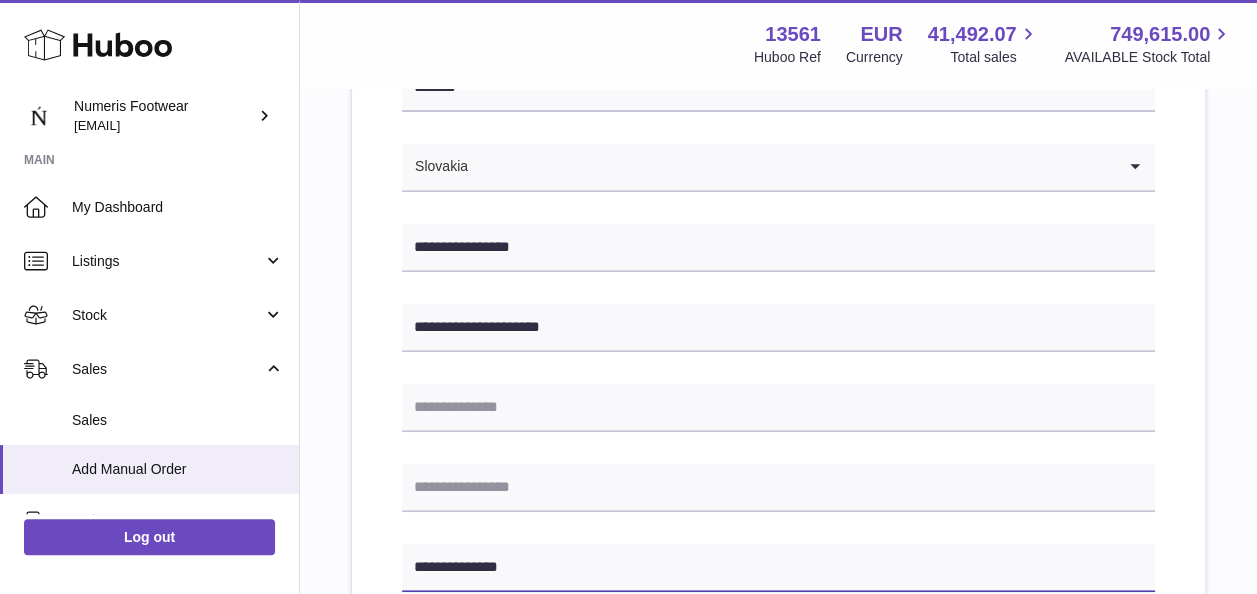 type on "**********" 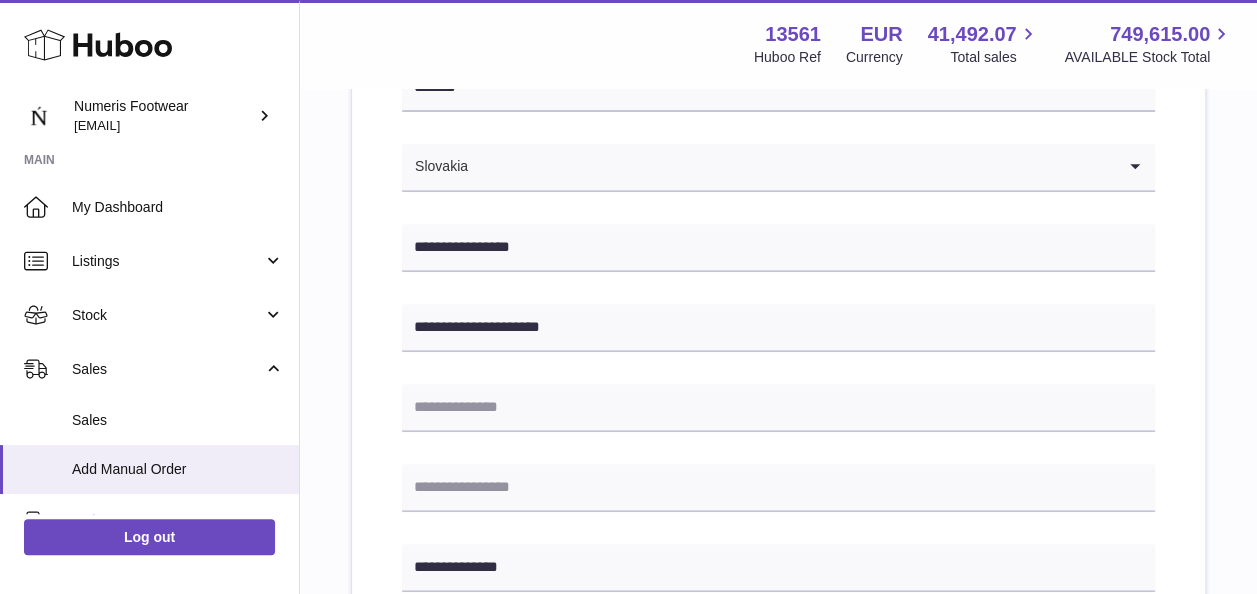 click on "**********" at bounding box center [778, 632] 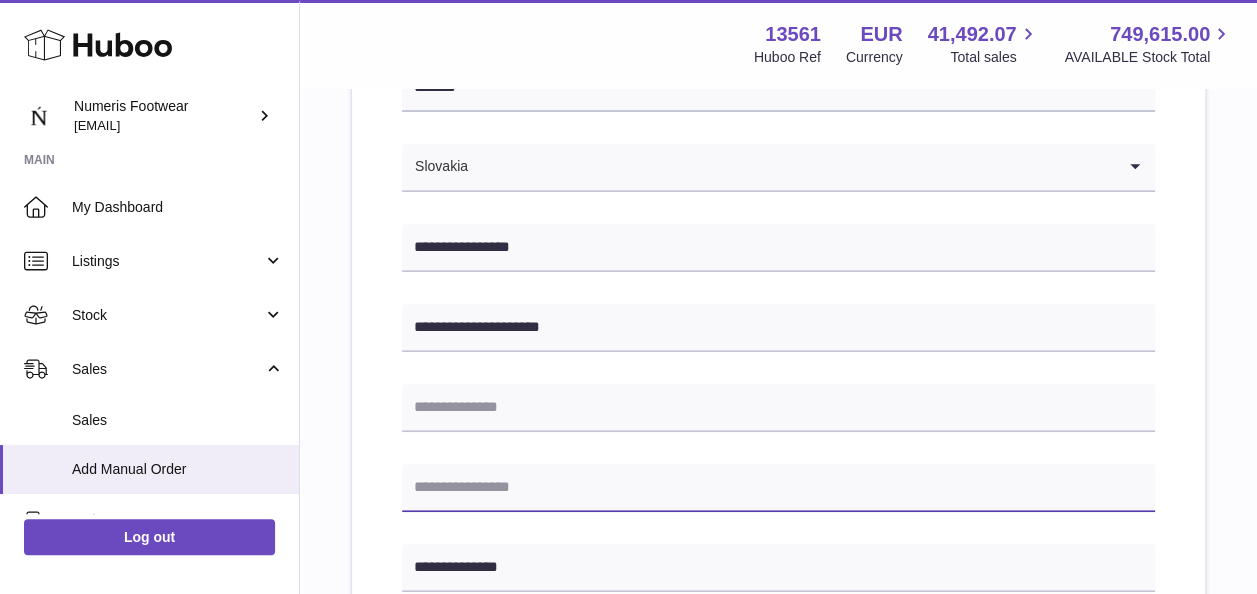 click at bounding box center [778, 488] 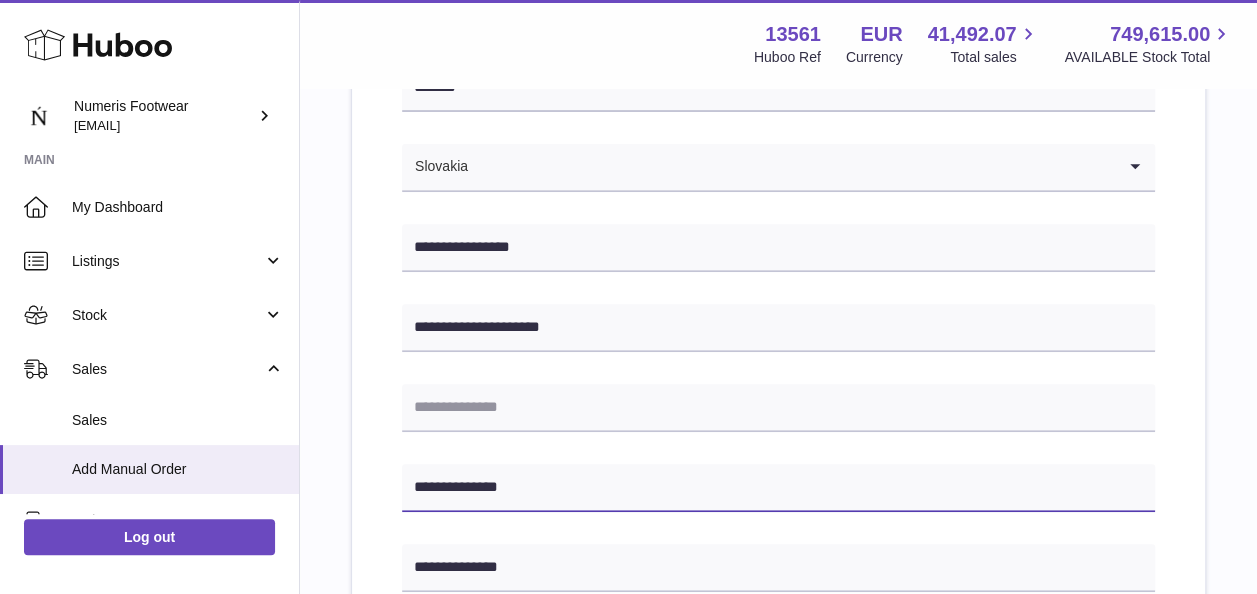 click on "**********" at bounding box center [778, 488] 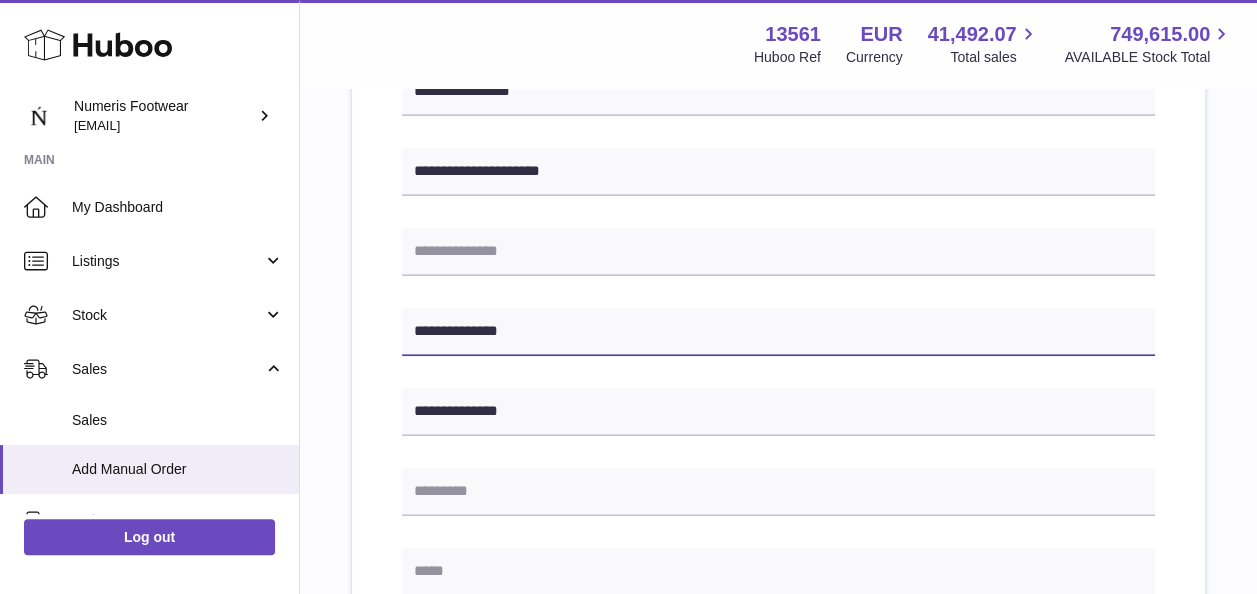 scroll, scrollTop: 477, scrollLeft: 0, axis: vertical 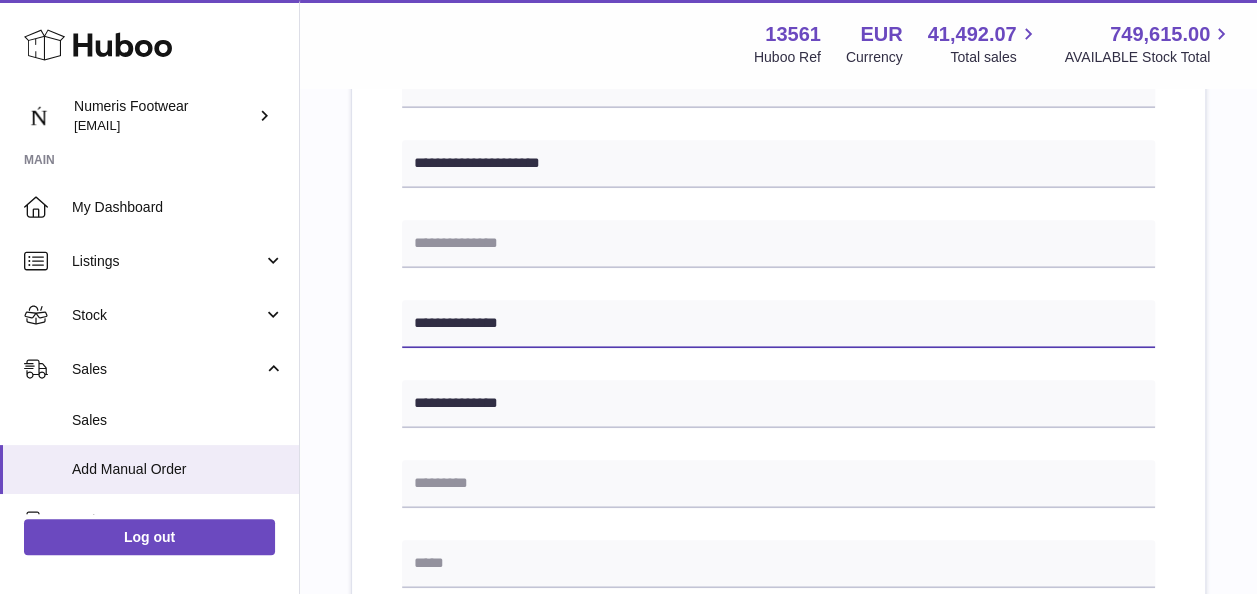 type on "**********" 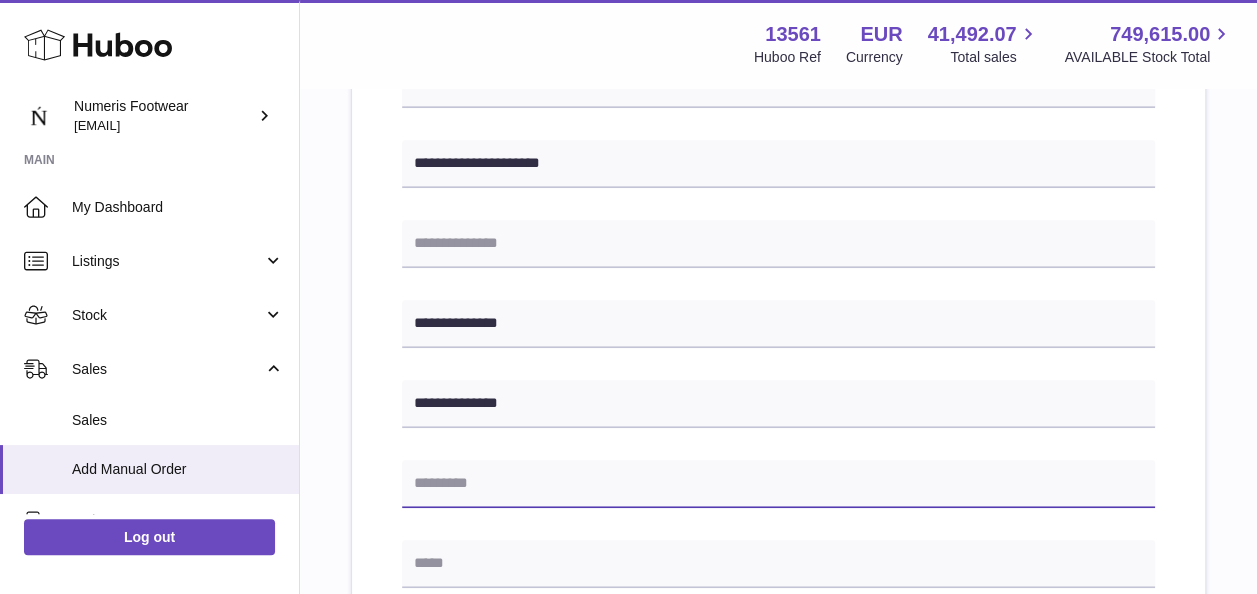 click at bounding box center (778, 484) 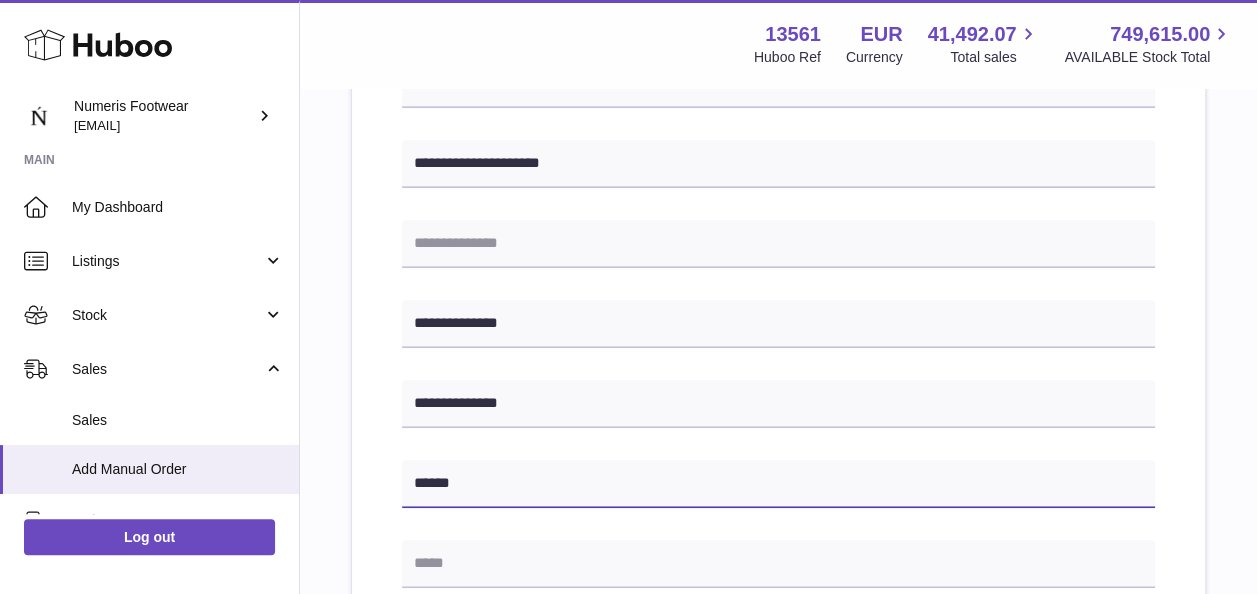 type on "******" 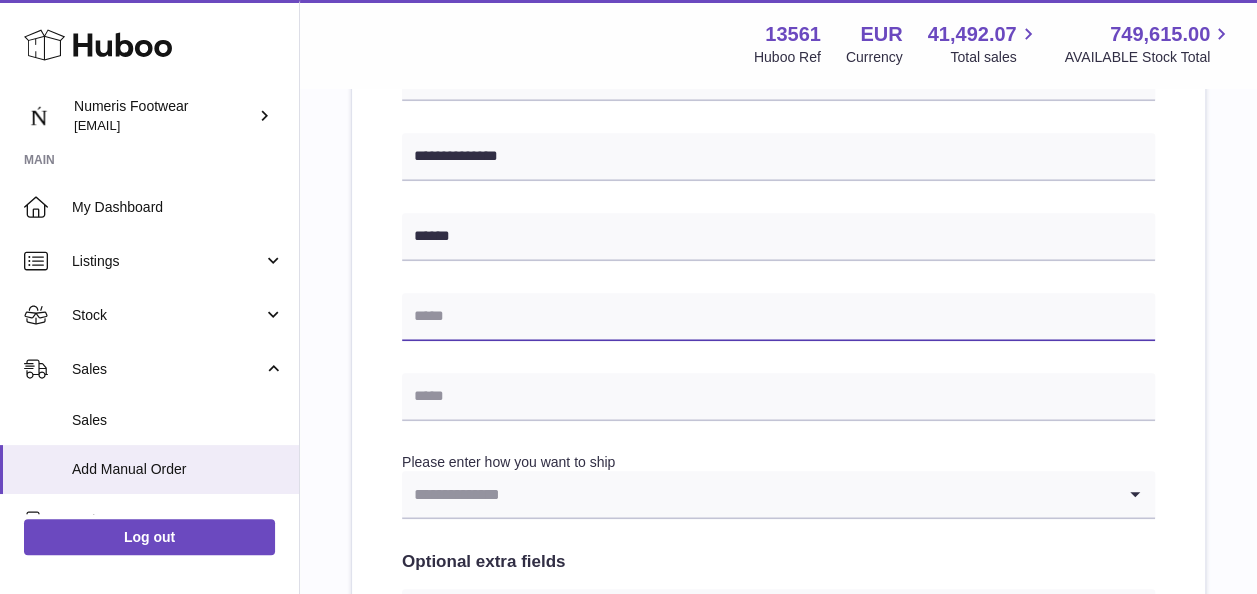 click at bounding box center [778, 317] 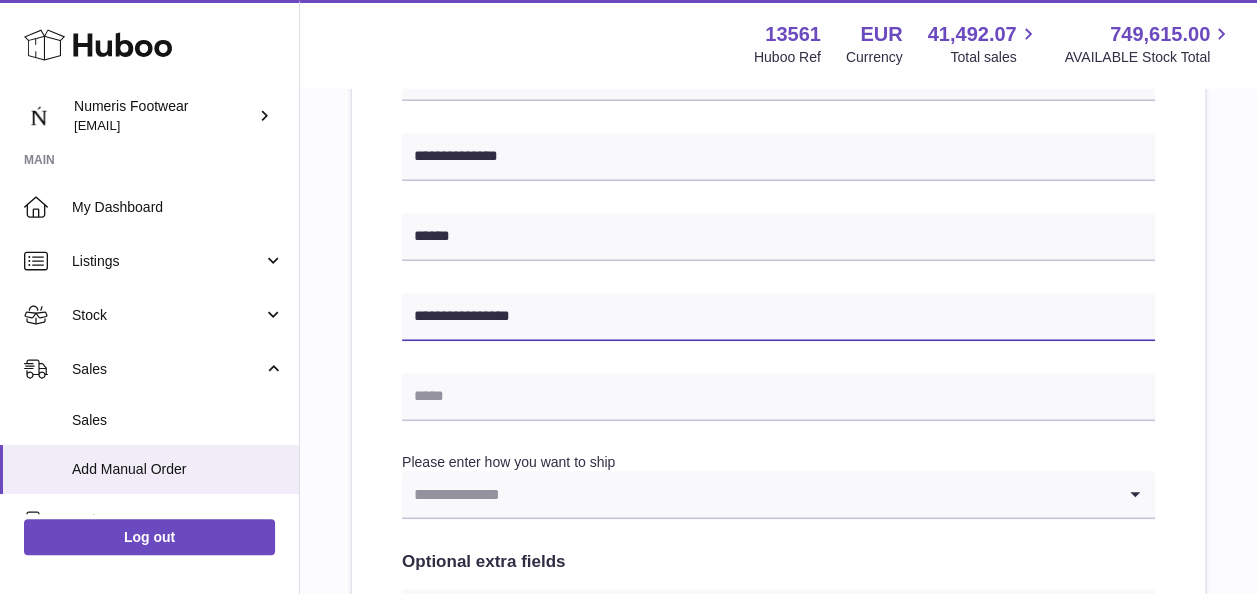 type on "**********" 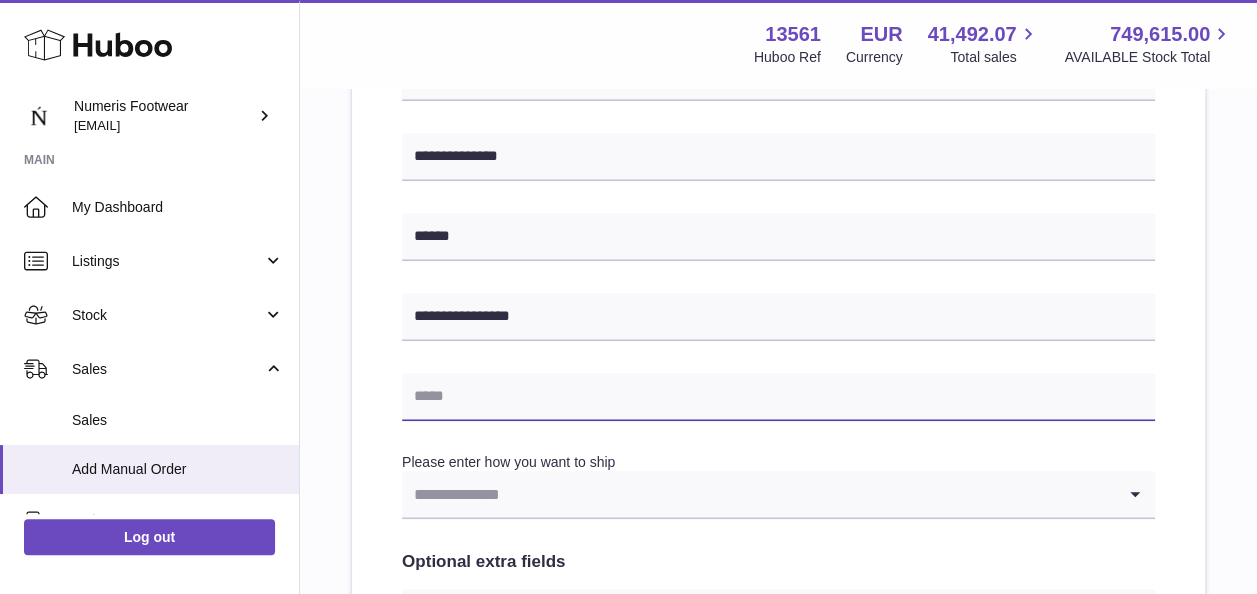 click at bounding box center (778, 397) 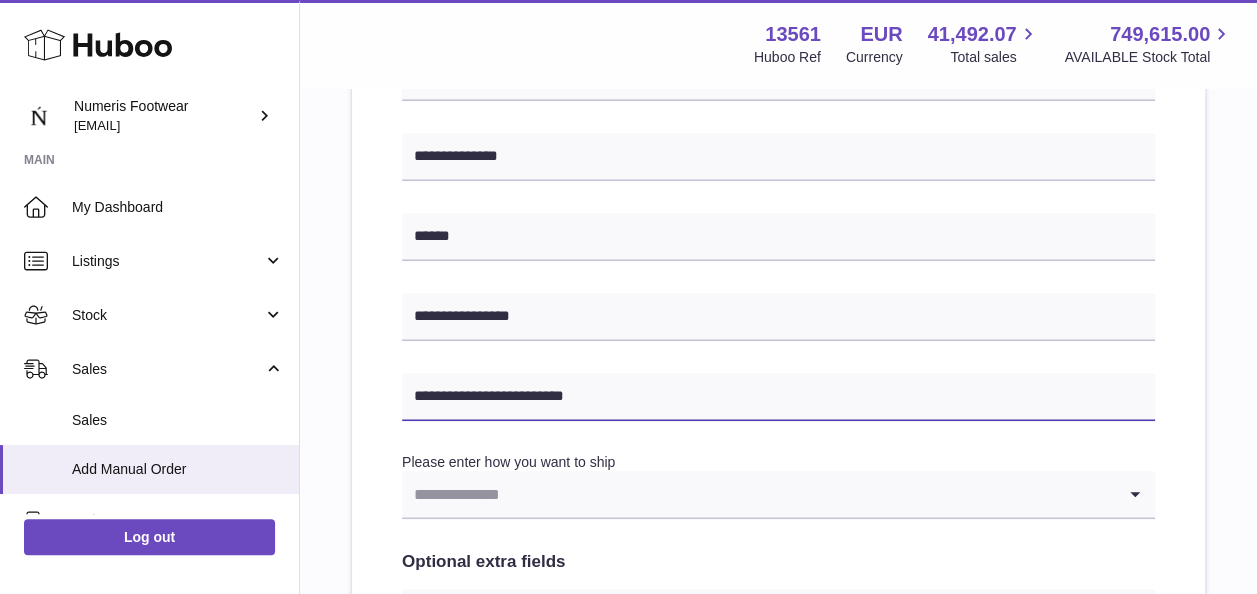 type on "**********" 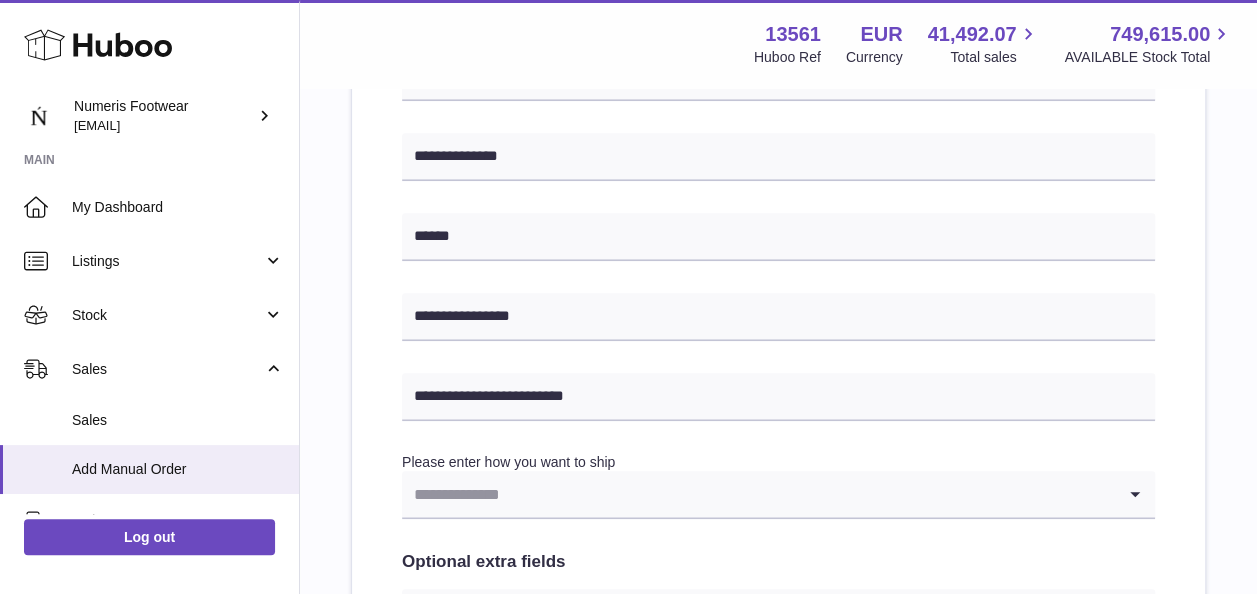 click at bounding box center [758, 494] 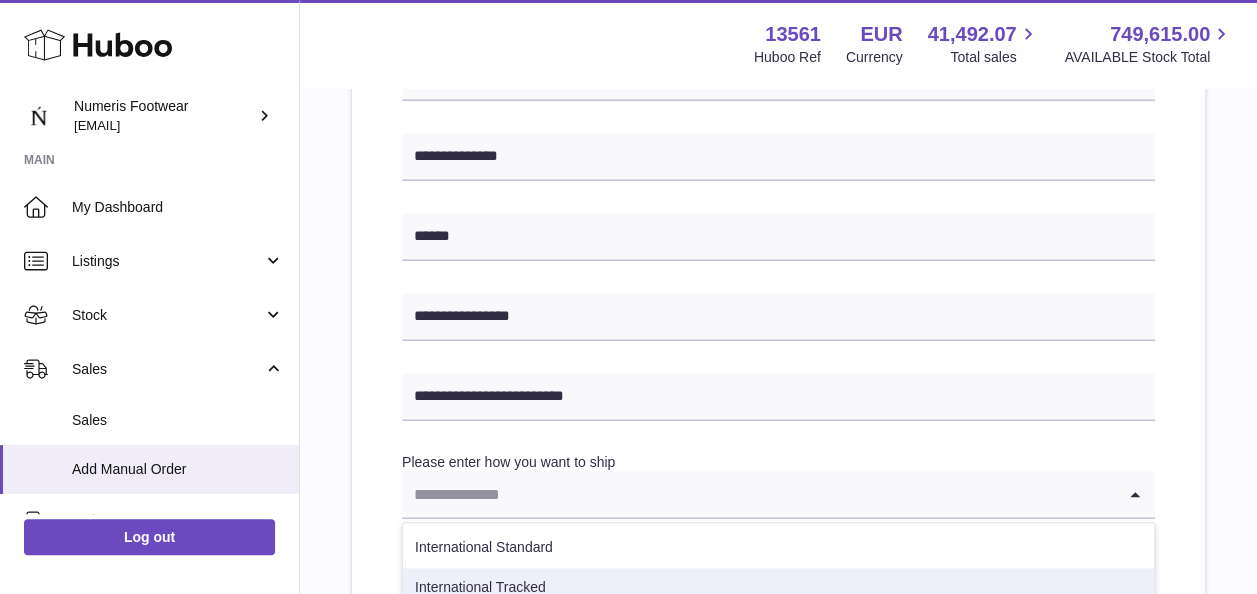 click on "International Tracked" at bounding box center [778, 588] 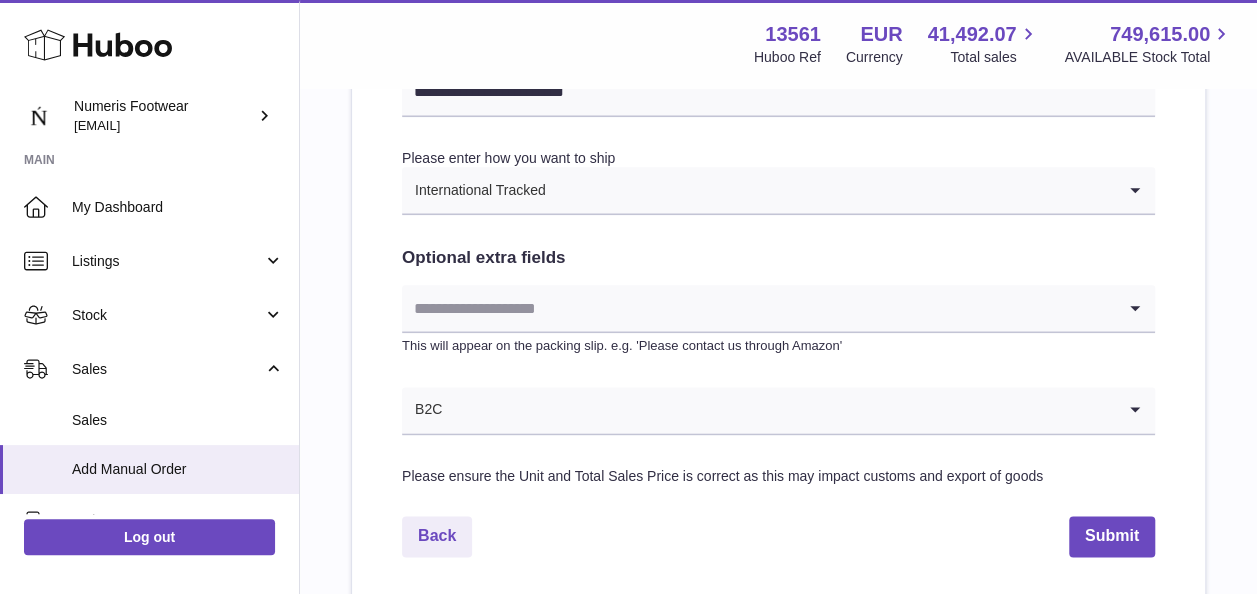 scroll, scrollTop: 1198, scrollLeft: 0, axis: vertical 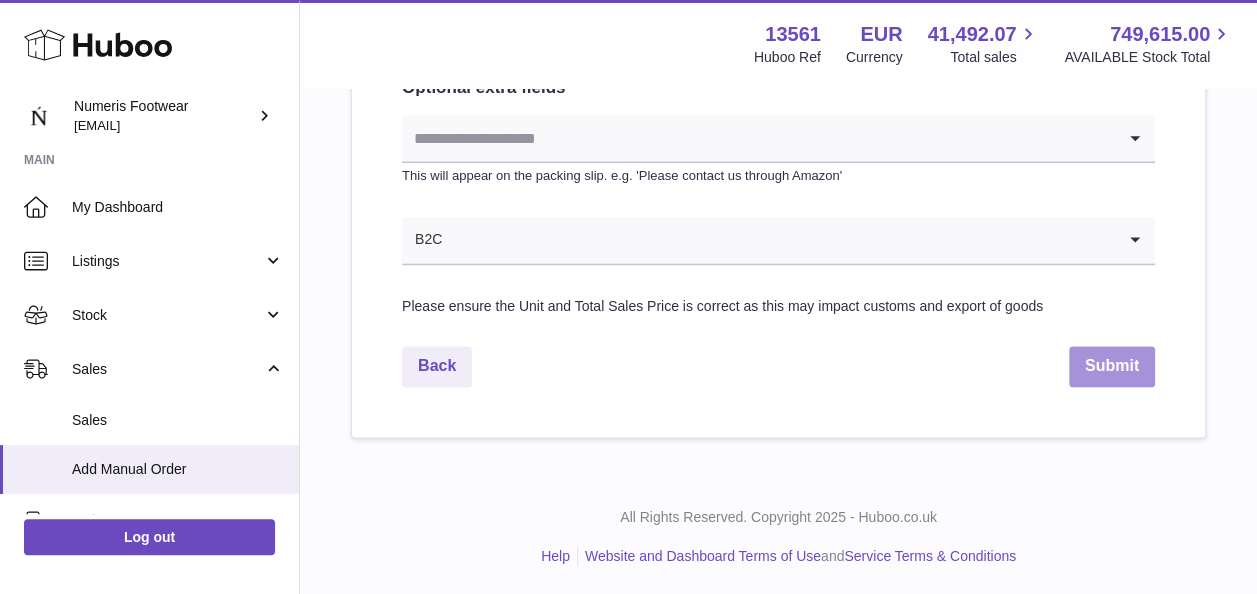 click on "Submit" at bounding box center (1112, 366) 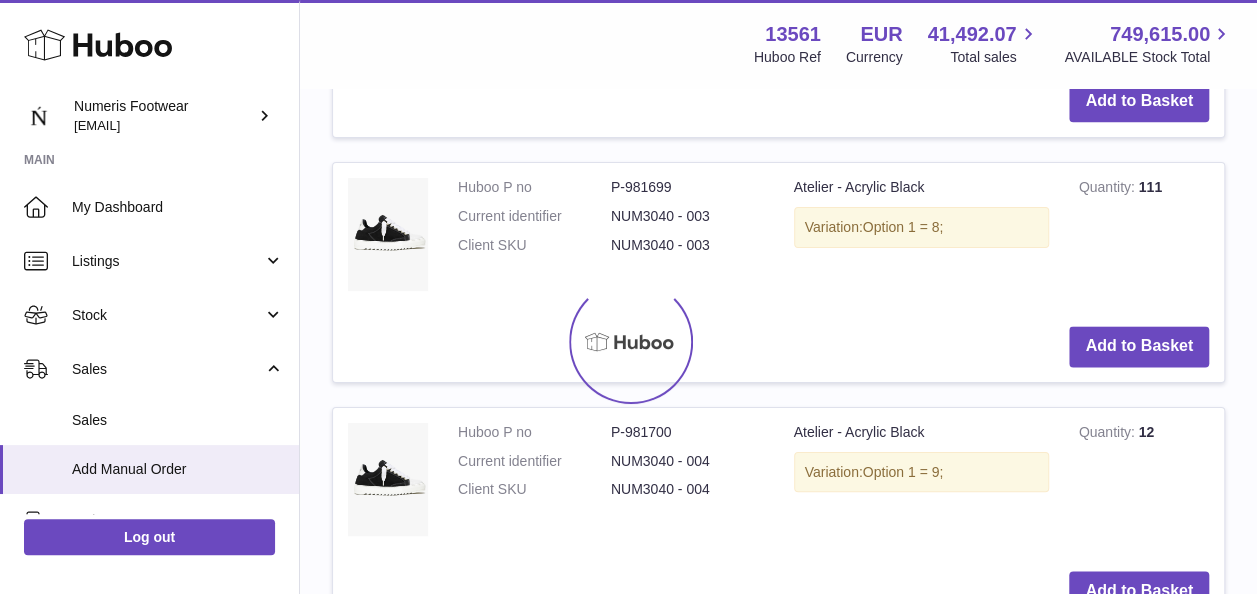scroll, scrollTop: 0, scrollLeft: 0, axis: both 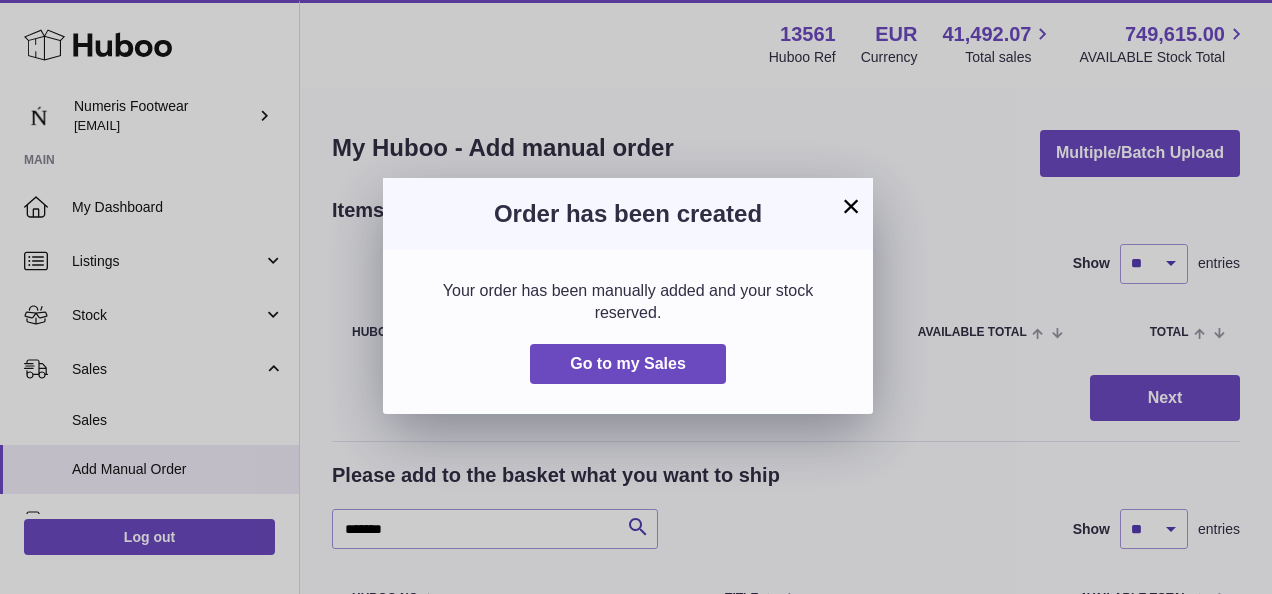 click on "×" at bounding box center [851, 206] 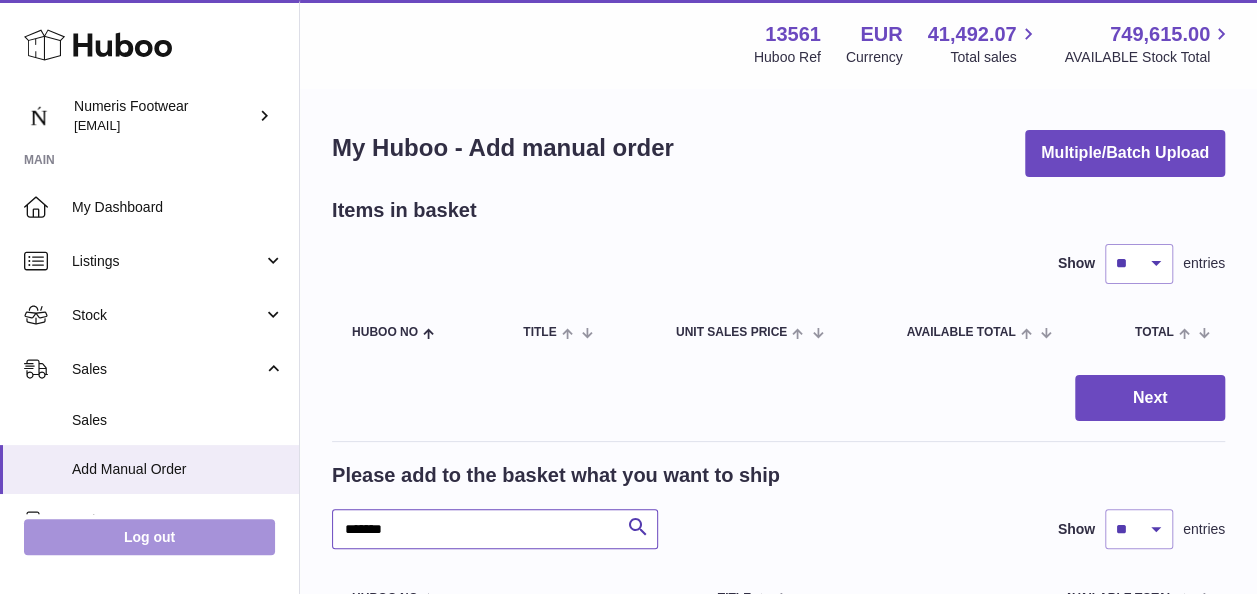 drag, startPoint x: 336, startPoint y: 544, endPoint x: 270, endPoint y: 536, distance: 66.48308 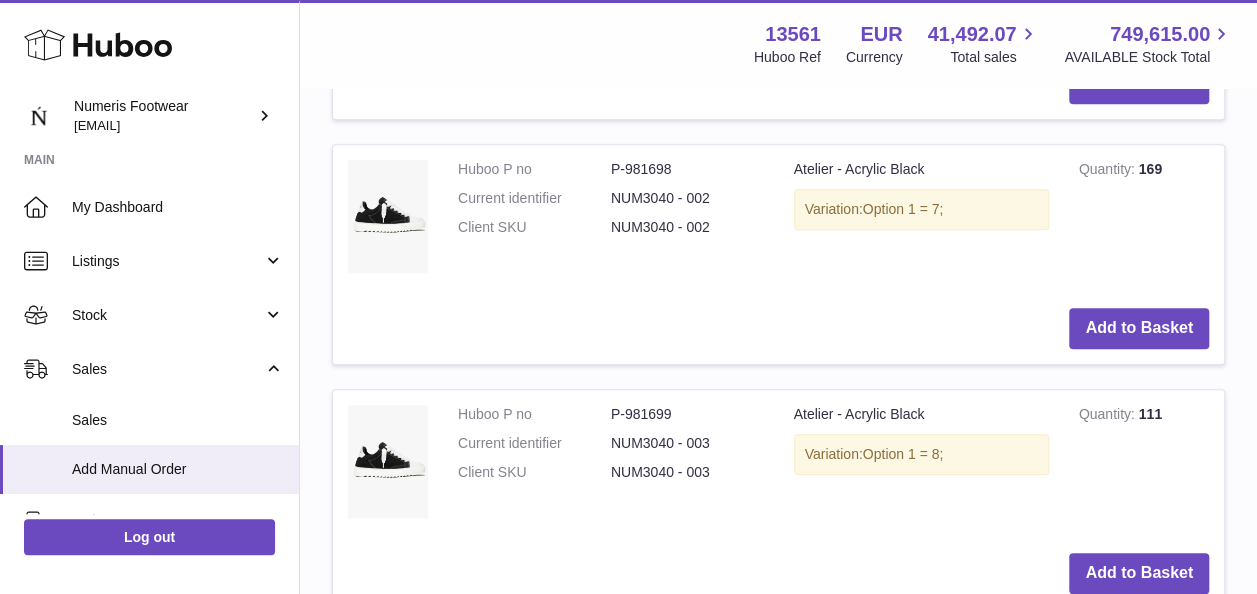 scroll, scrollTop: 800, scrollLeft: 0, axis: vertical 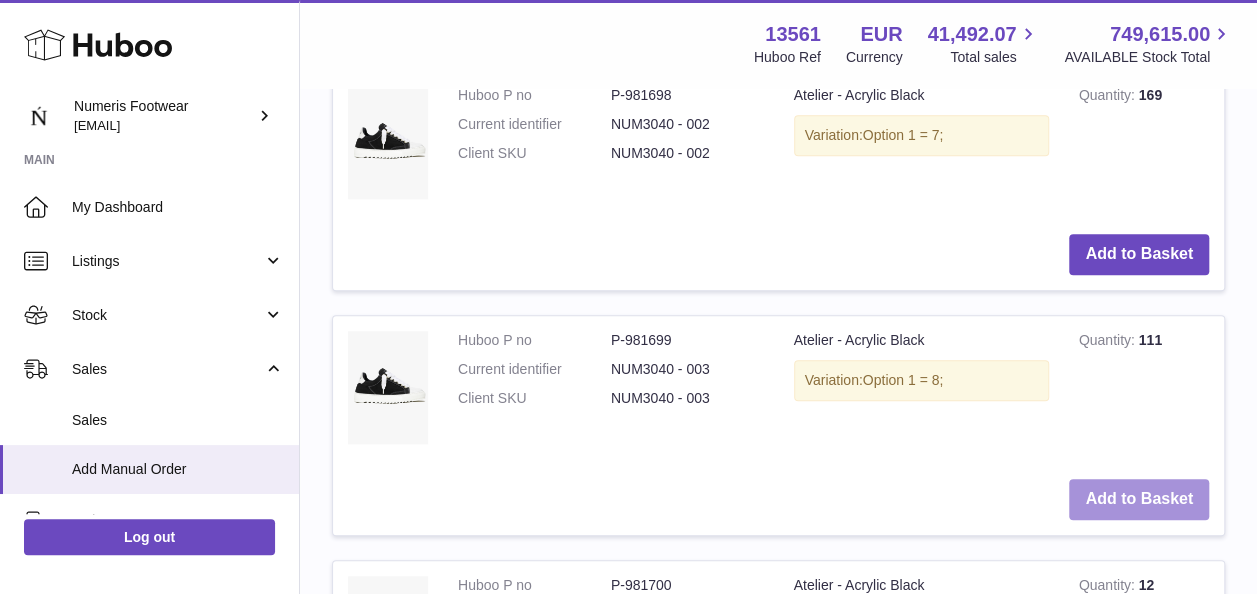 type on "*******" 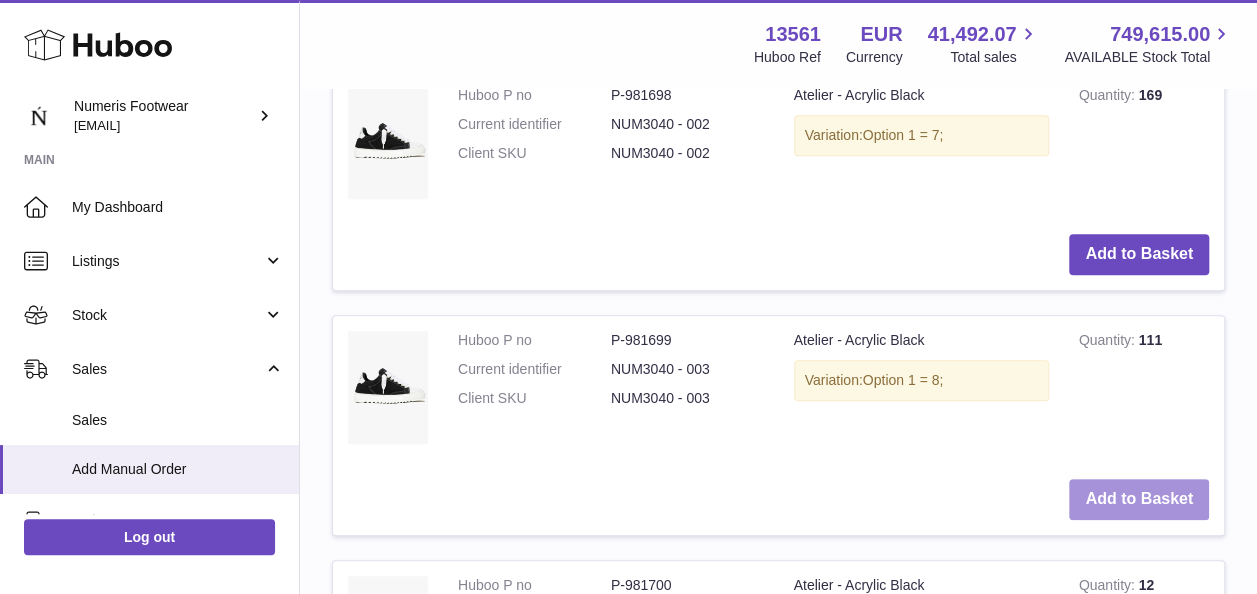 click on "Add to Basket" at bounding box center [1139, 499] 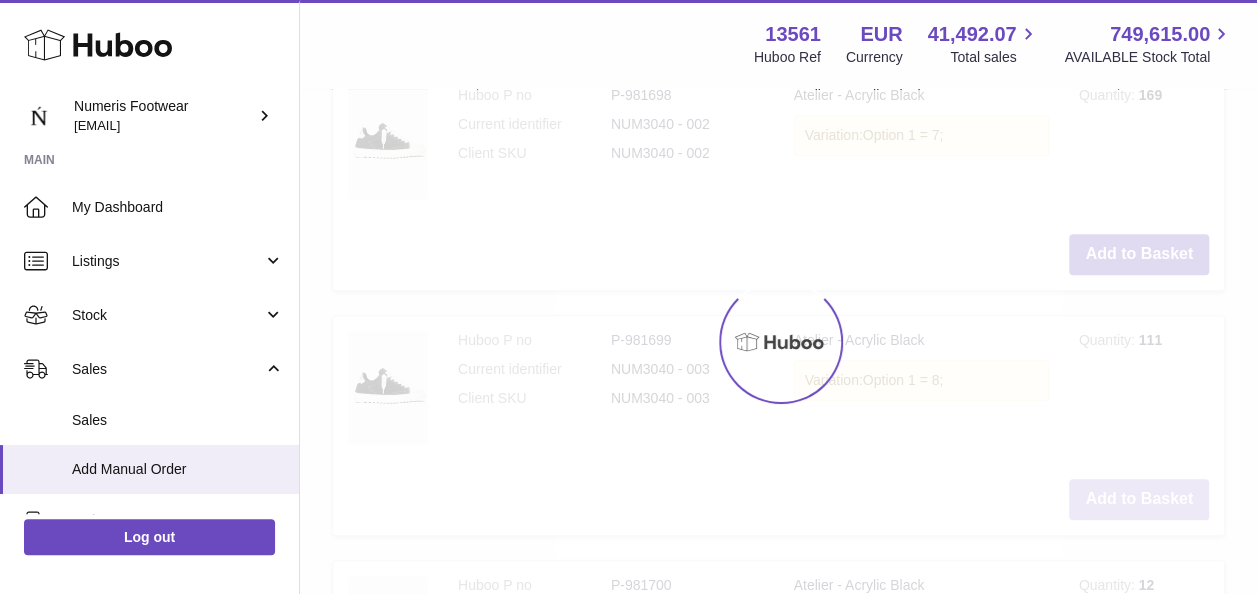 scroll, scrollTop: 1044, scrollLeft: 0, axis: vertical 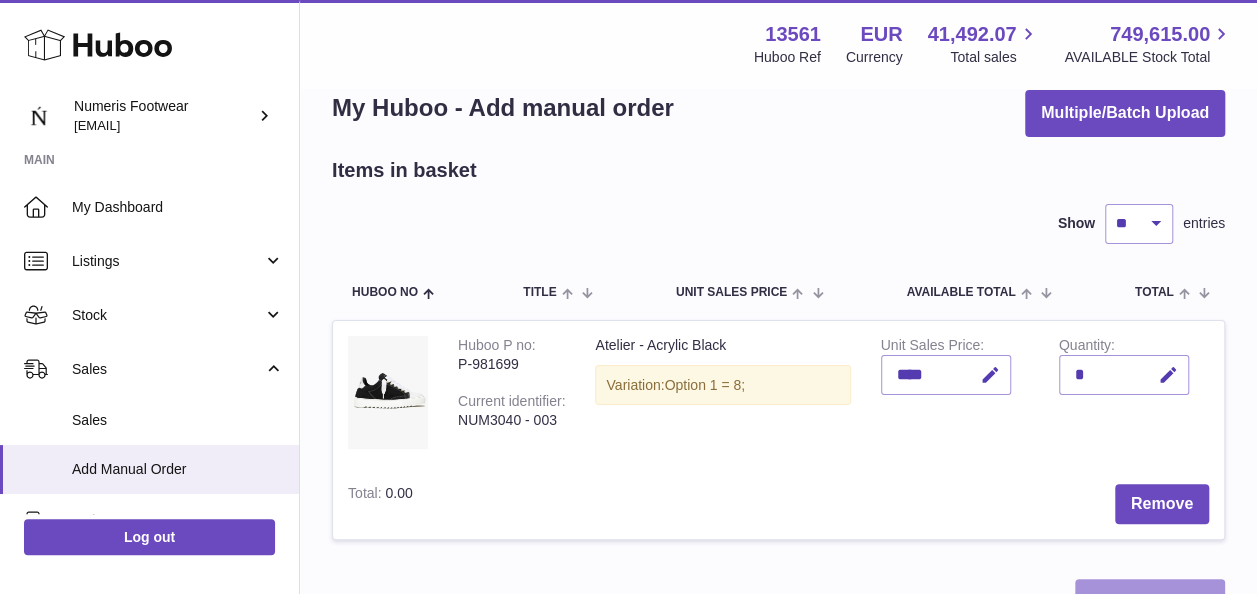 click on "Next" at bounding box center (1150, 602) 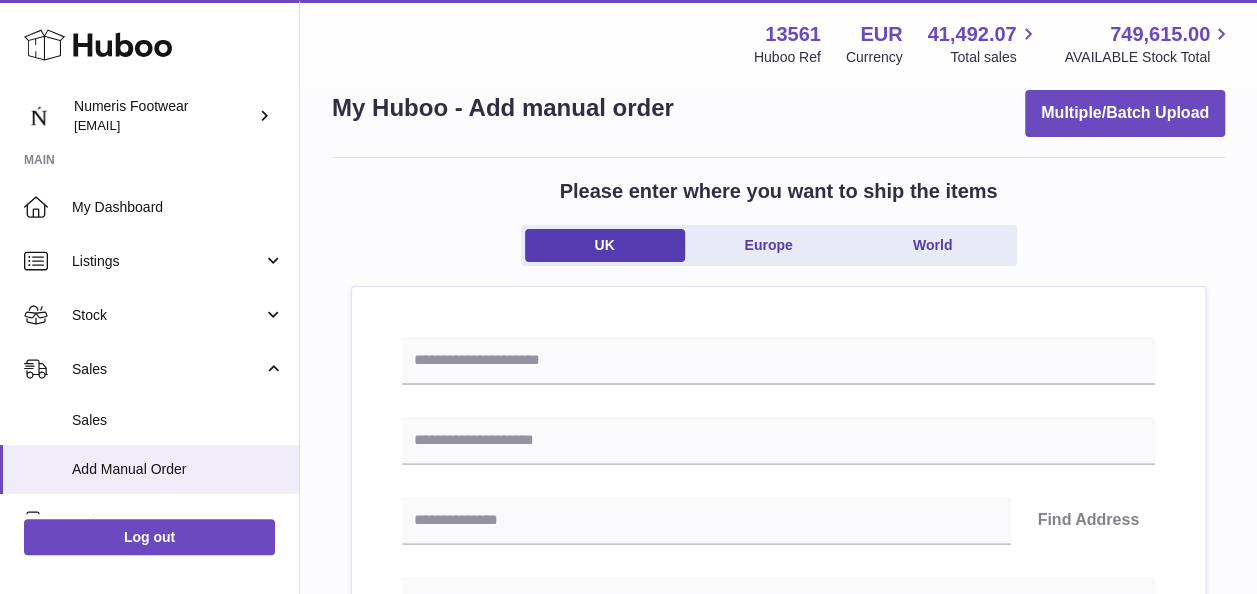 click on "UK
Europe
World" at bounding box center (769, 245) 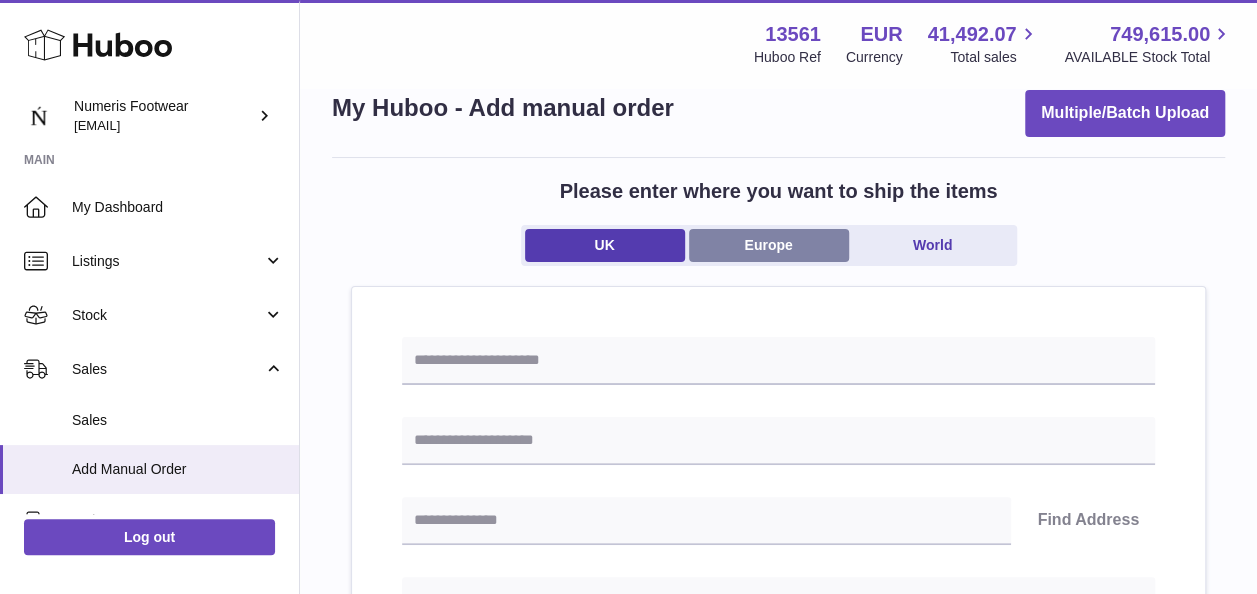 click on "Europe" at bounding box center [769, 245] 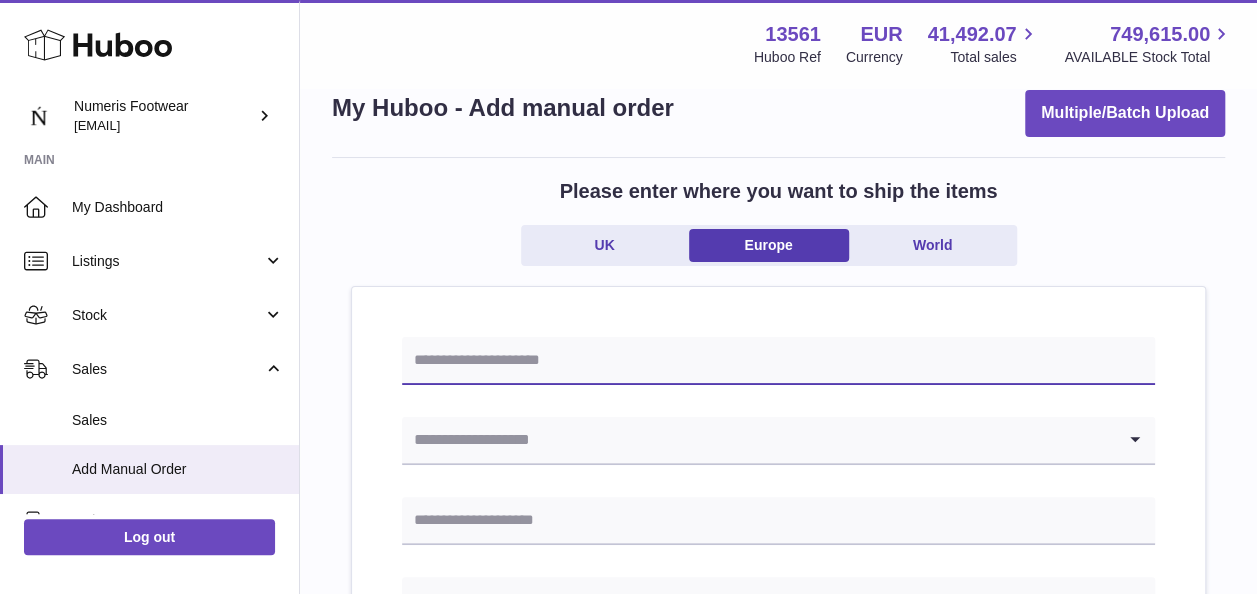 click at bounding box center [778, 361] 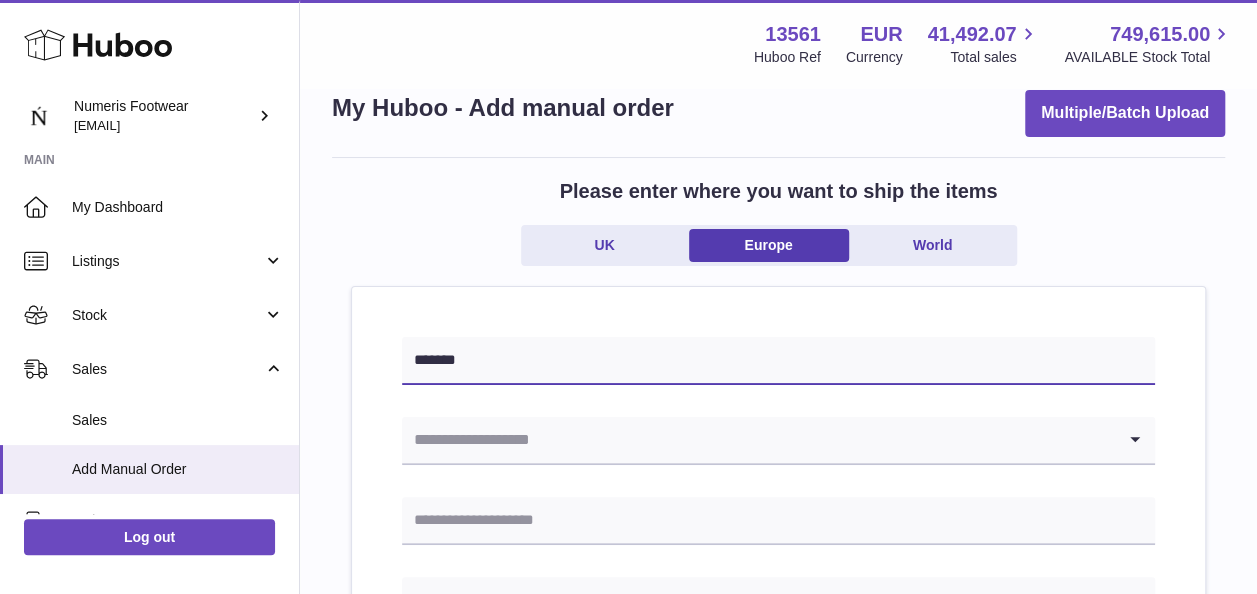 type on "*******" 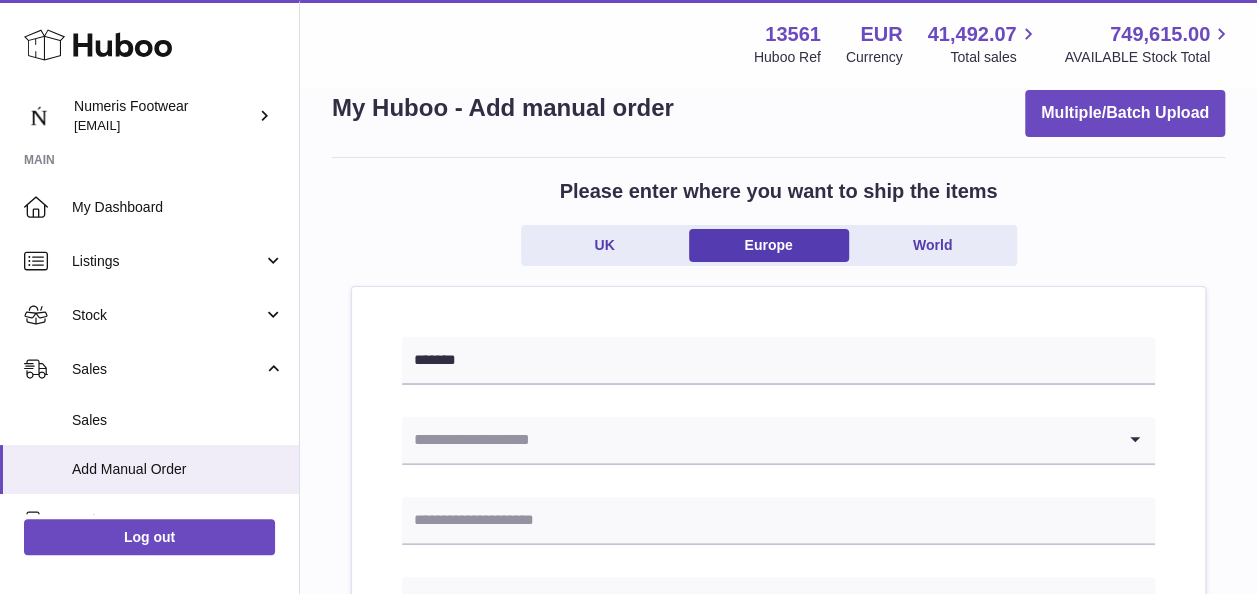 click at bounding box center (758, 440) 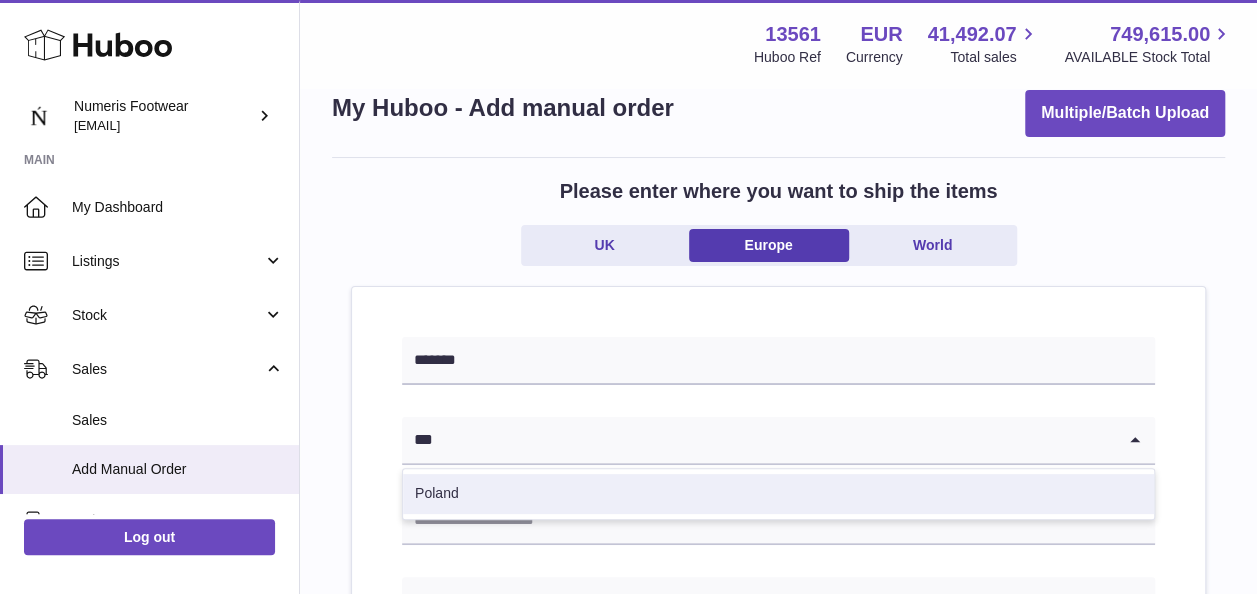 click on "Poland" at bounding box center (778, 494) 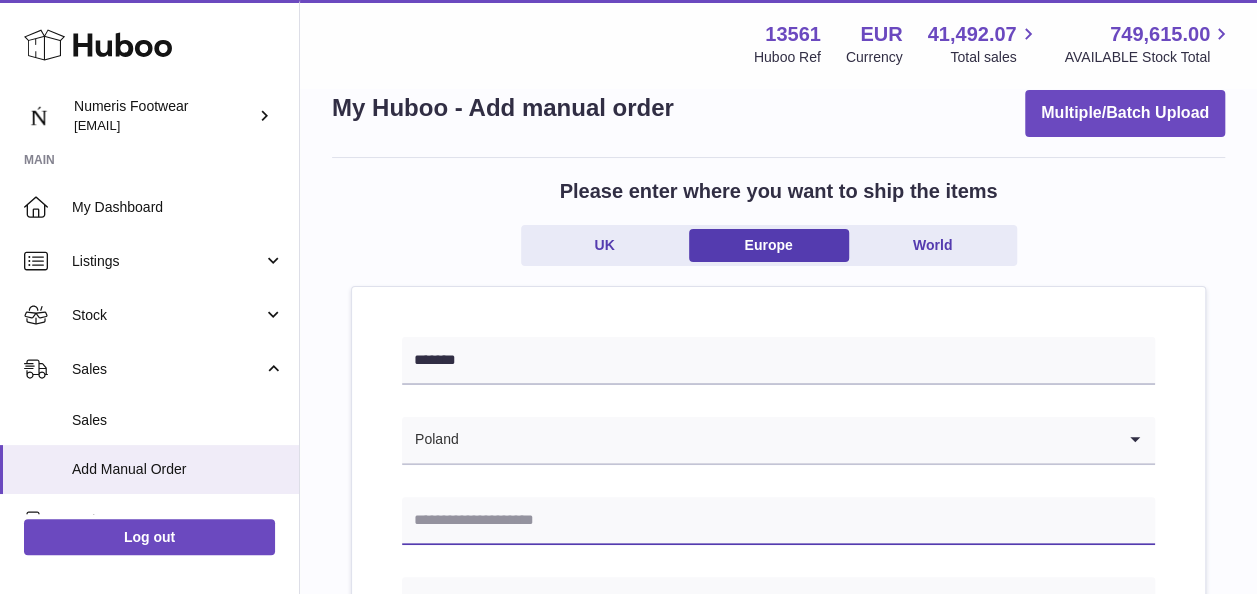 click at bounding box center [778, 521] 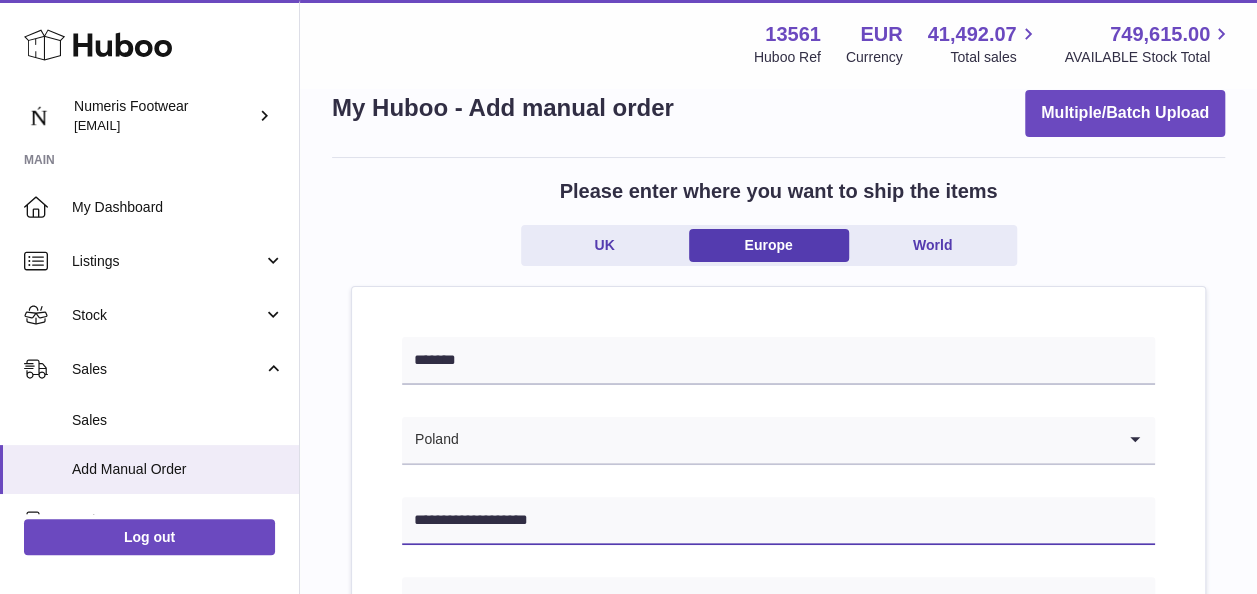 type on "**********" 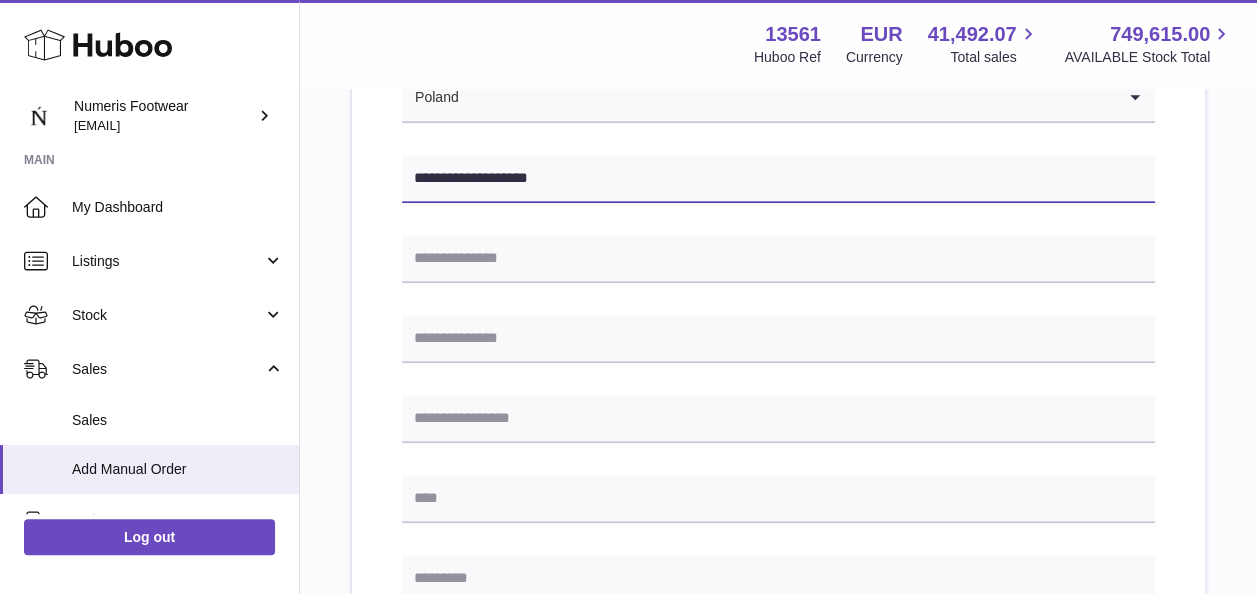 scroll, scrollTop: 440, scrollLeft: 0, axis: vertical 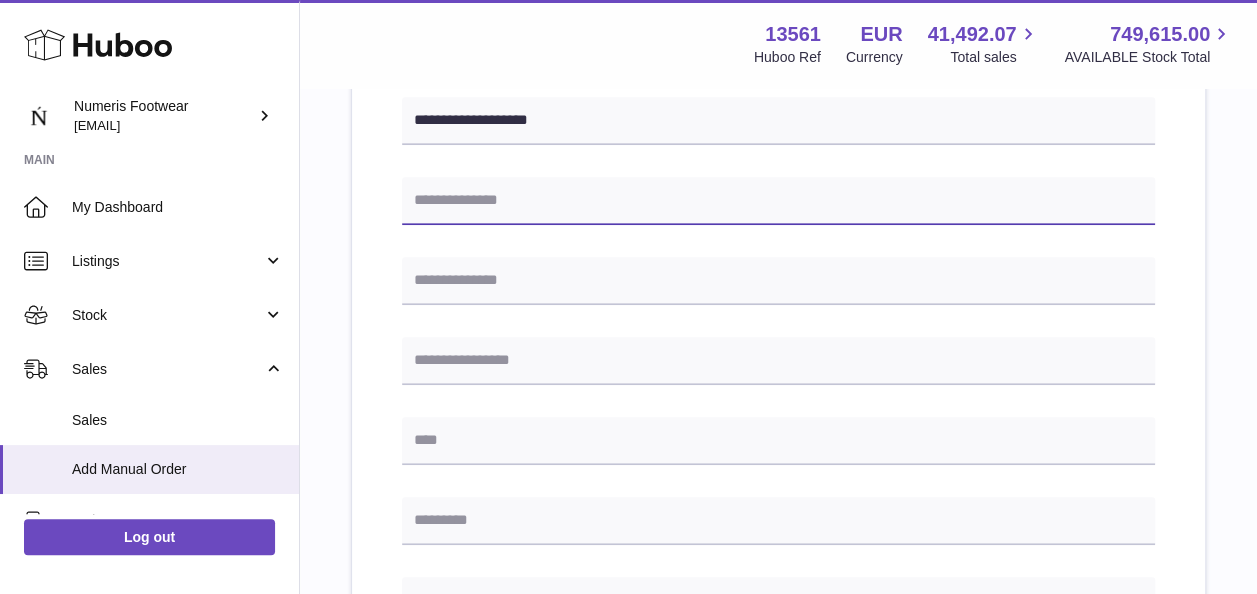 click at bounding box center (778, 201) 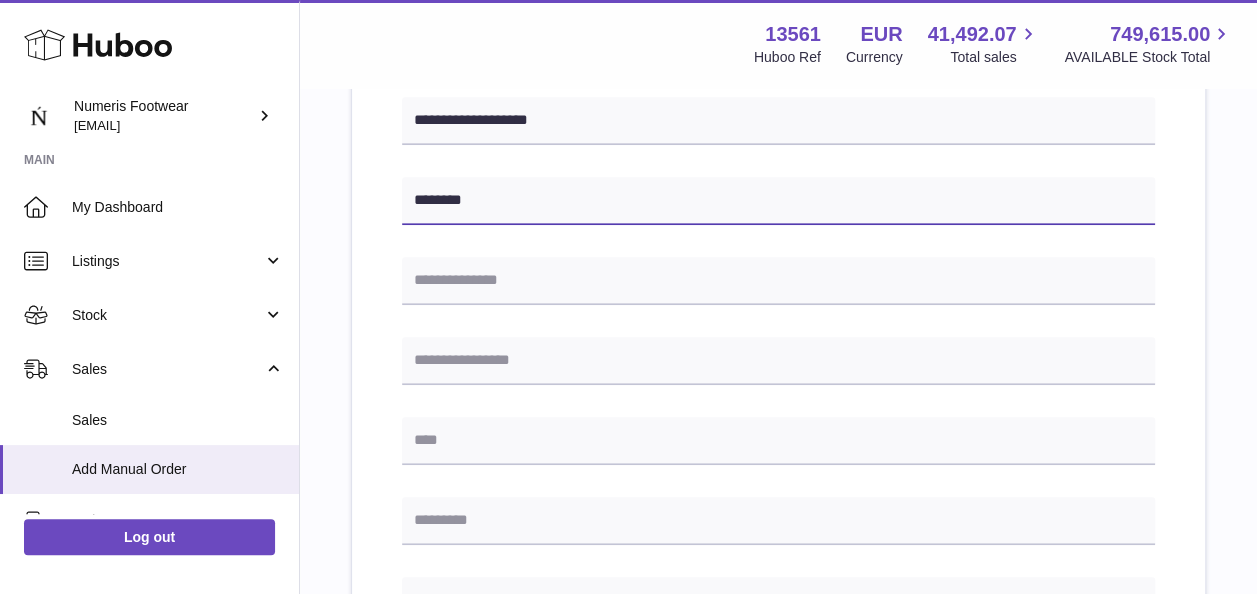 type on "********" 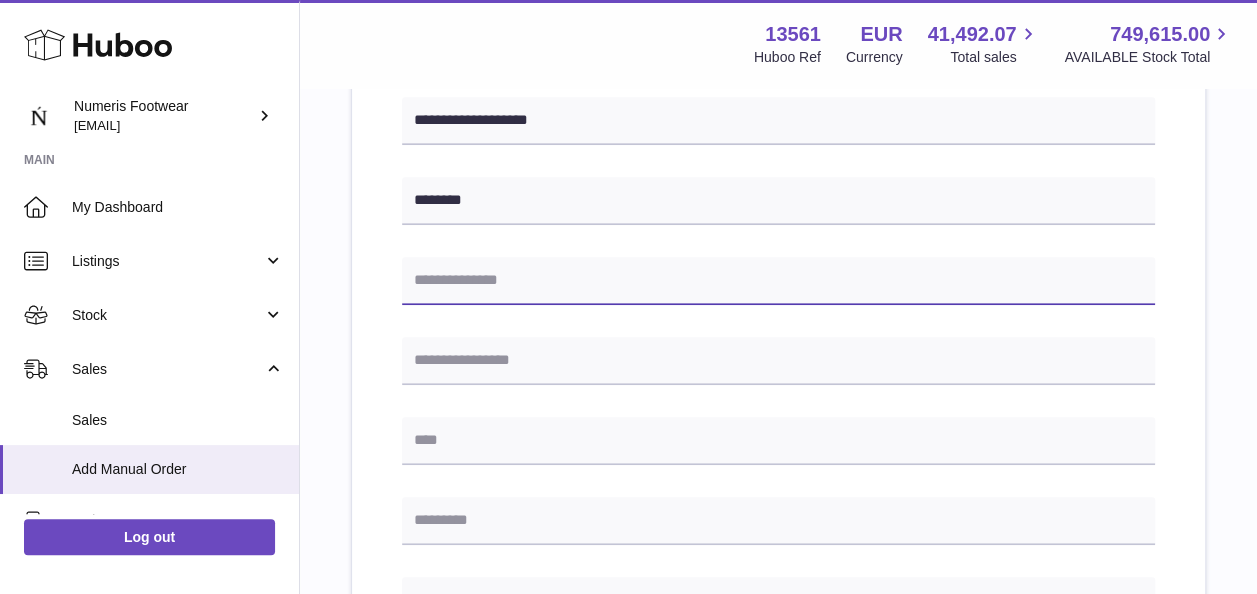 click at bounding box center (778, 281) 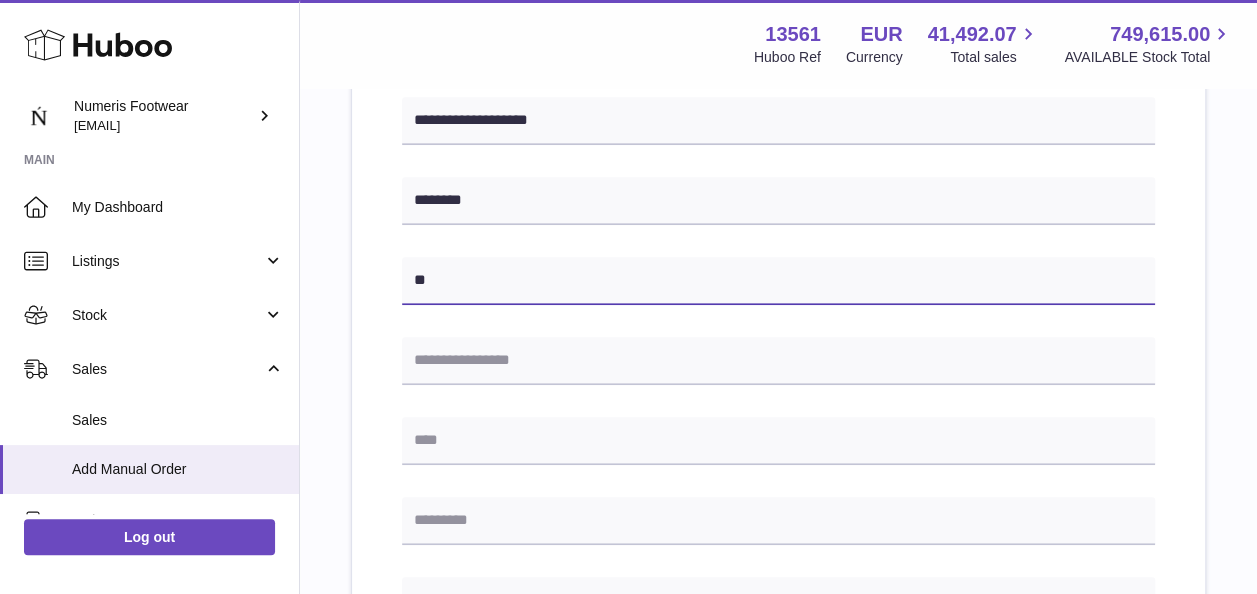 type on "**" 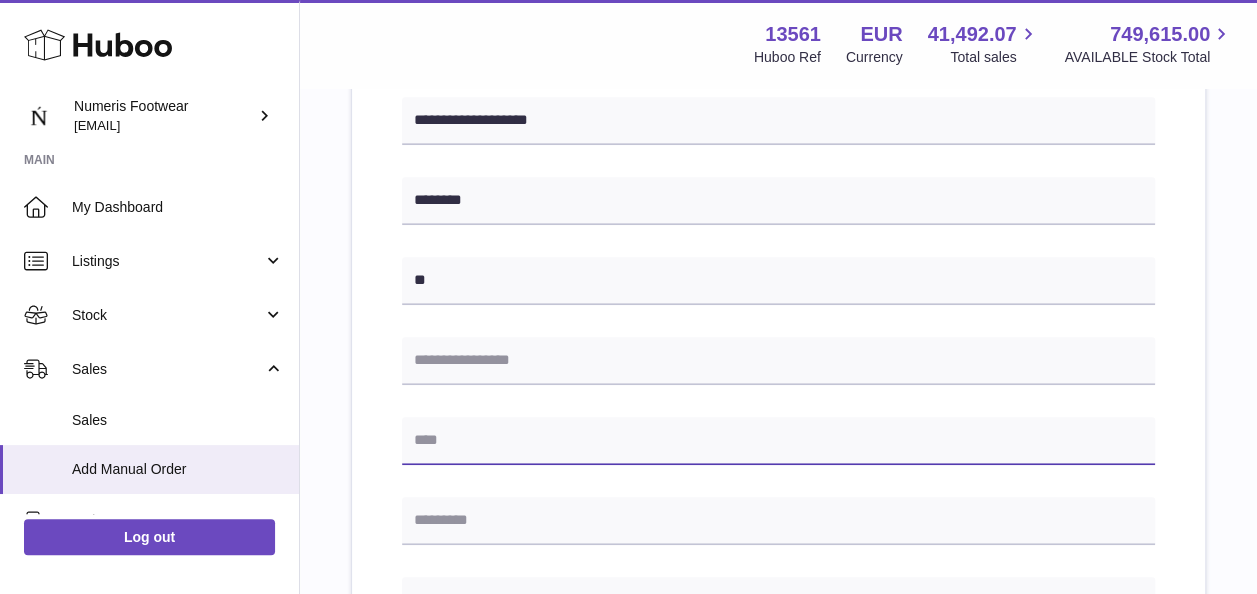 click at bounding box center [778, 441] 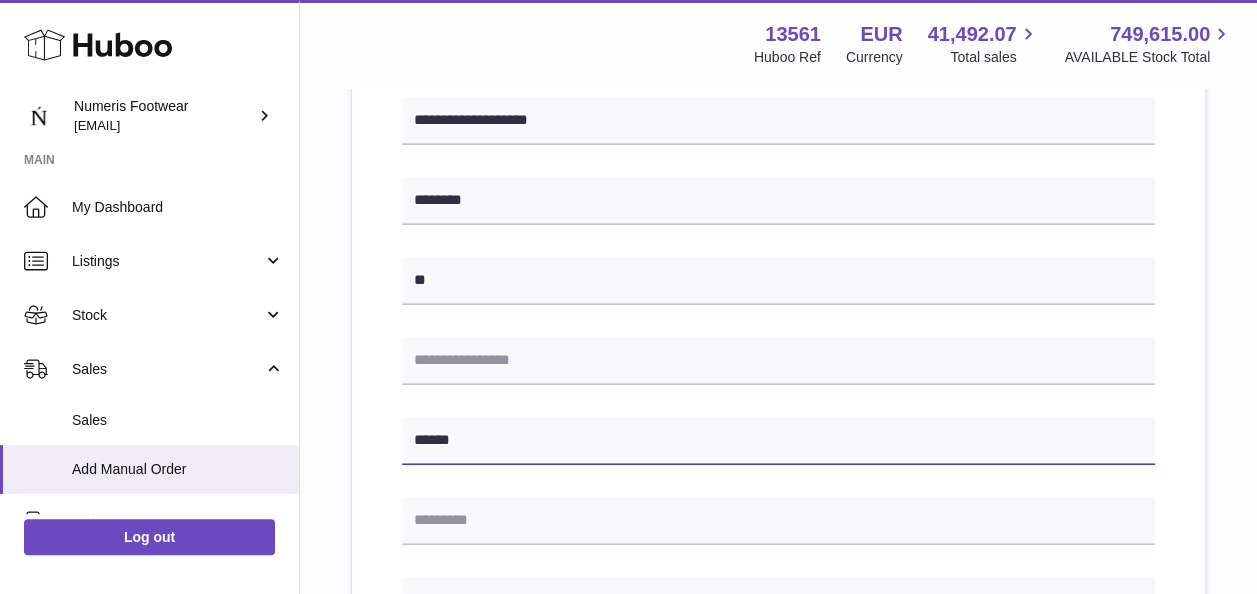 type on "******" 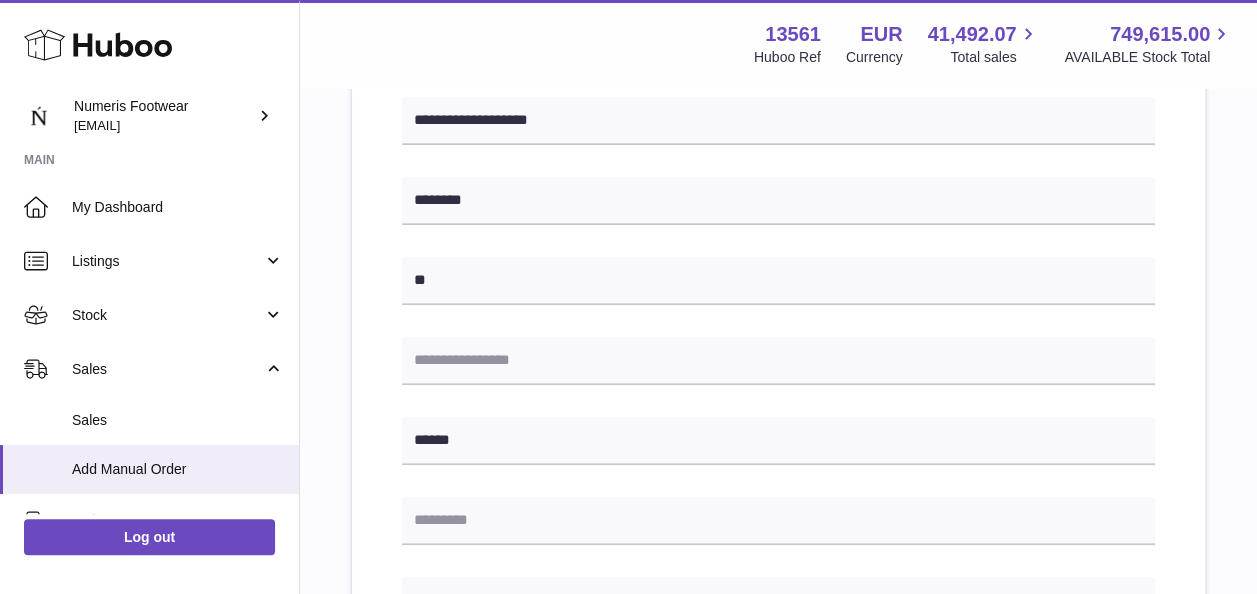 click on "**********" at bounding box center [778, 541] 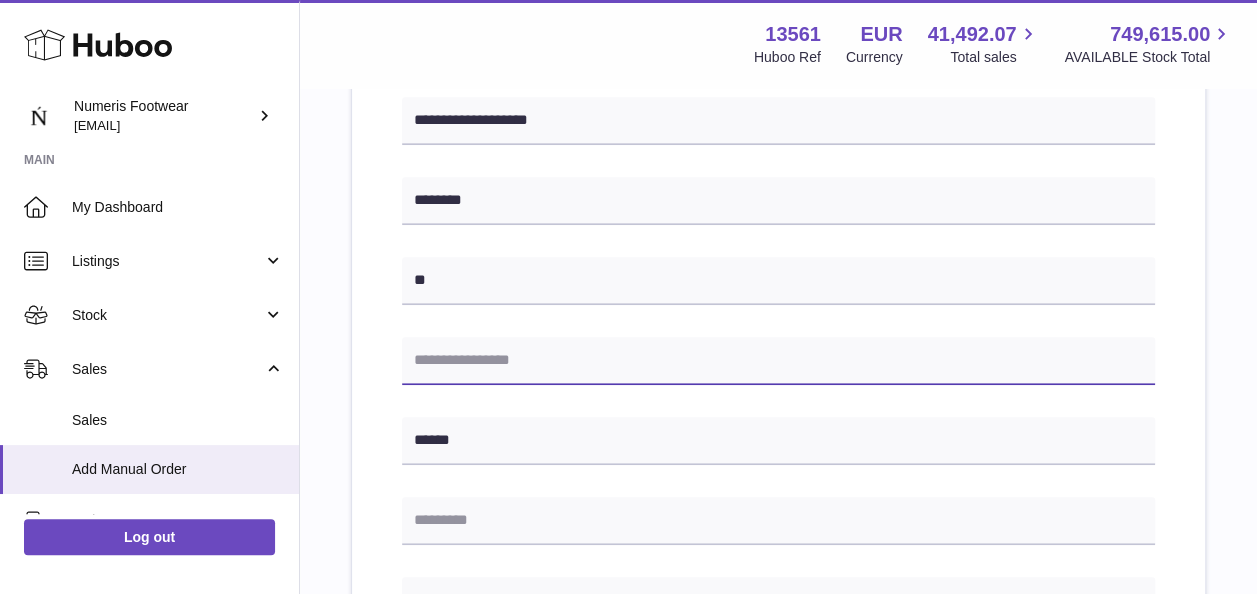 click at bounding box center [778, 361] 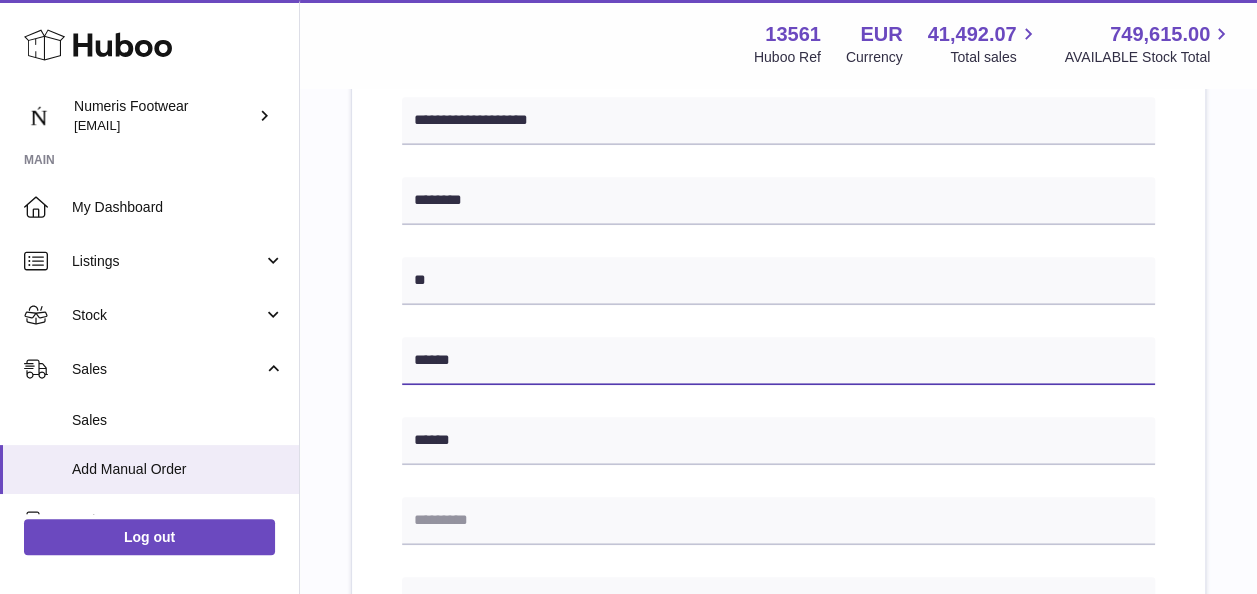 type on "******" 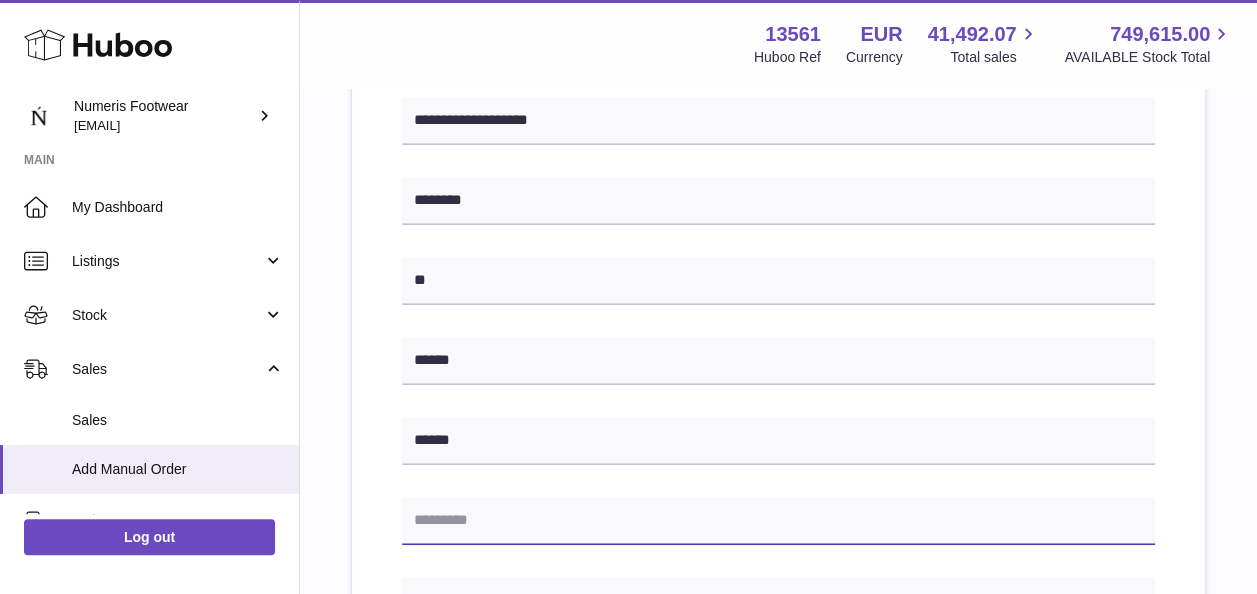 click at bounding box center (778, 521) 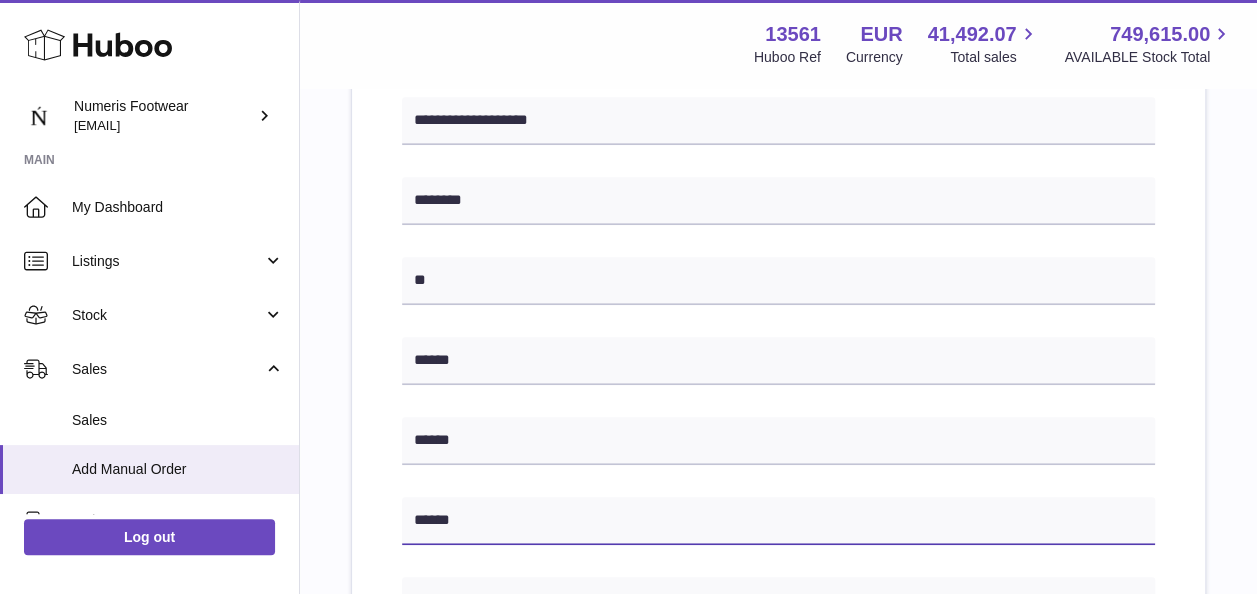 type on "******" 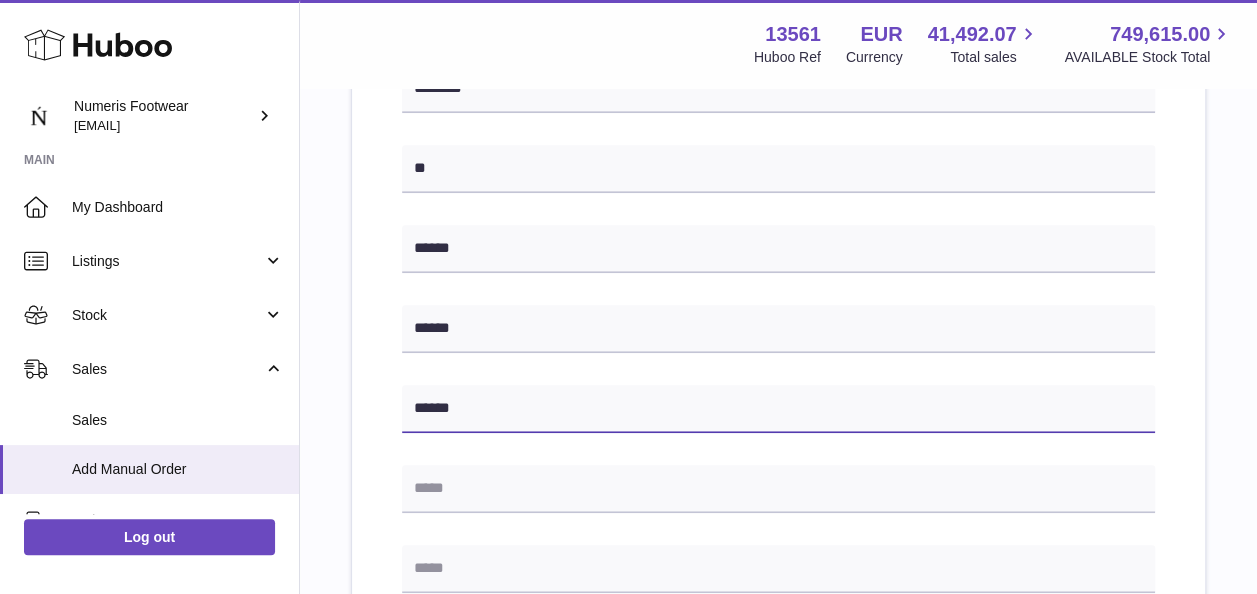 scroll, scrollTop: 634, scrollLeft: 0, axis: vertical 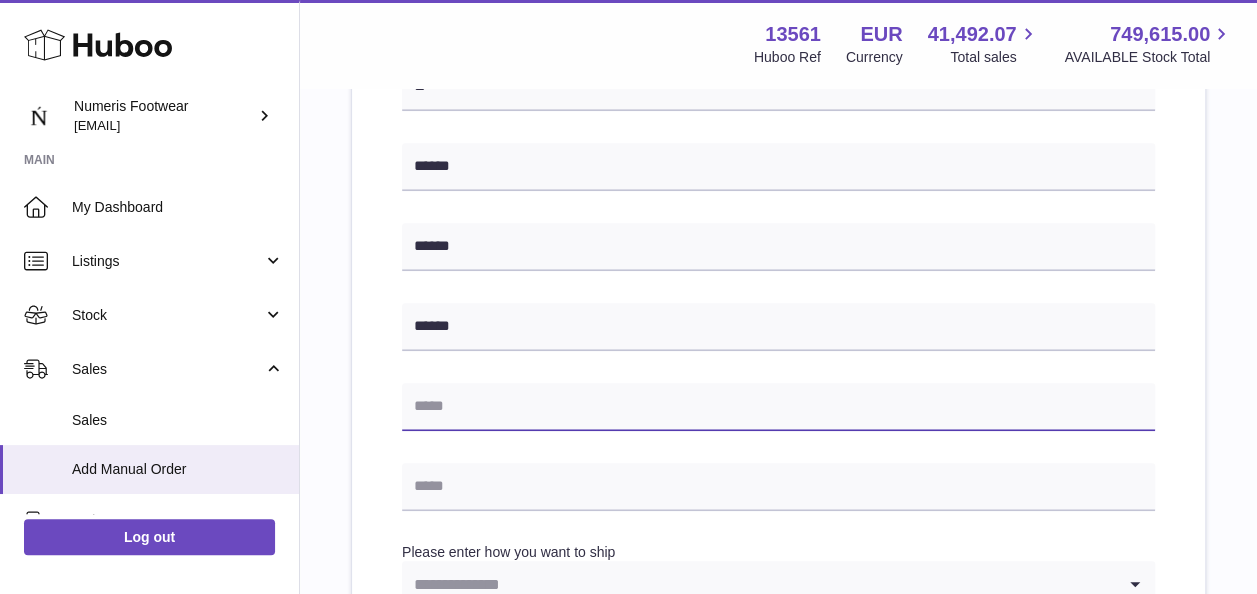 click at bounding box center (778, 407) 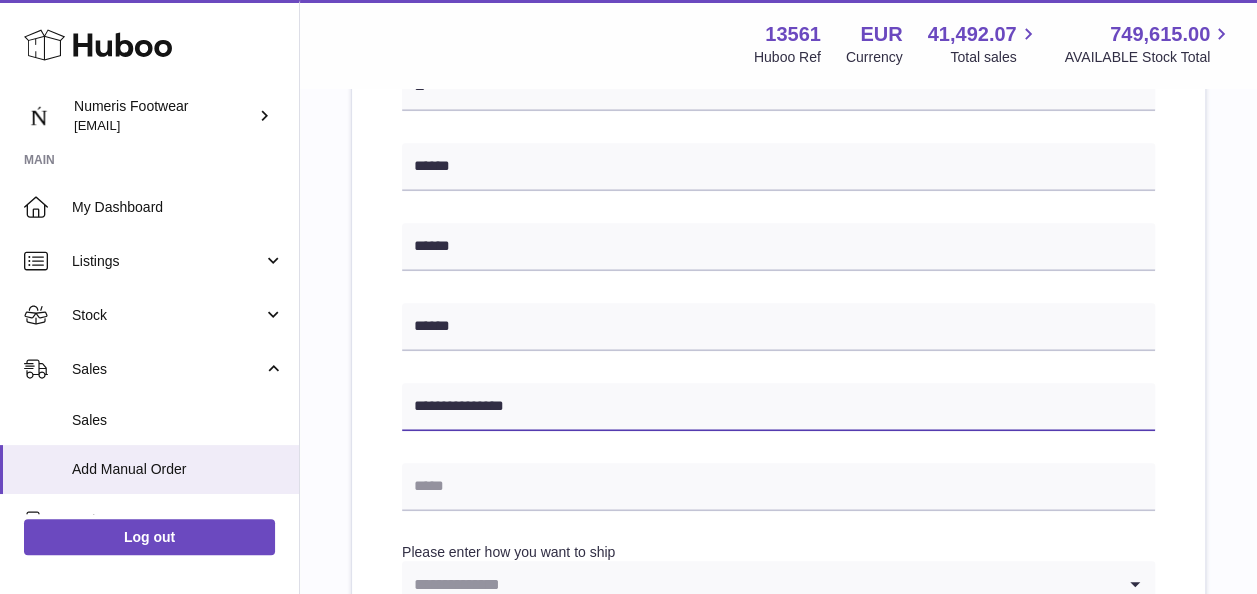 type on "**********" 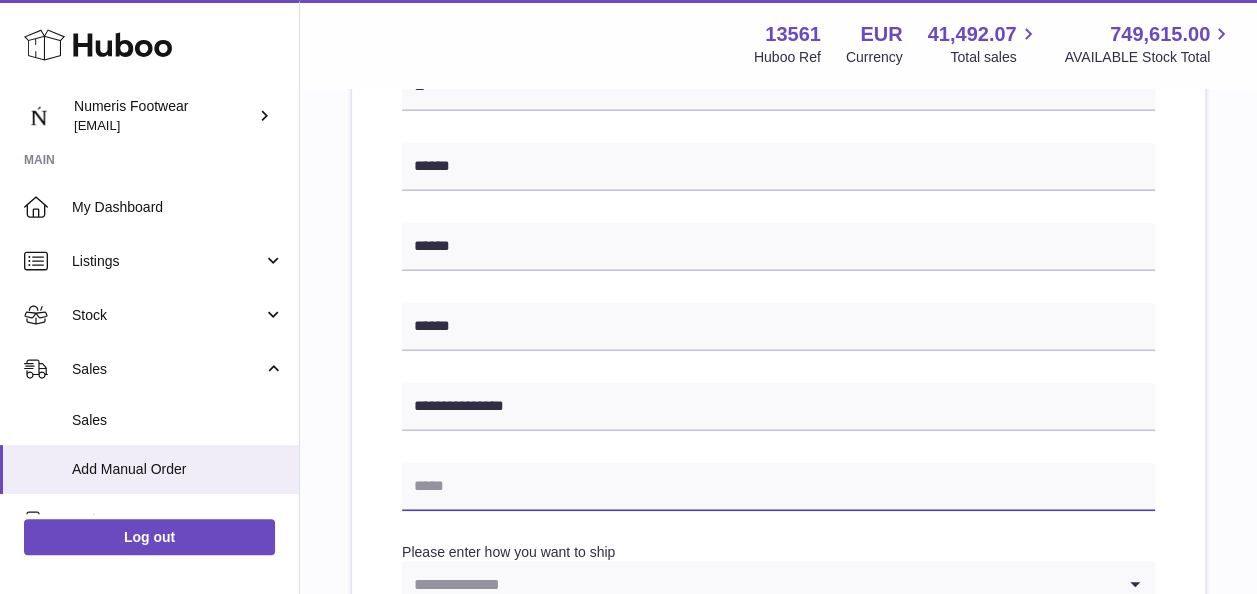 click at bounding box center (778, 487) 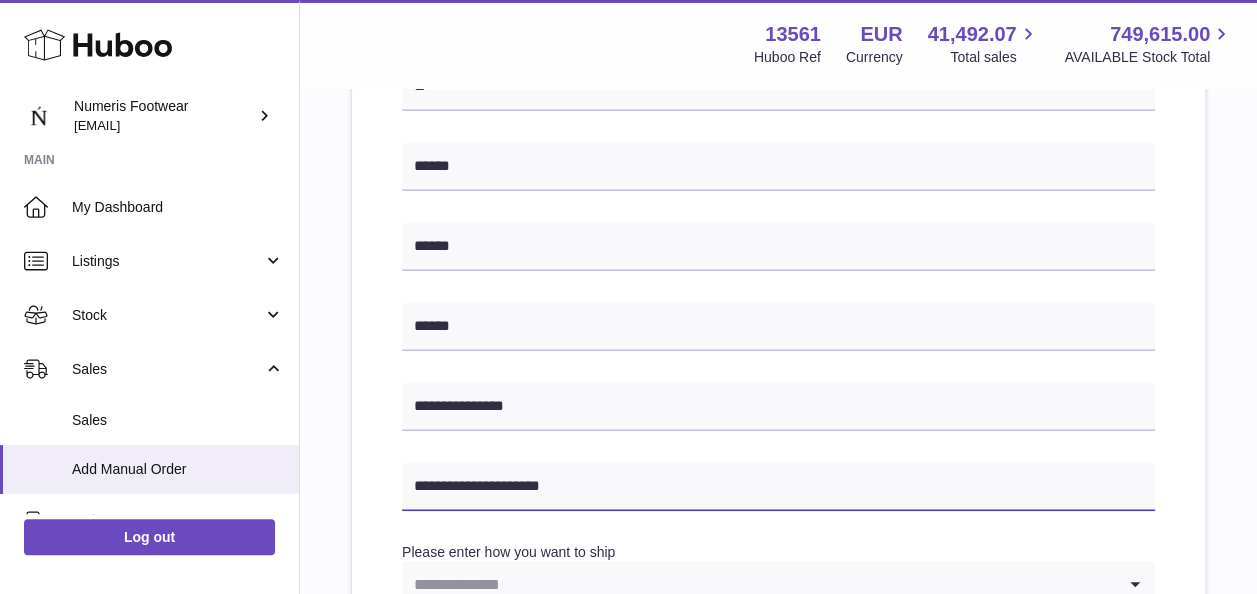 scroll, scrollTop: 744, scrollLeft: 0, axis: vertical 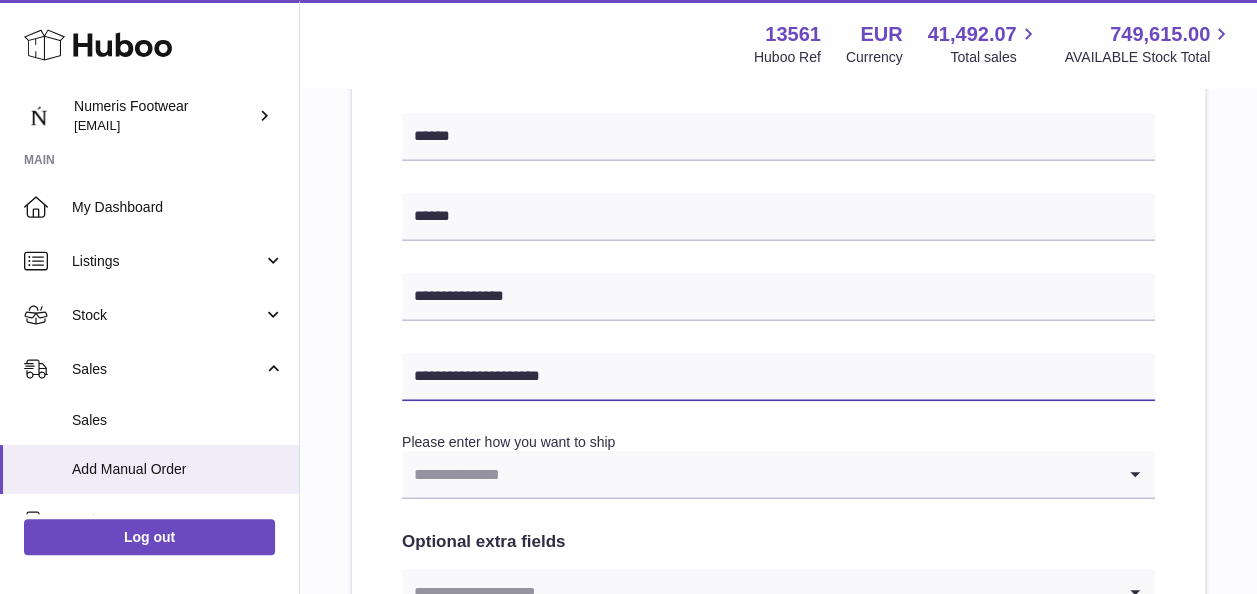 type on "**********" 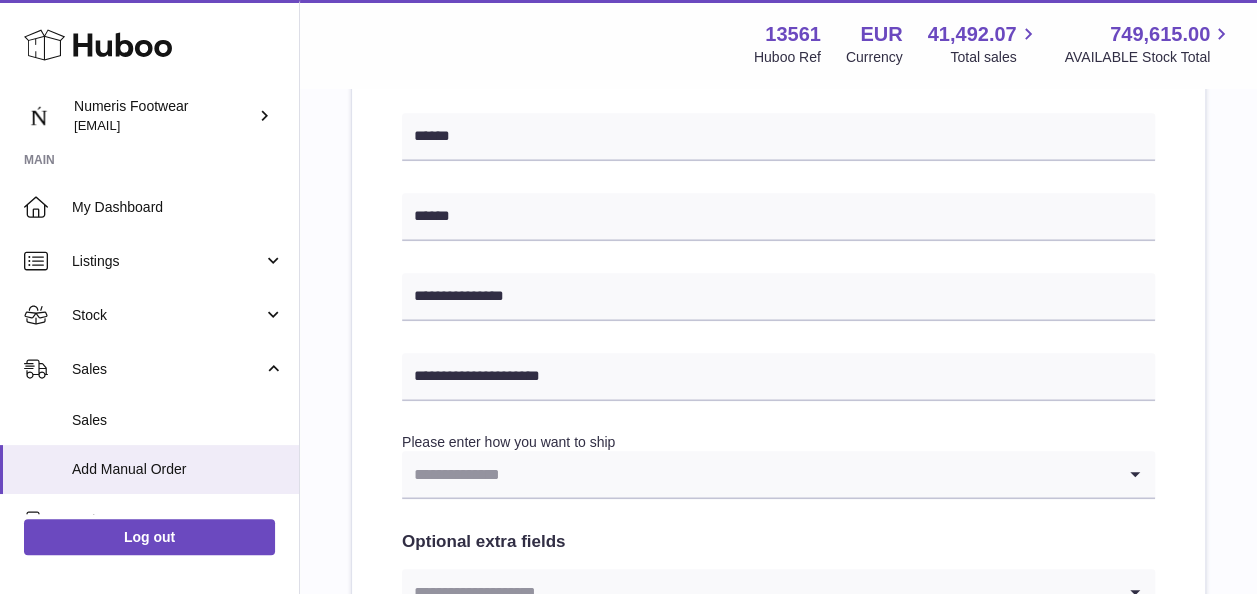 click at bounding box center [758, 474] 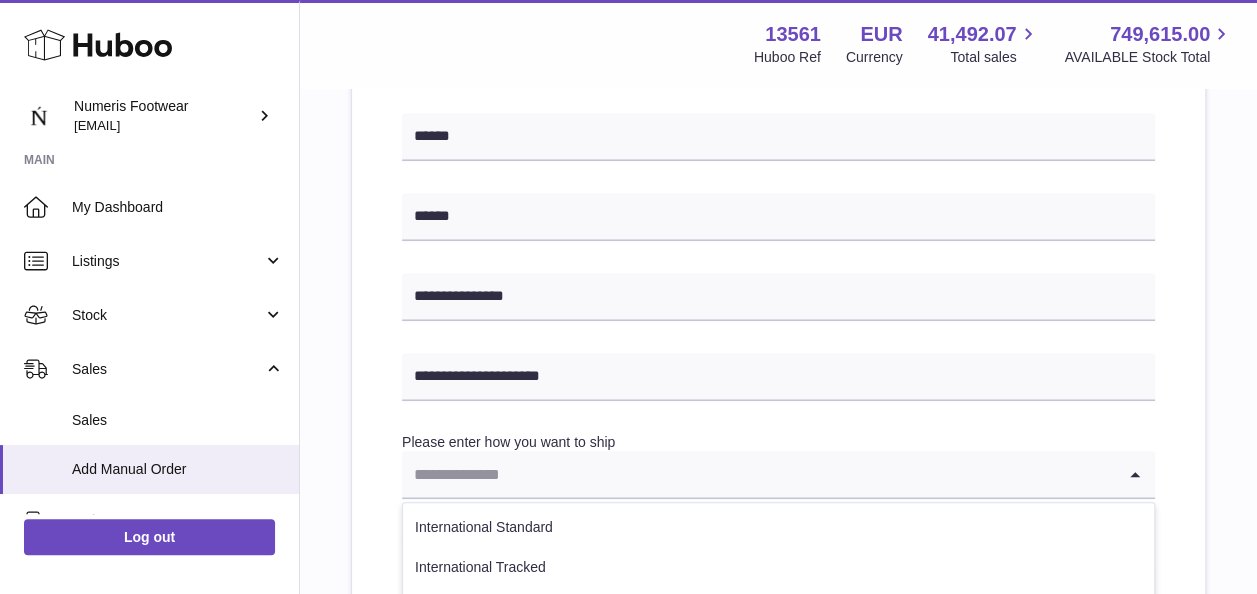 scroll, scrollTop: 886, scrollLeft: 0, axis: vertical 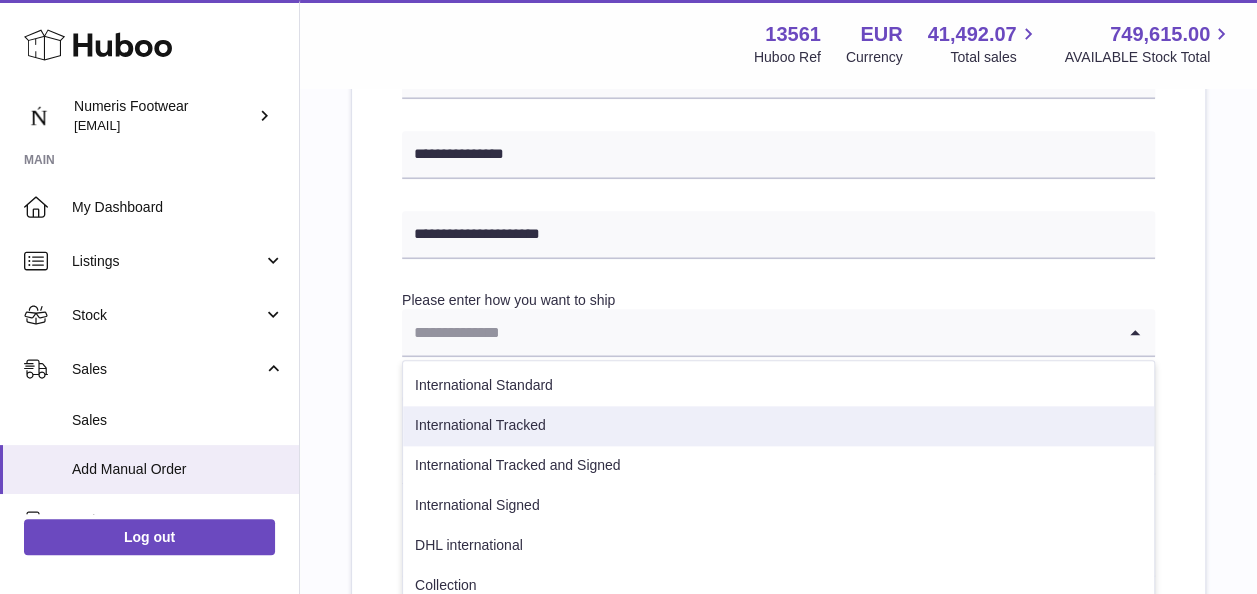 click on "International Tracked" at bounding box center (778, 426) 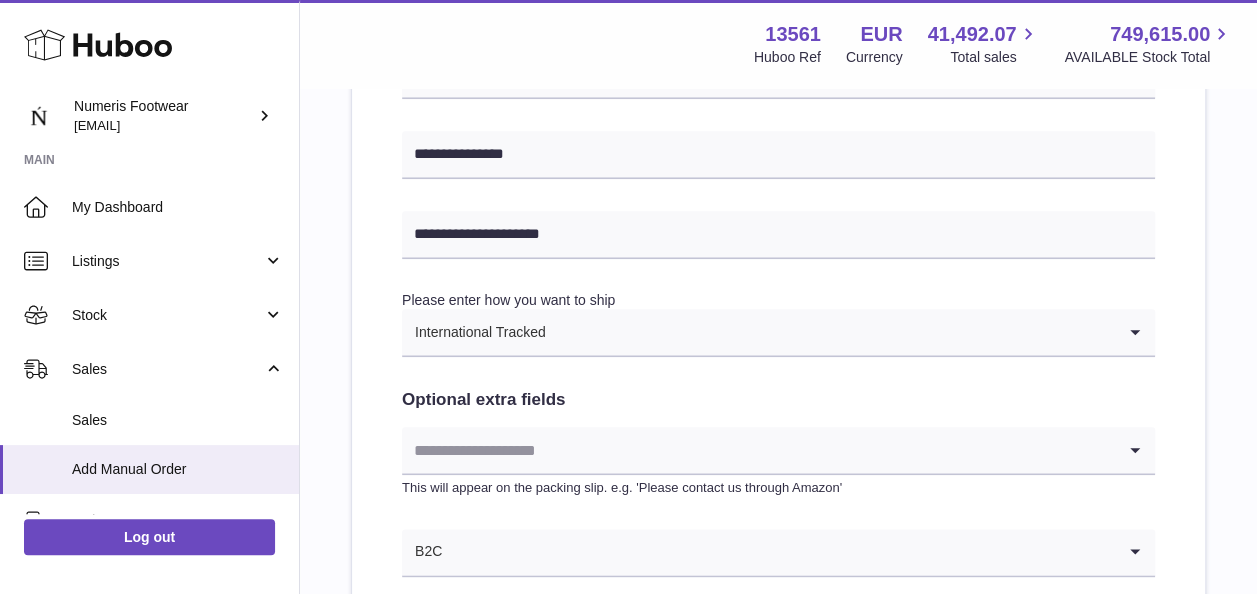 scroll, scrollTop: 994, scrollLeft: 0, axis: vertical 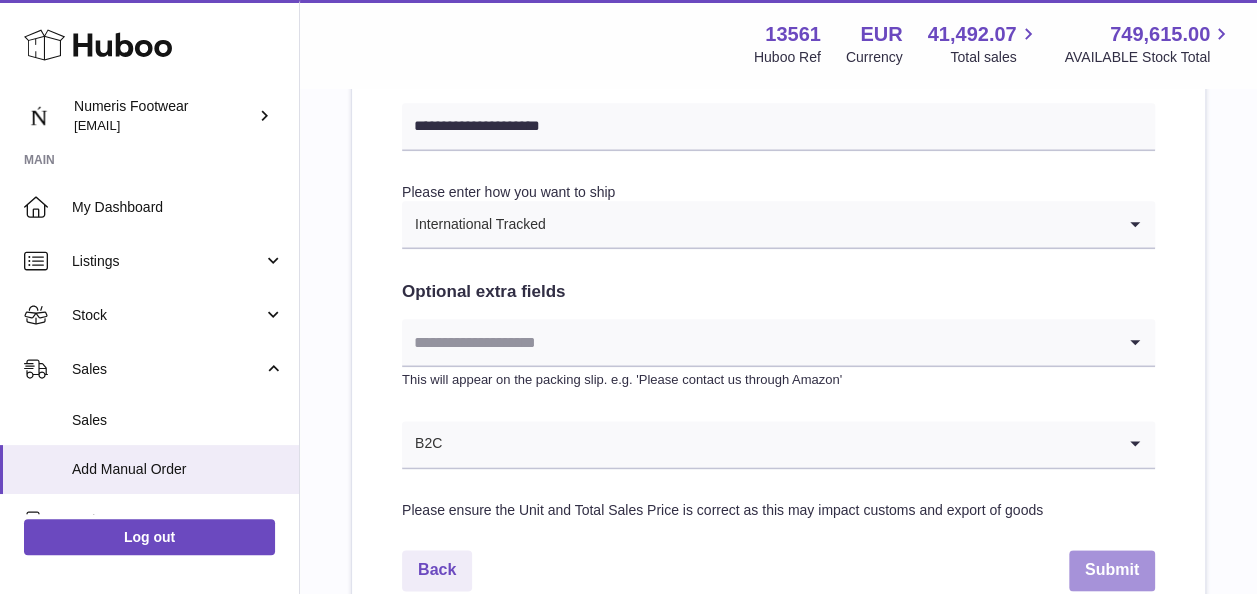 click on "Submit" at bounding box center (1112, 570) 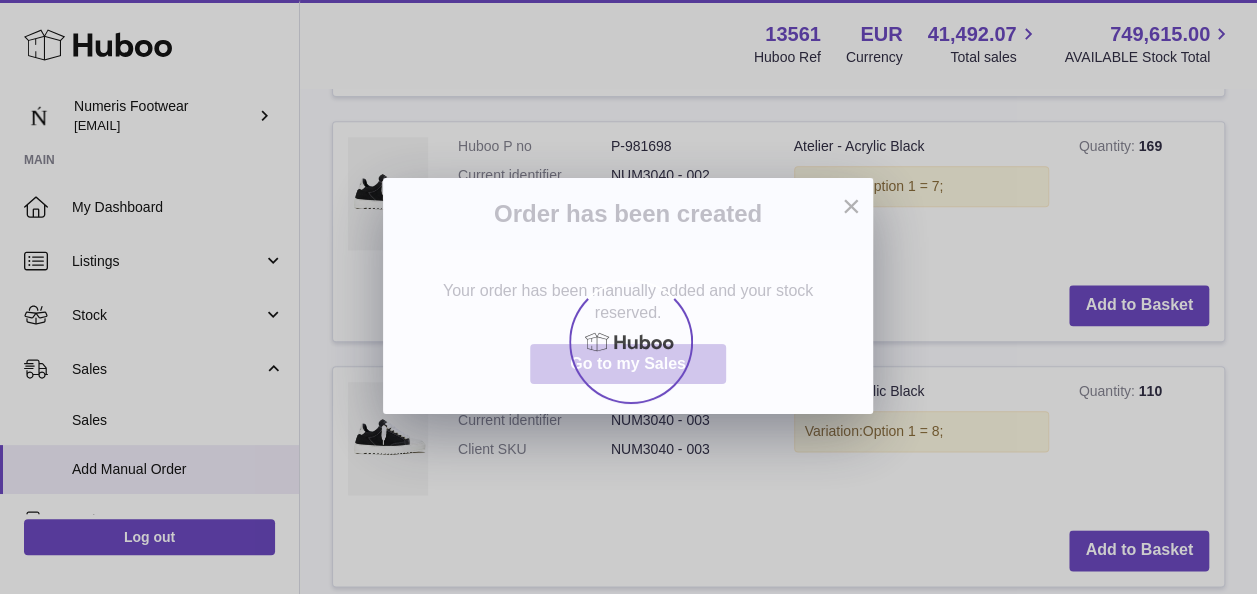 scroll, scrollTop: 0, scrollLeft: 0, axis: both 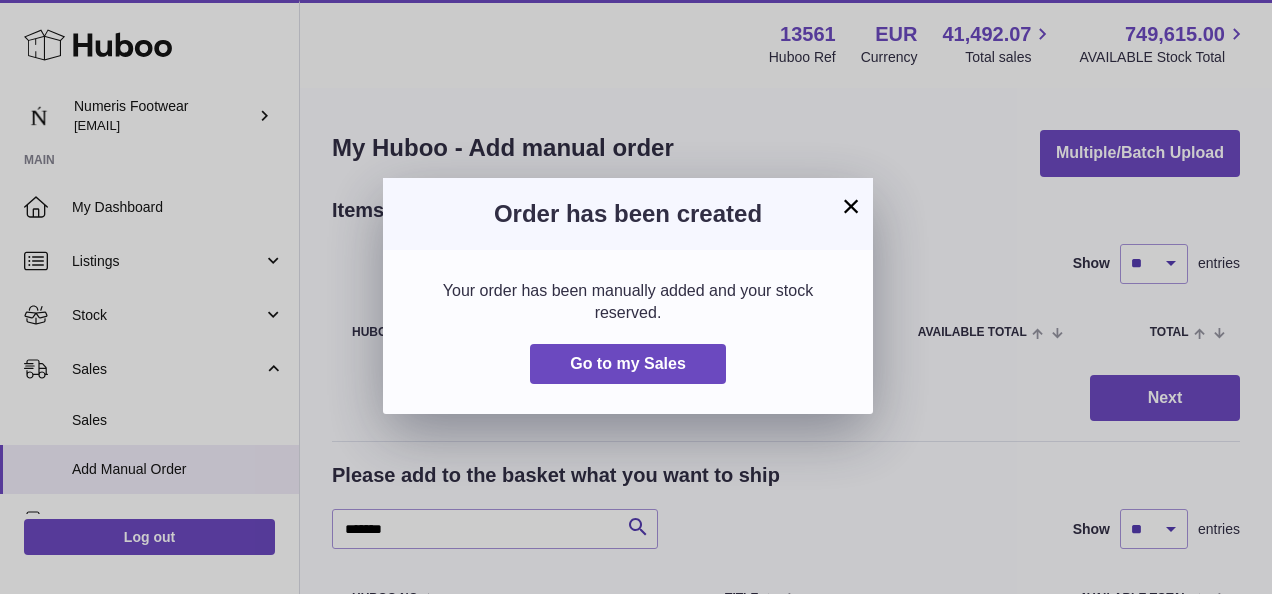 click on "×" at bounding box center (851, 206) 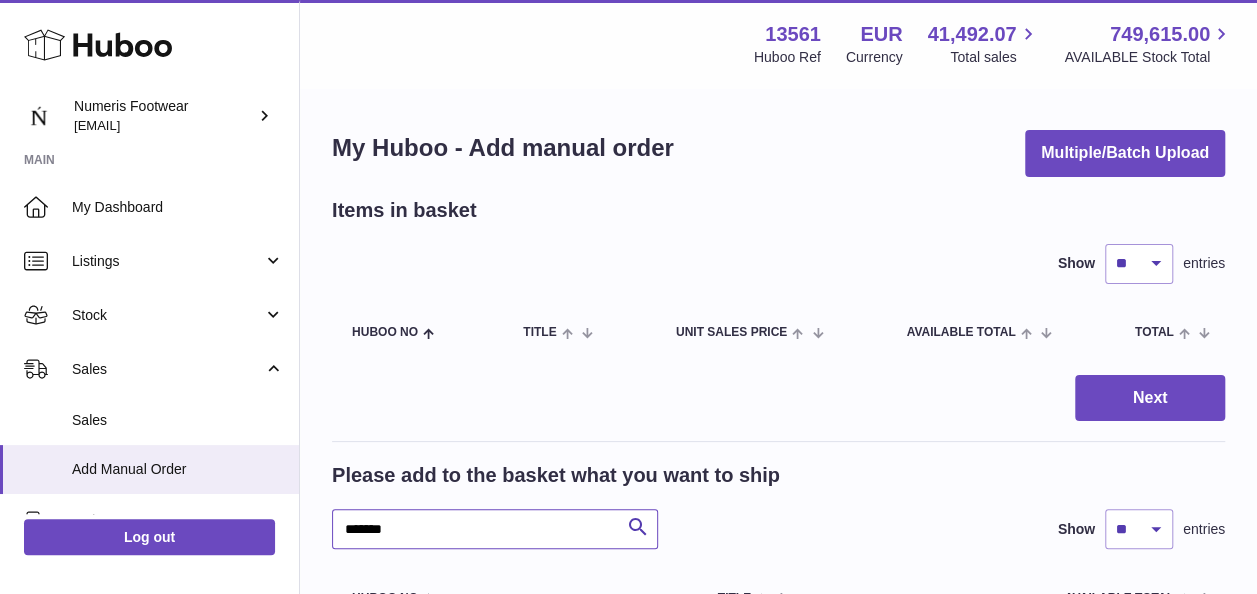 drag, startPoint x: 450, startPoint y: 534, endPoint x: 326, endPoint y: 536, distance: 124.01613 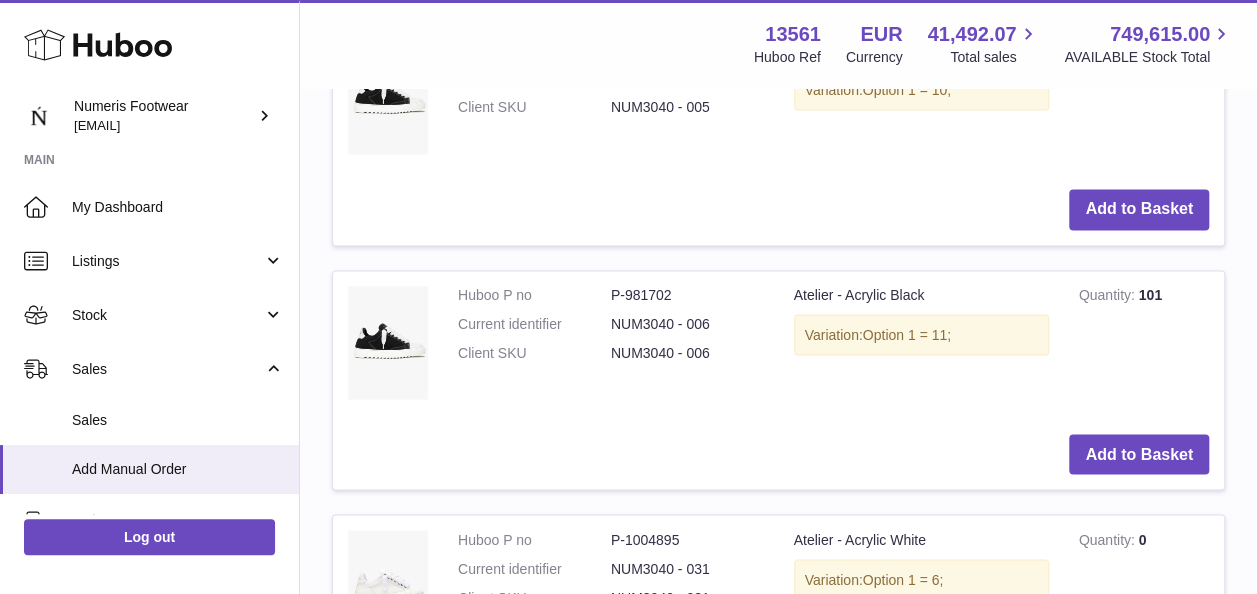 scroll, scrollTop: 1580, scrollLeft: 0, axis: vertical 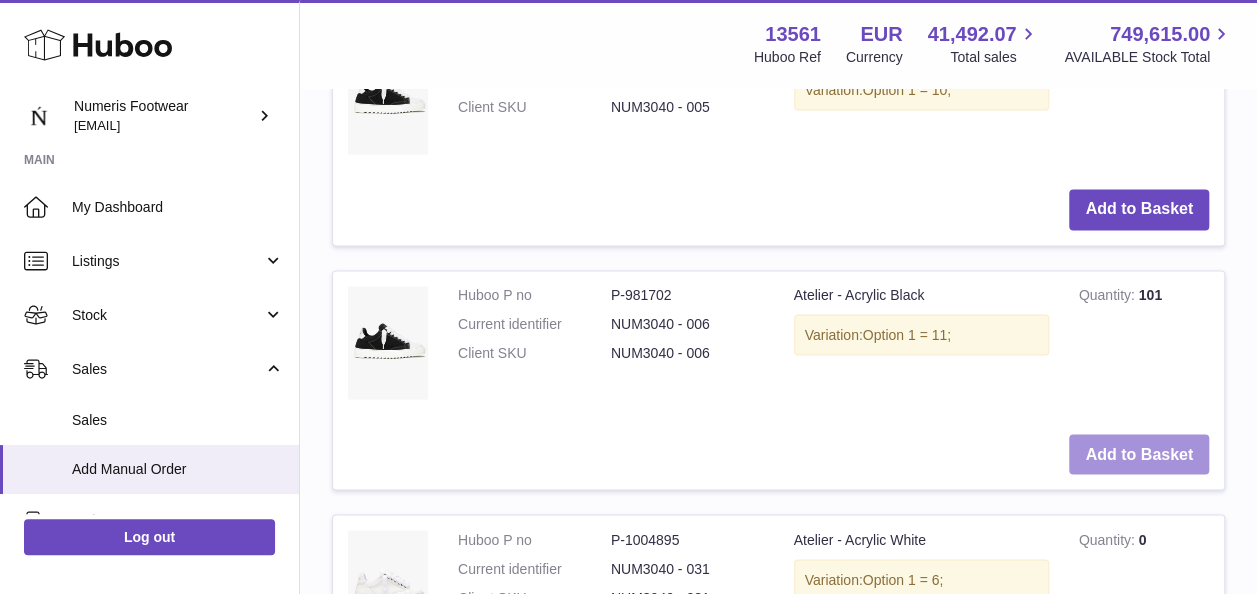 type on "*******" 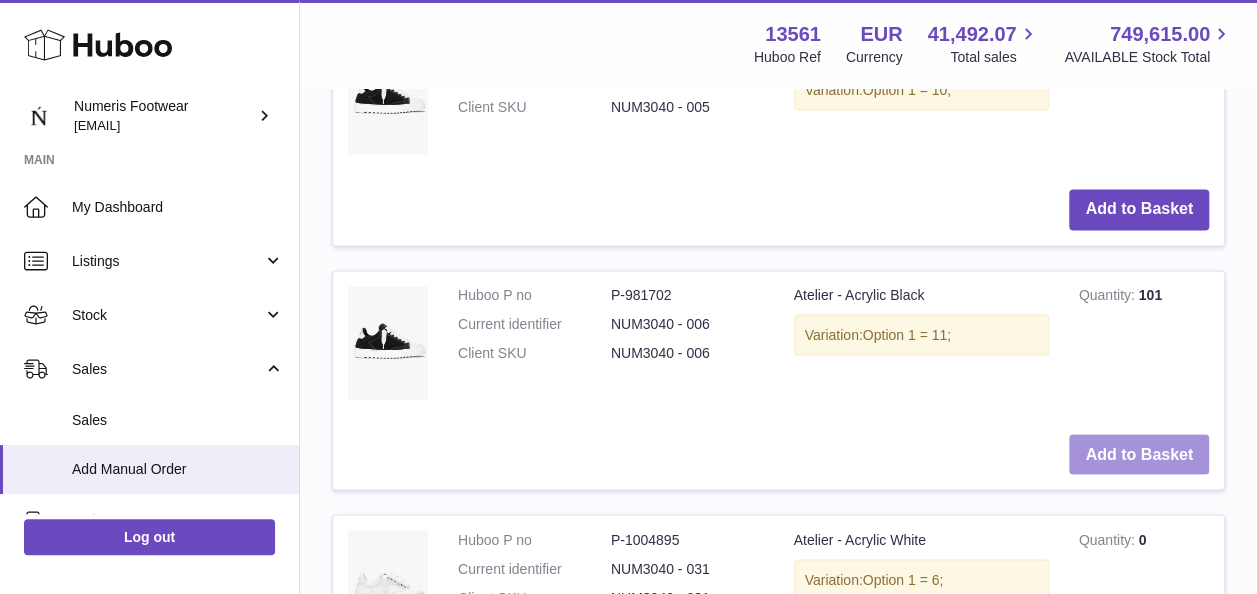 click on "Add to Basket" at bounding box center (1139, 454) 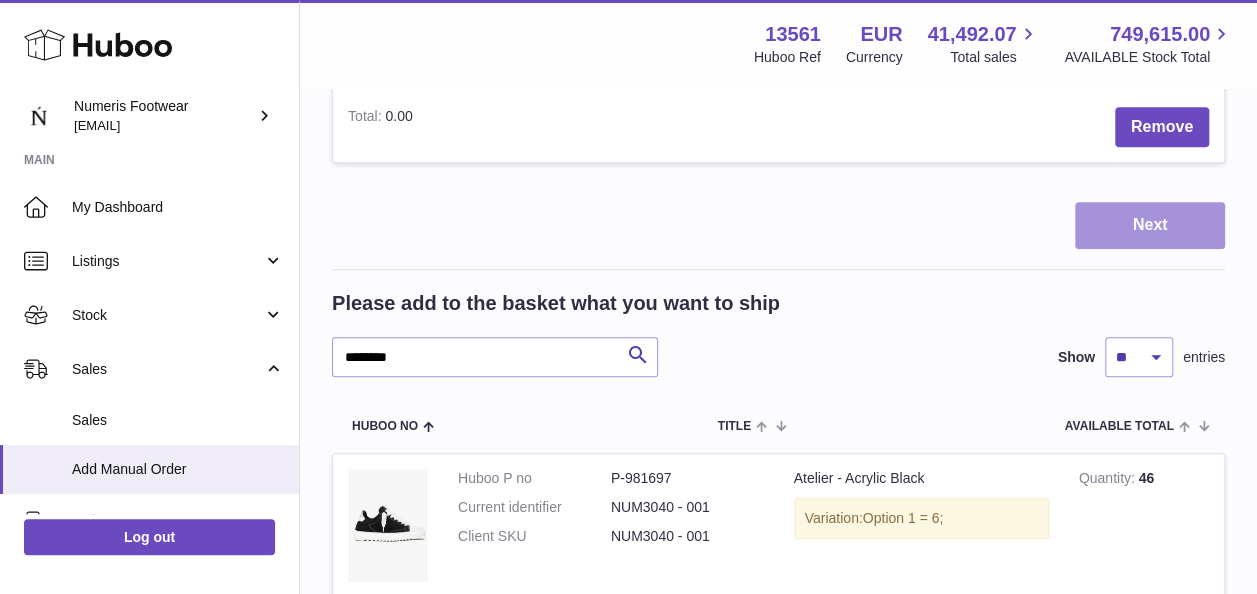 click on "Next" at bounding box center [1150, 225] 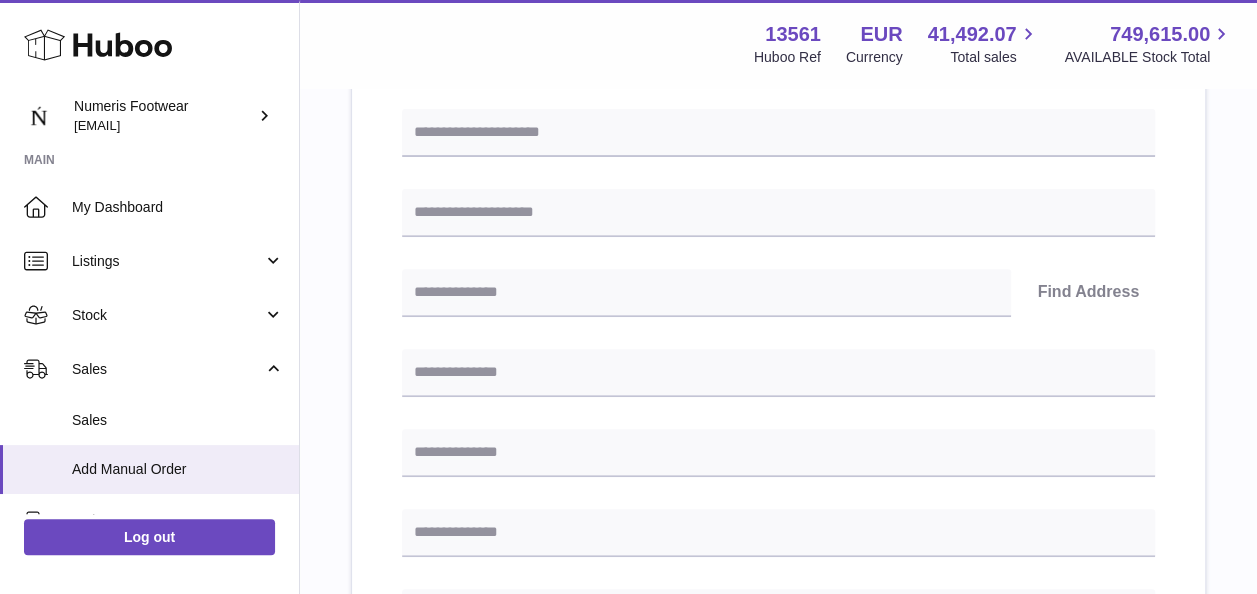 scroll, scrollTop: 0, scrollLeft: 0, axis: both 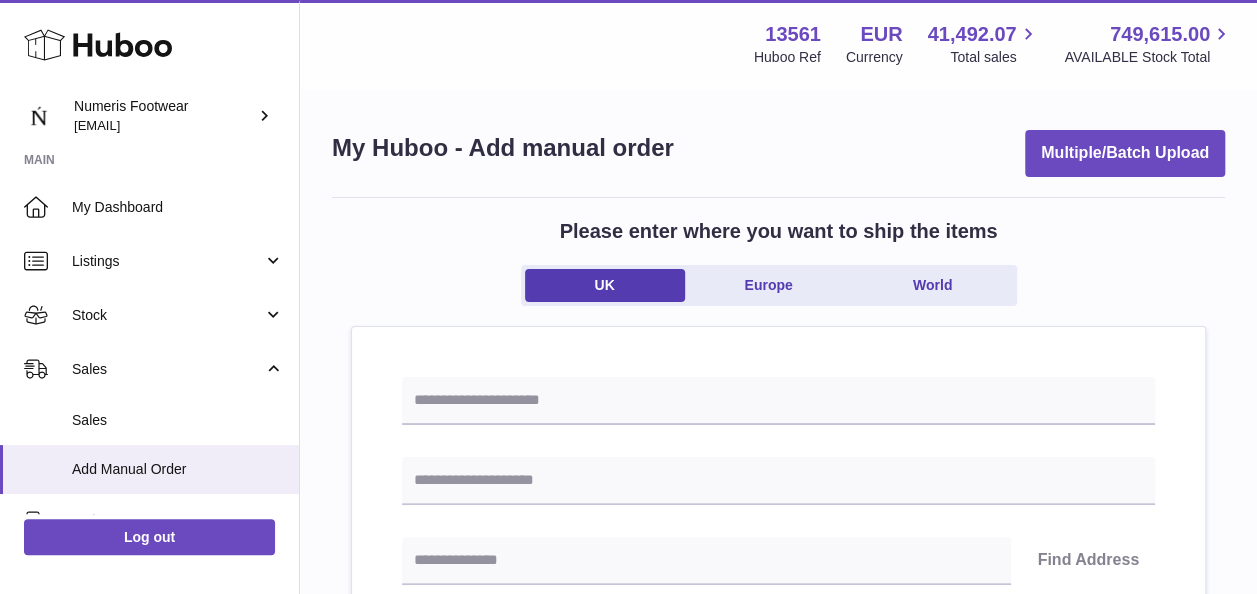 click on "Please enter where you want to ship the items
UK
Europe
World" at bounding box center [778, 272] 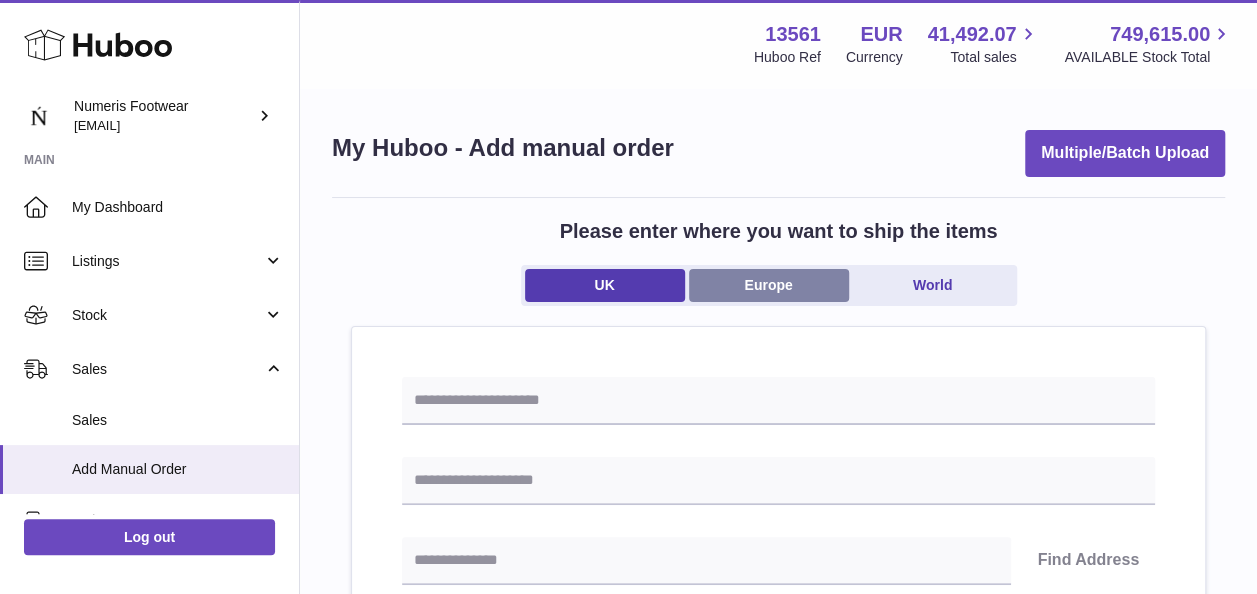 click on "Europe" at bounding box center (769, 285) 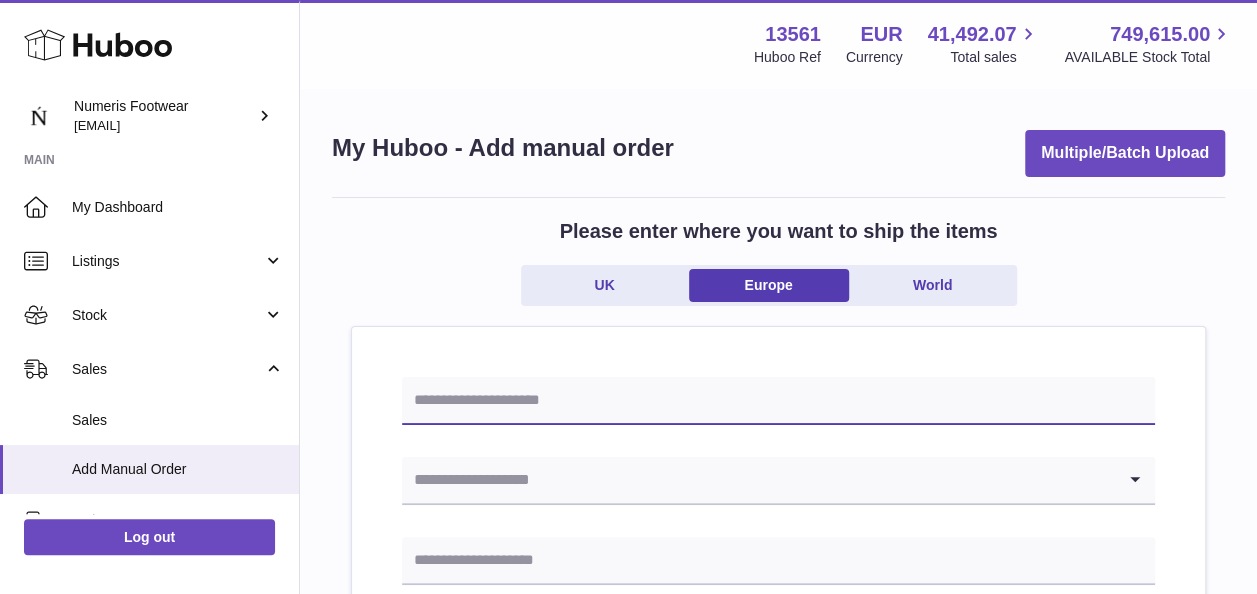 click at bounding box center (778, 401) 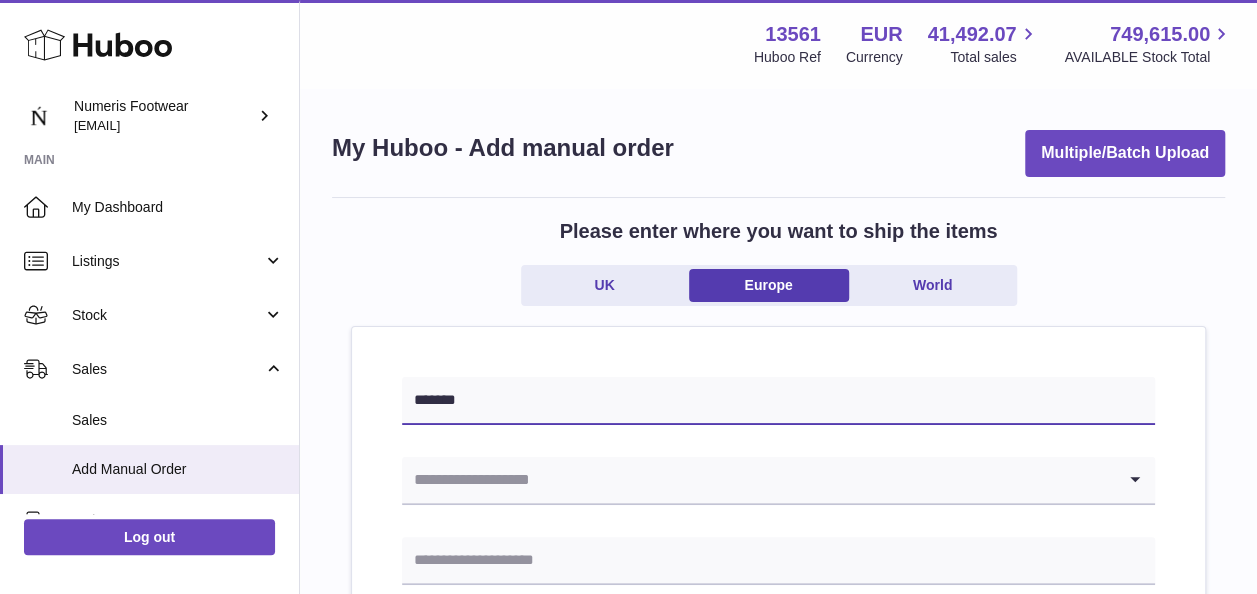 type on "*******" 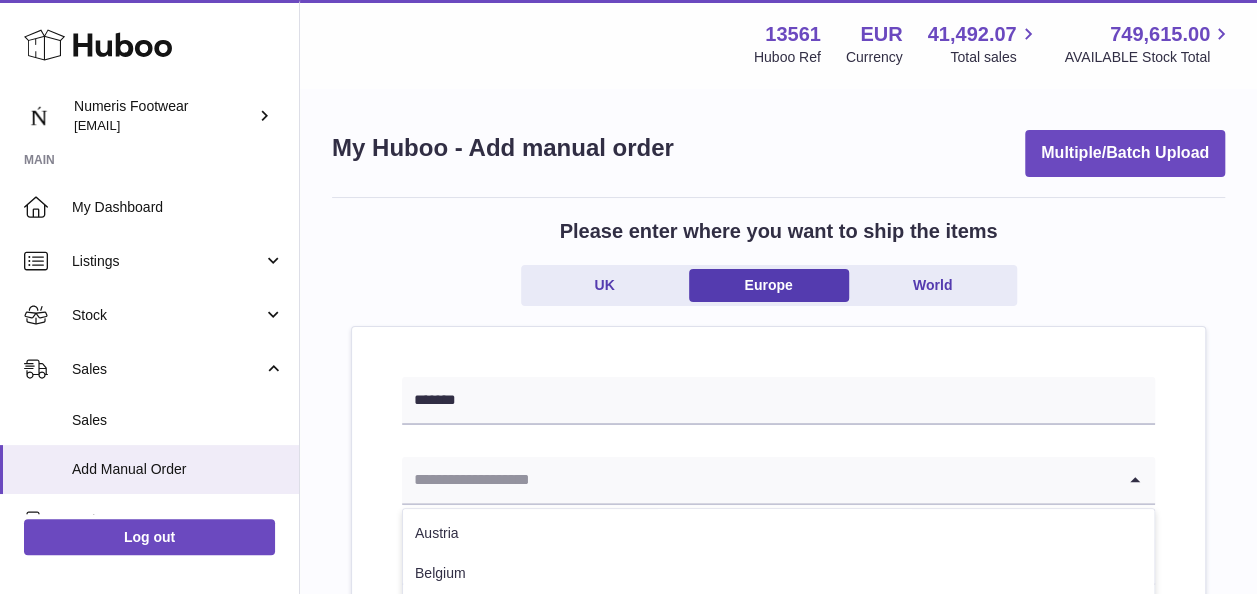 click at bounding box center [758, 480] 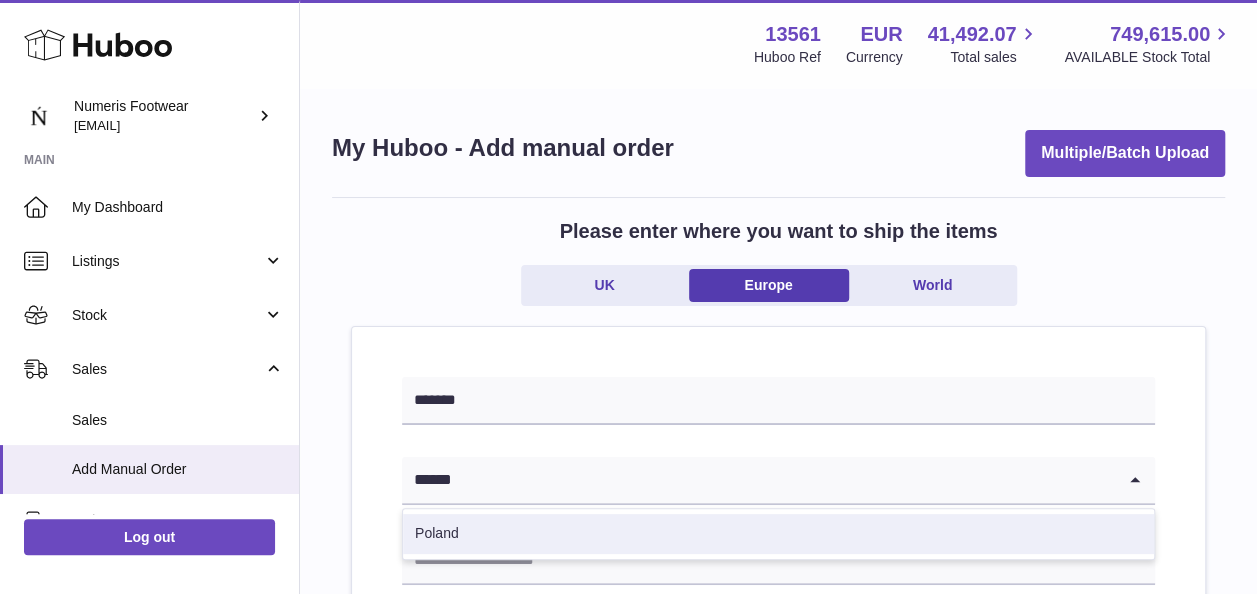 click on "Poland" at bounding box center (778, 534) 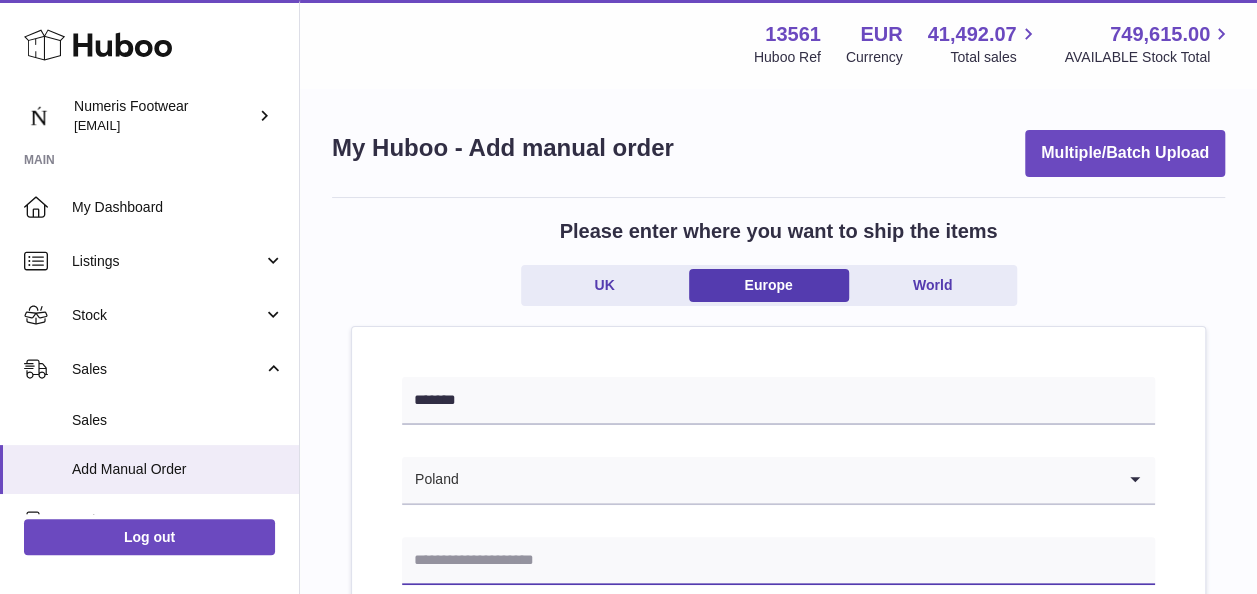 click at bounding box center [778, 561] 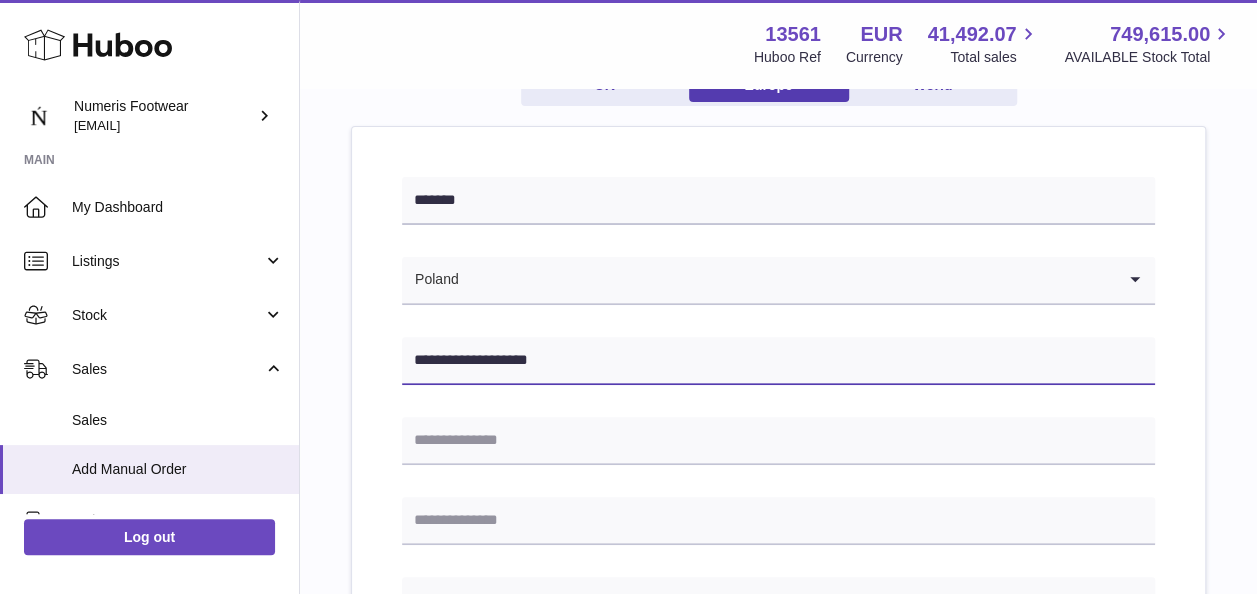 scroll, scrollTop: 202, scrollLeft: 0, axis: vertical 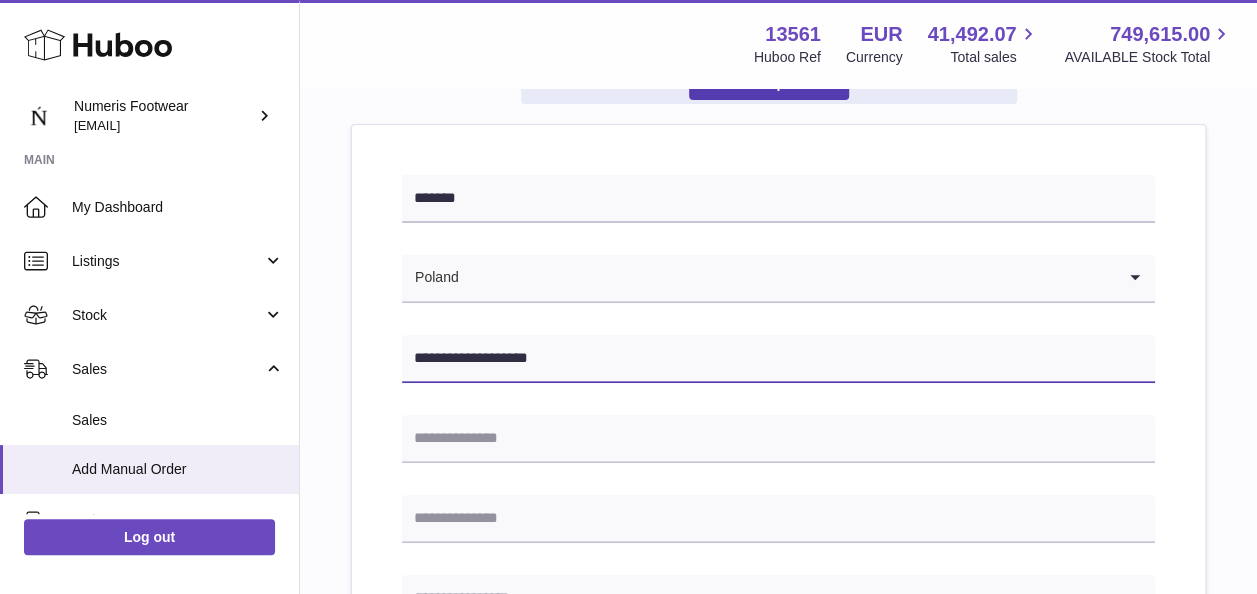 type on "**********" 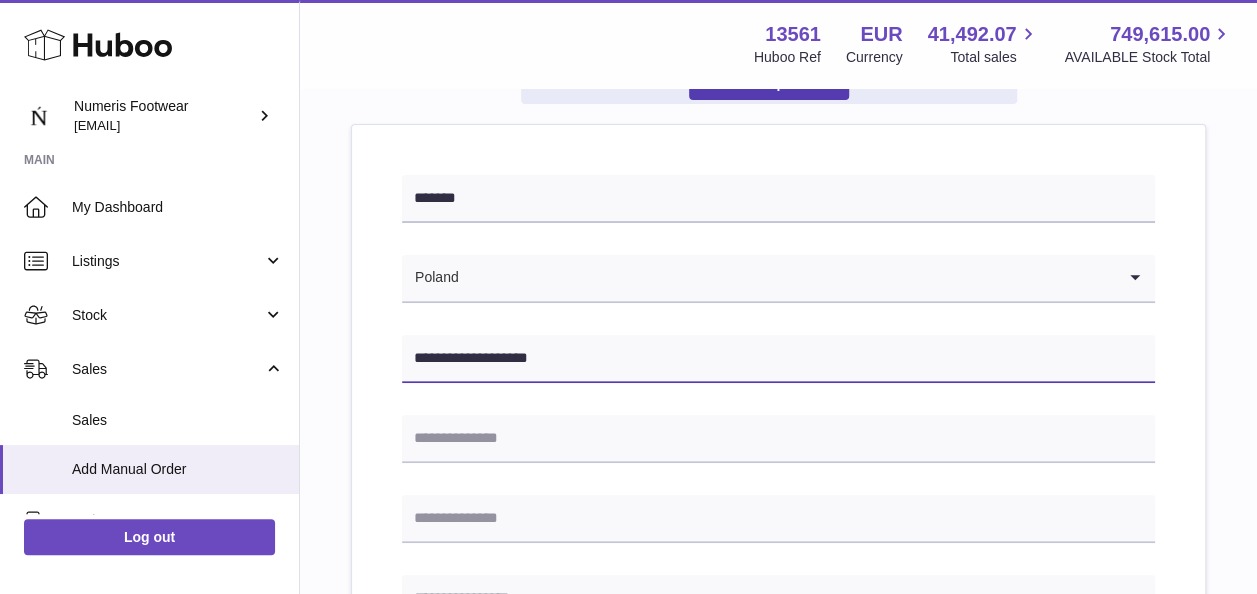 drag, startPoint x: 582, startPoint y: 346, endPoint x: 394, endPoint y: 359, distance: 188.44893 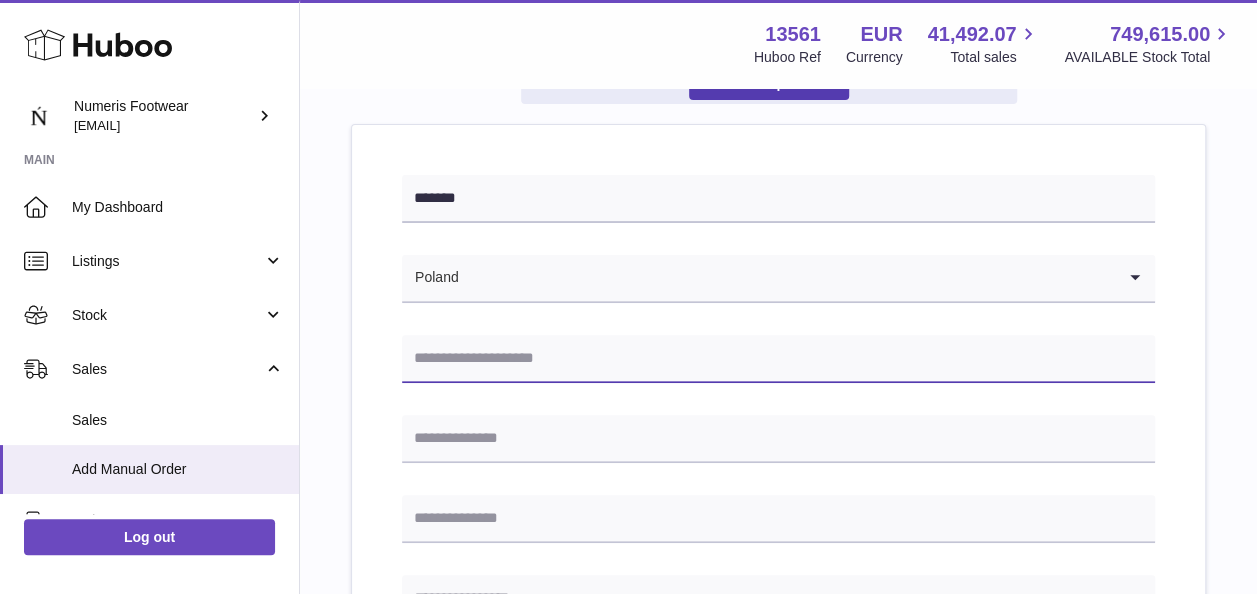 type 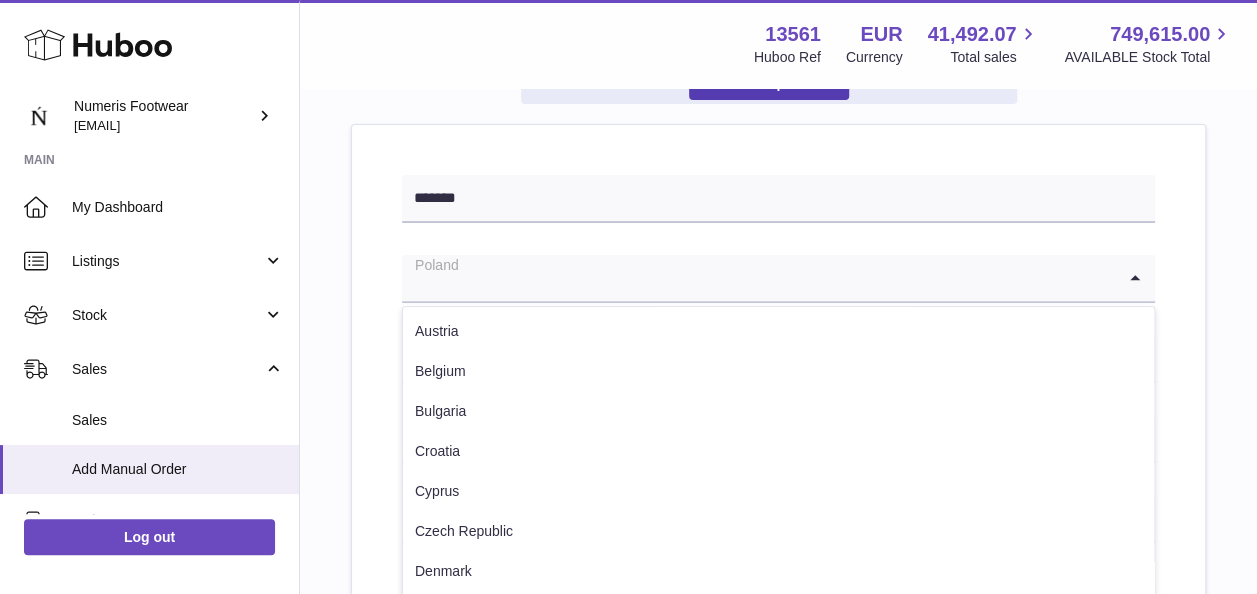 drag, startPoint x: 515, startPoint y: 280, endPoint x: 333, endPoint y: 267, distance: 182.4637 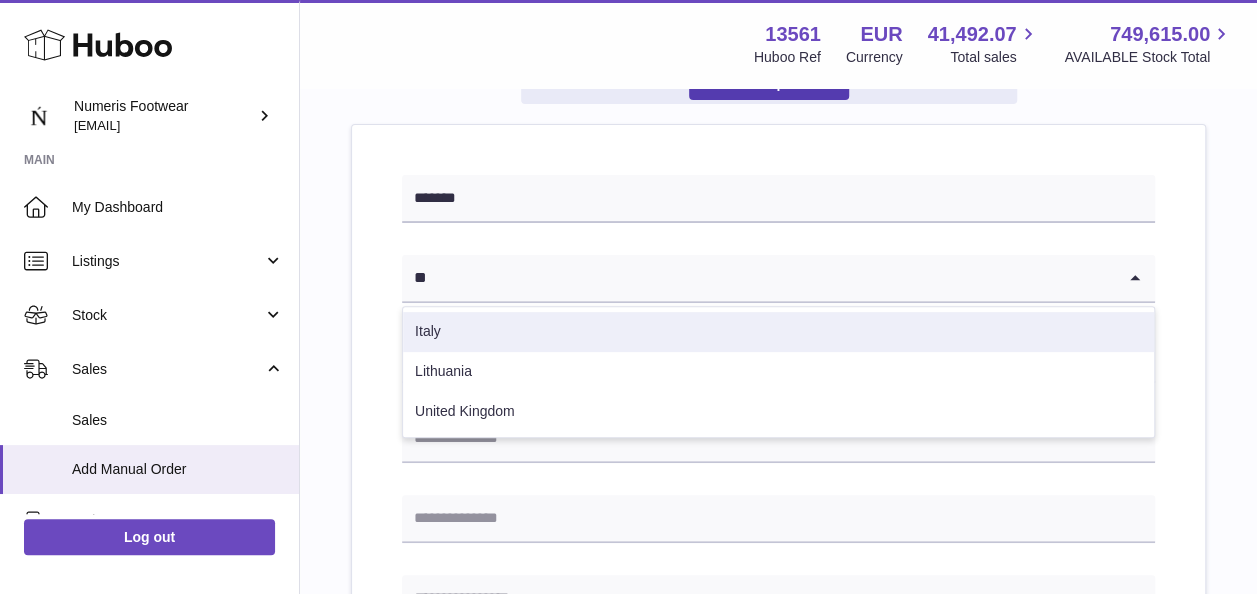 scroll, scrollTop: 0, scrollLeft: 0, axis: both 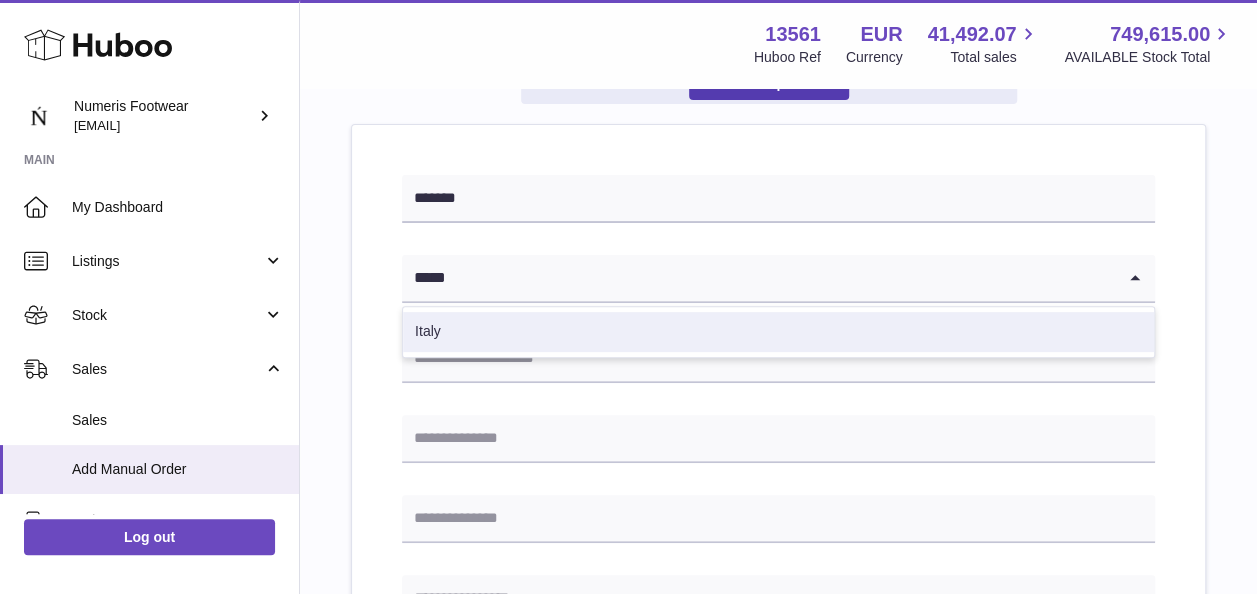 click on "Italy" at bounding box center [778, 332] 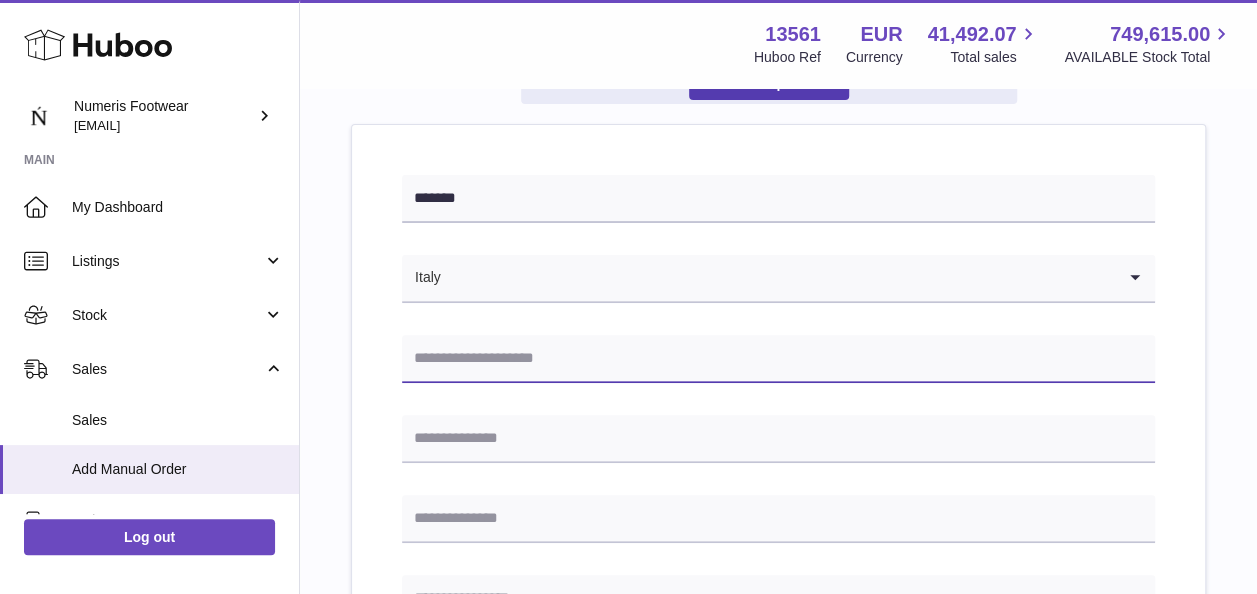 click at bounding box center [778, 359] 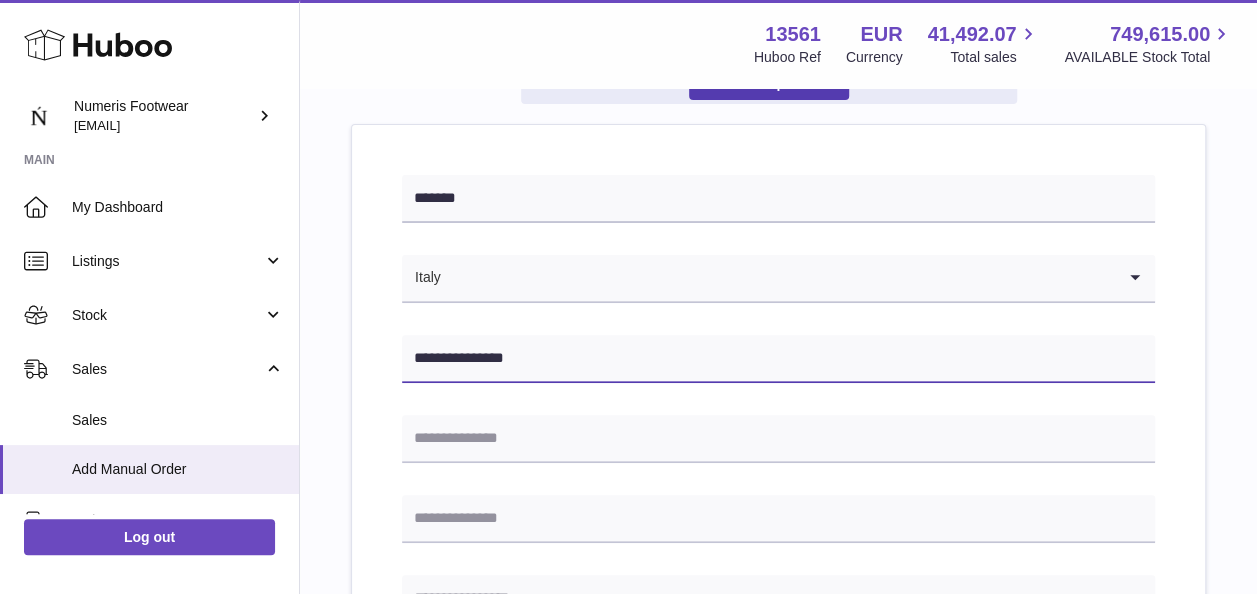 type on "**********" 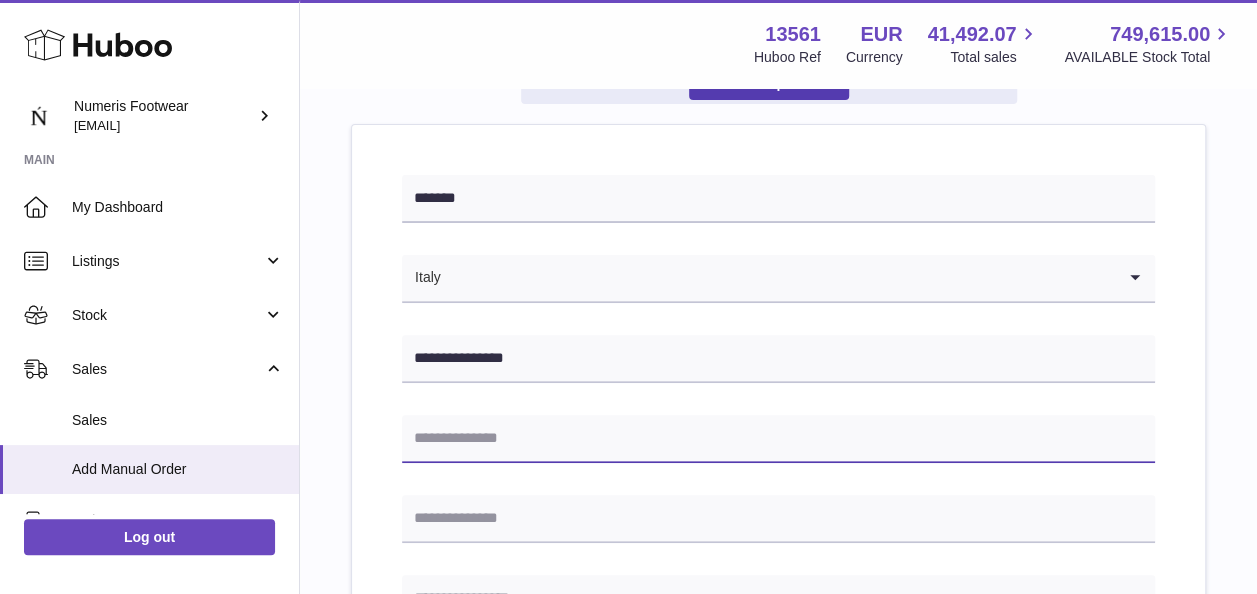 click at bounding box center (778, 439) 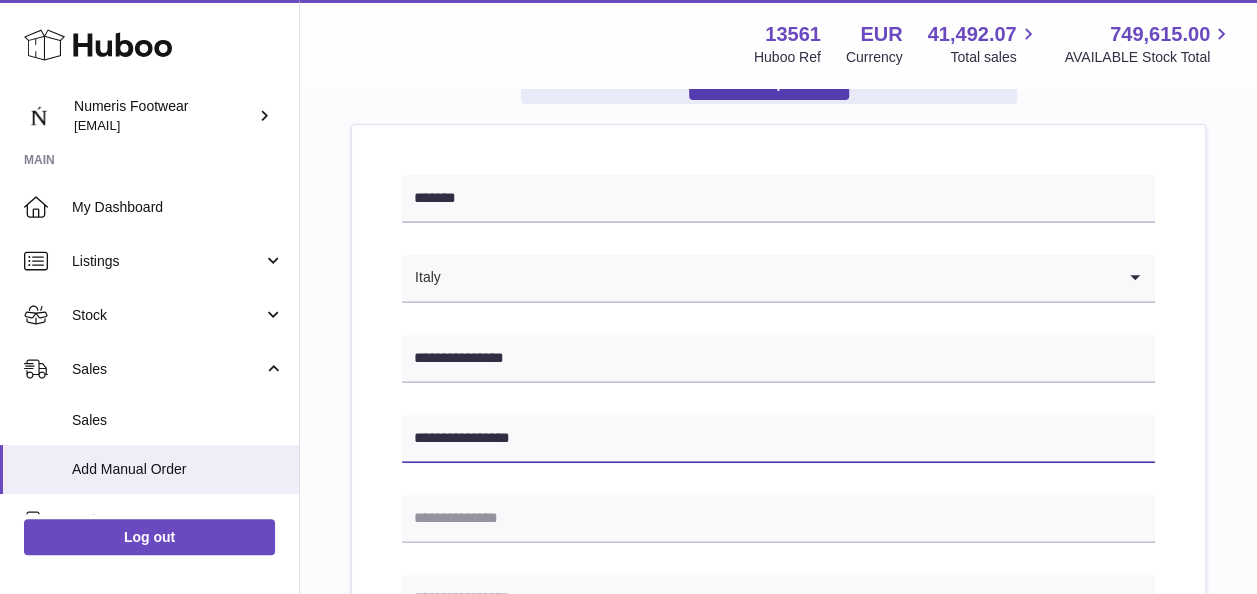 type on "**********" 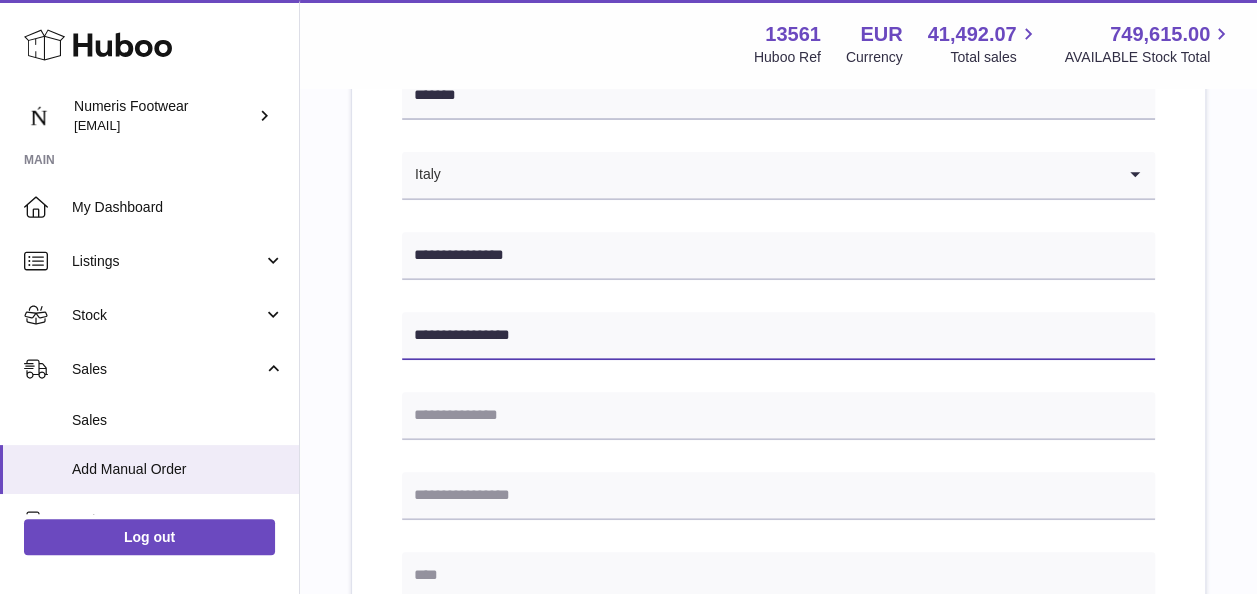 scroll, scrollTop: 314, scrollLeft: 0, axis: vertical 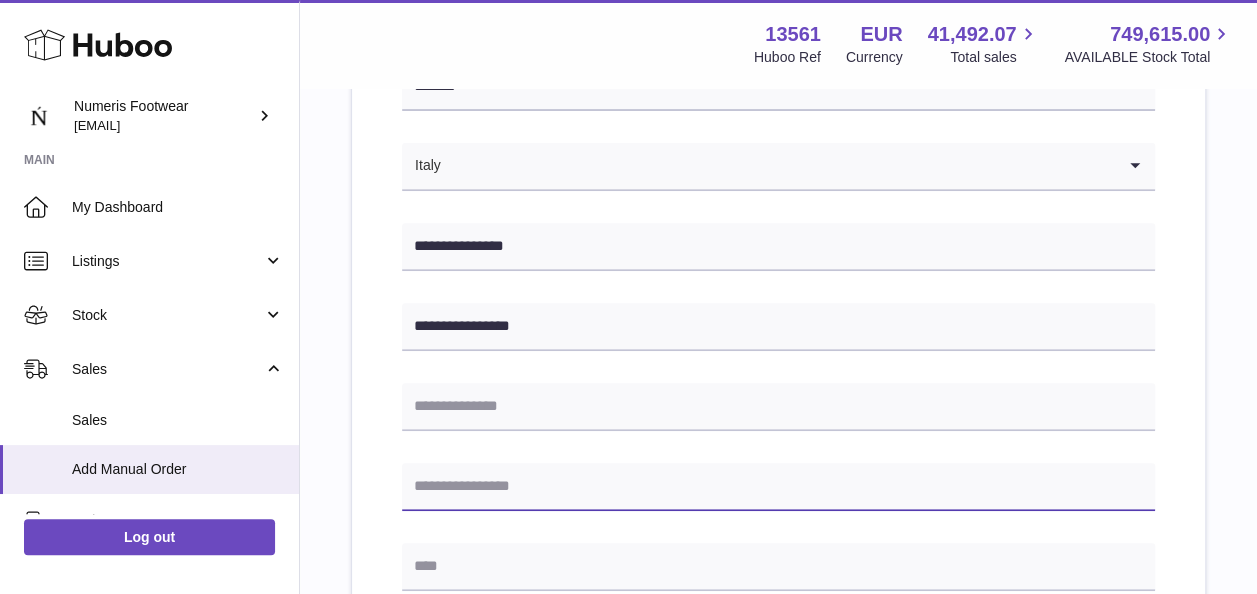 click at bounding box center (778, 487) 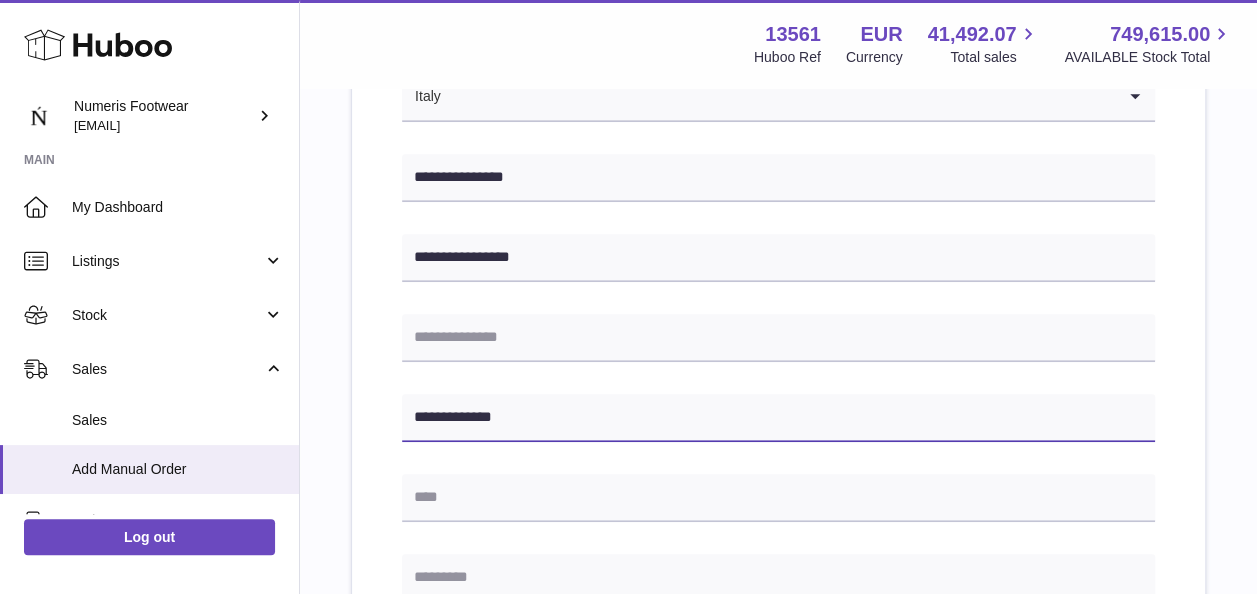 scroll, scrollTop: 384, scrollLeft: 0, axis: vertical 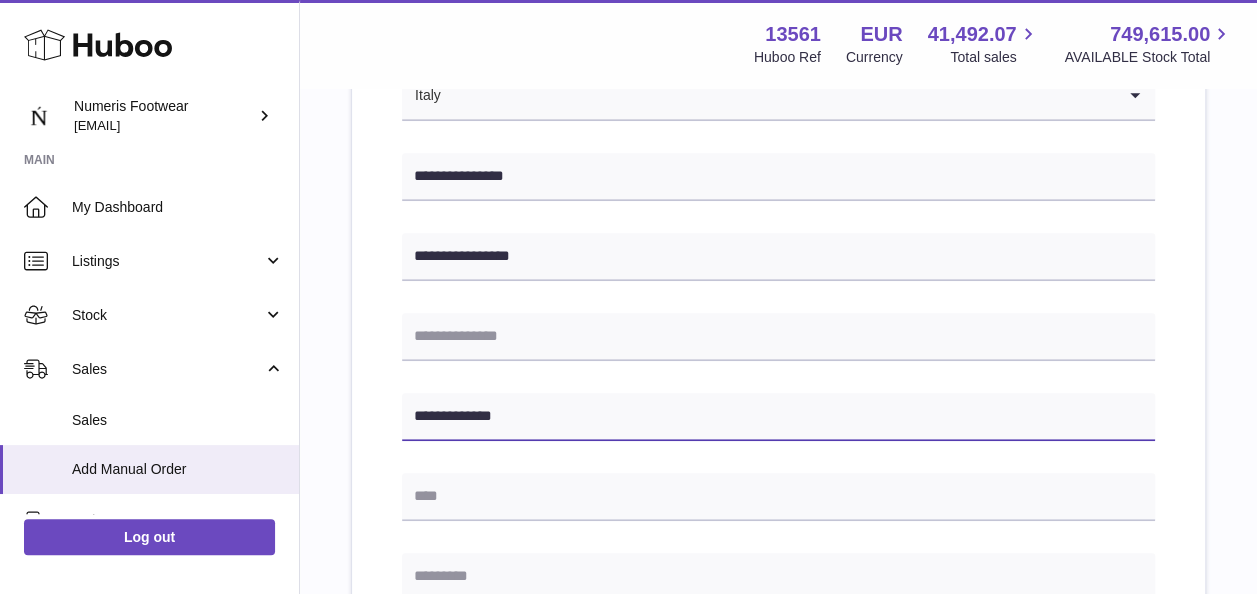 type on "**********" 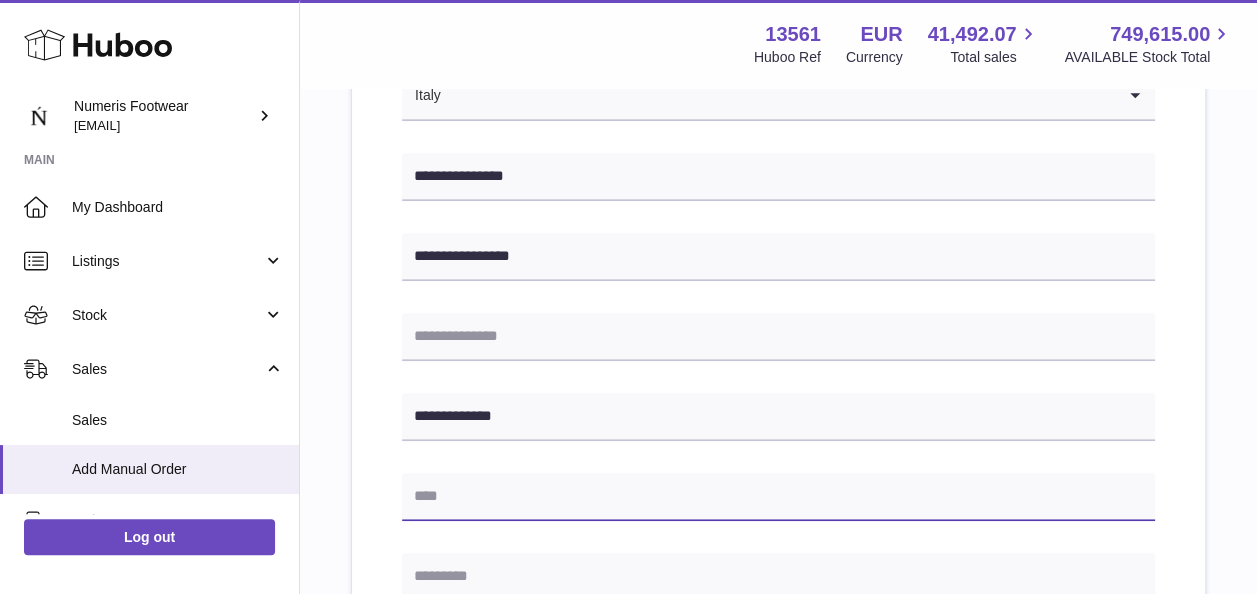 click at bounding box center (778, 497) 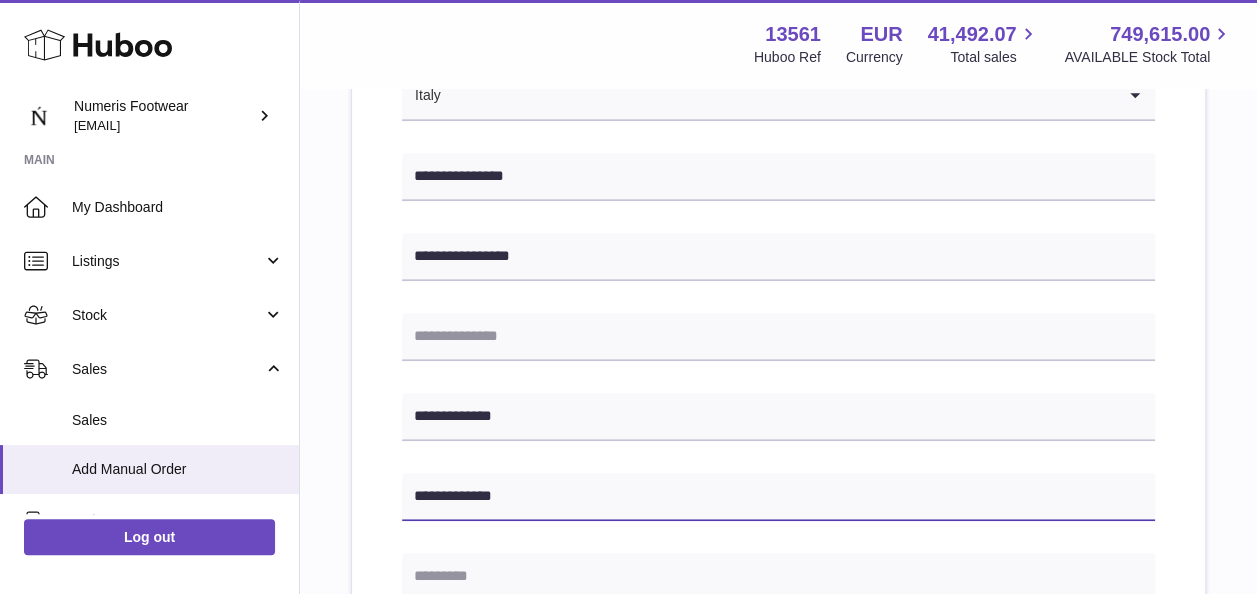 type on "**********" 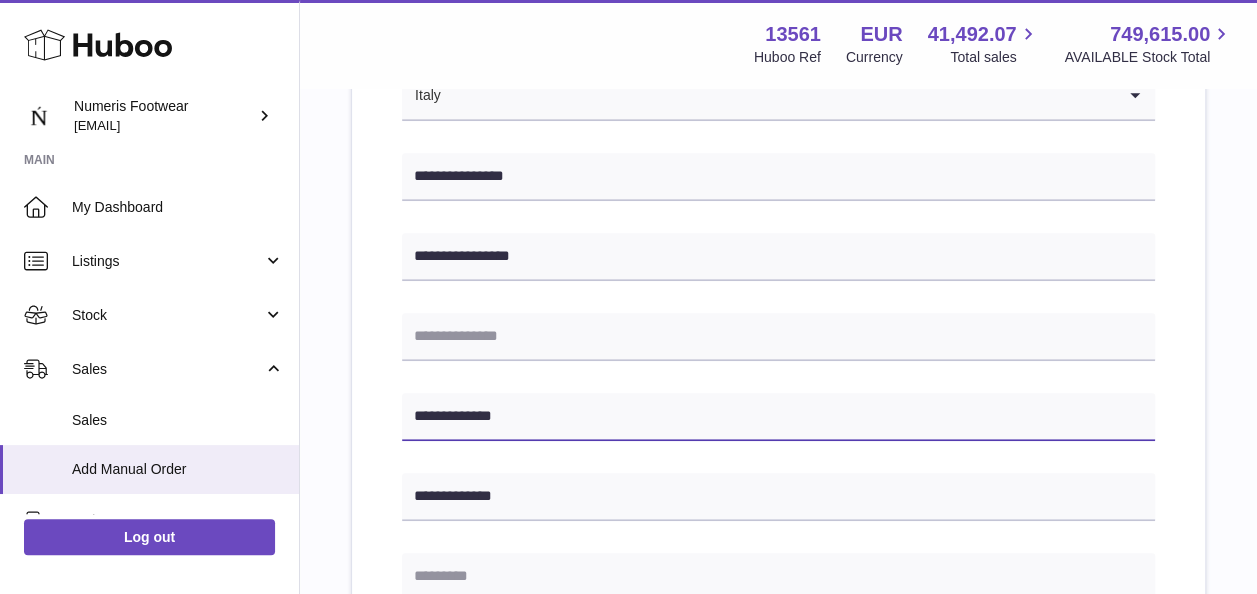 drag, startPoint x: 538, startPoint y: 424, endPoint x: 392, endPoint y: 417, distance: 146.16771 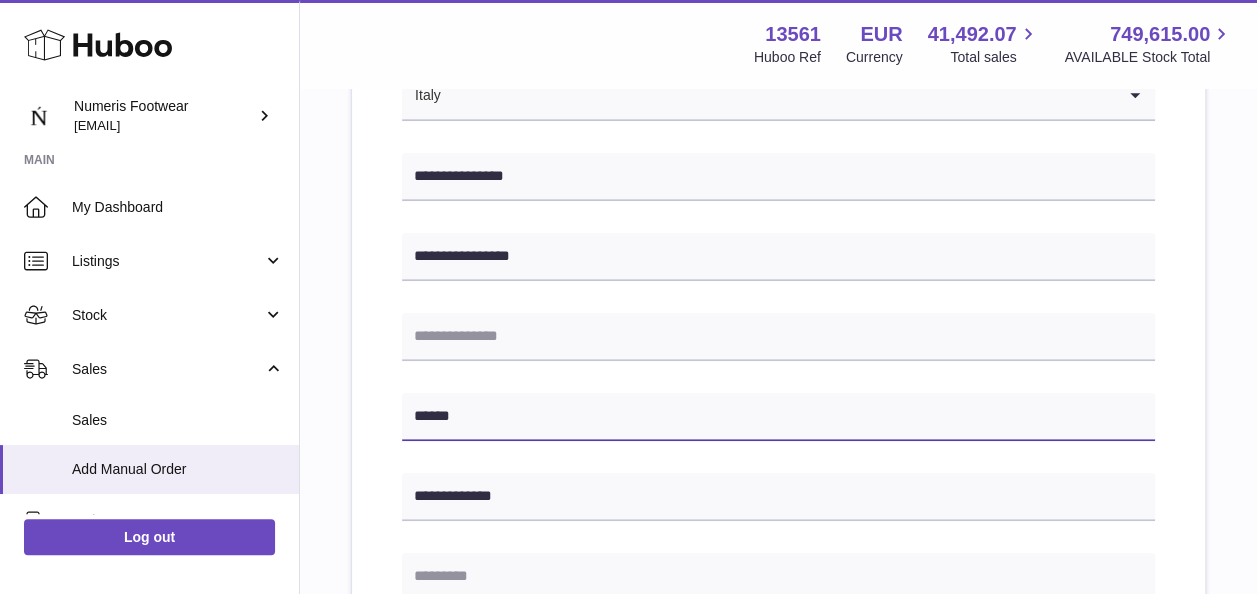 type on "******" 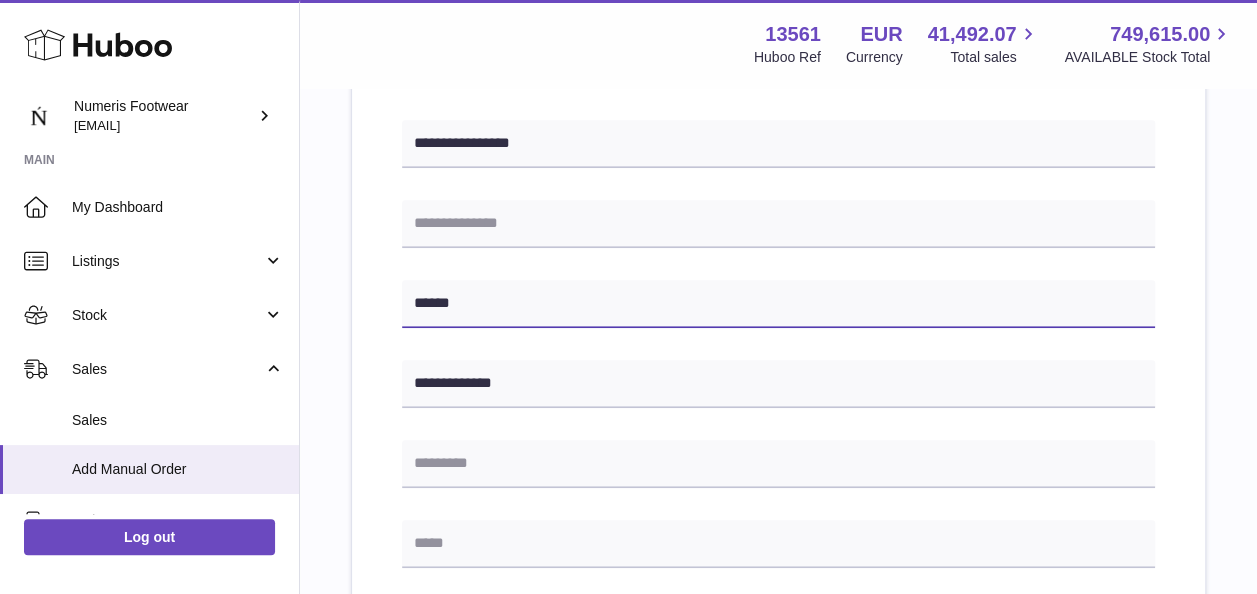 scroll, scrollTop: 503, scrollLeft: 0, axis: vertical 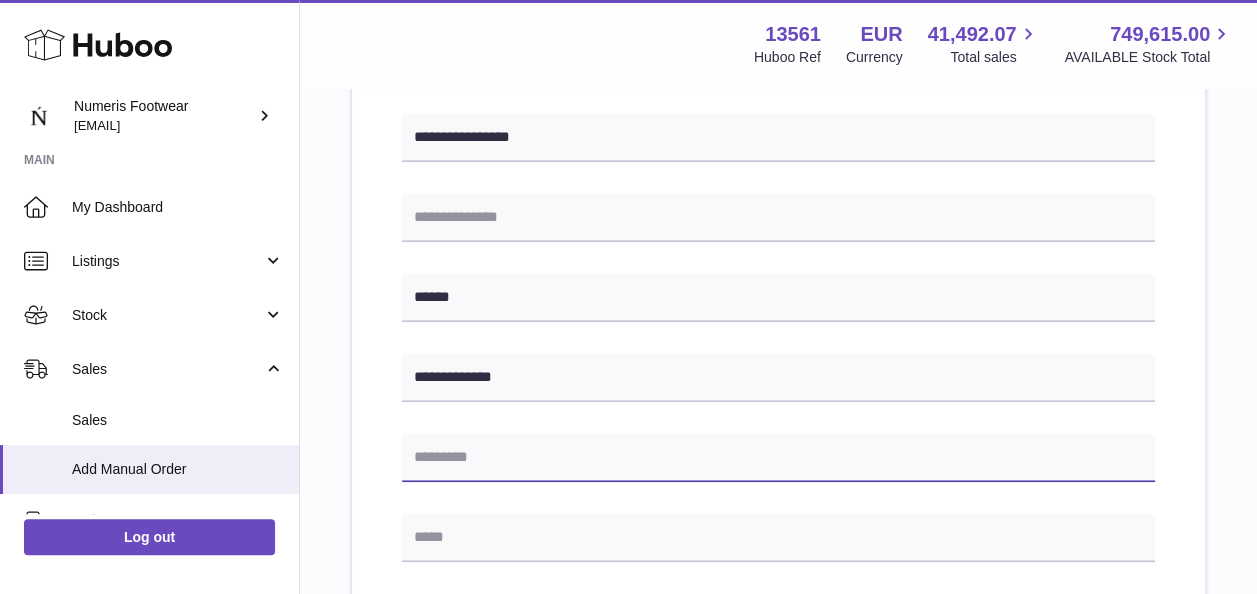 click at bounding box center [778, 458] 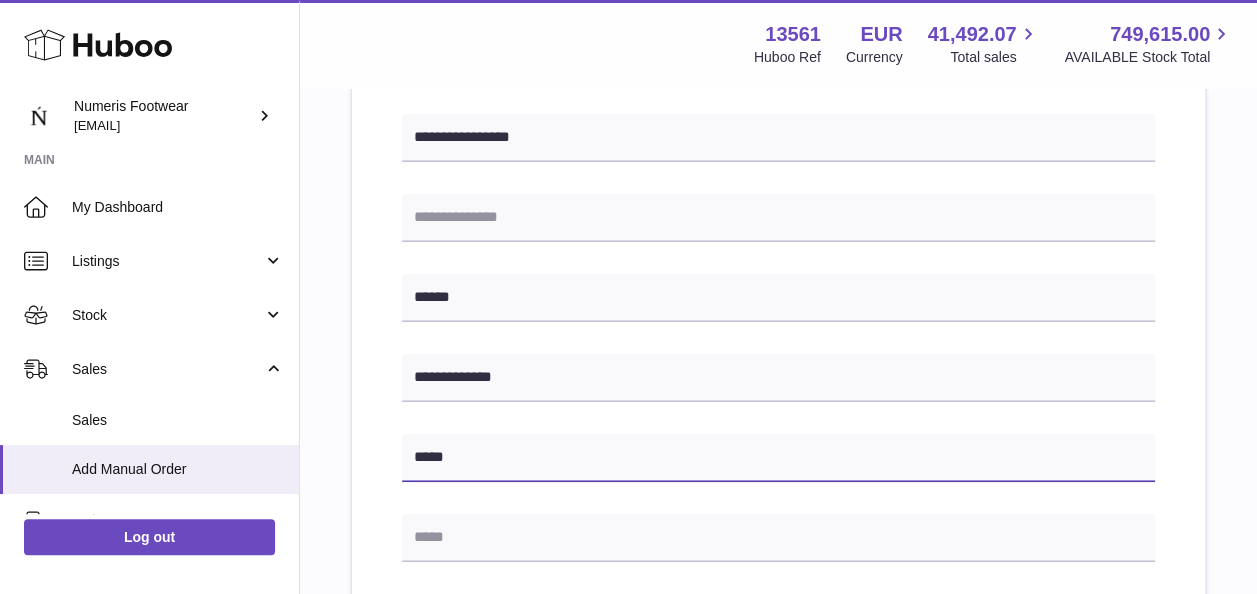 type on "*****" 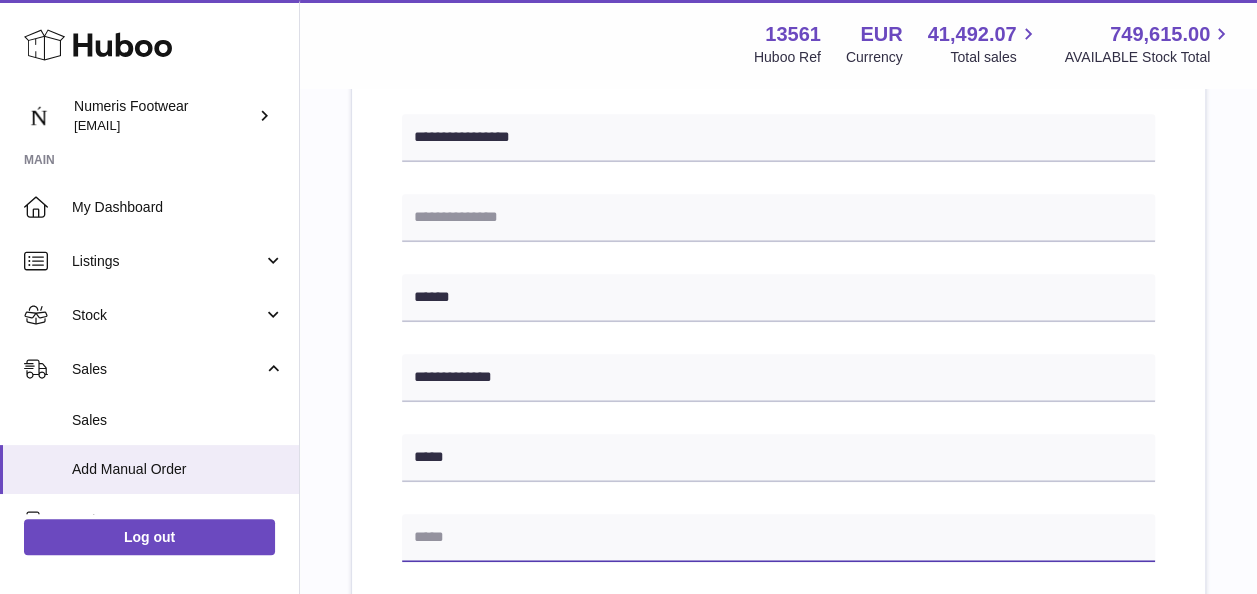click at bounding box center (778, 538) 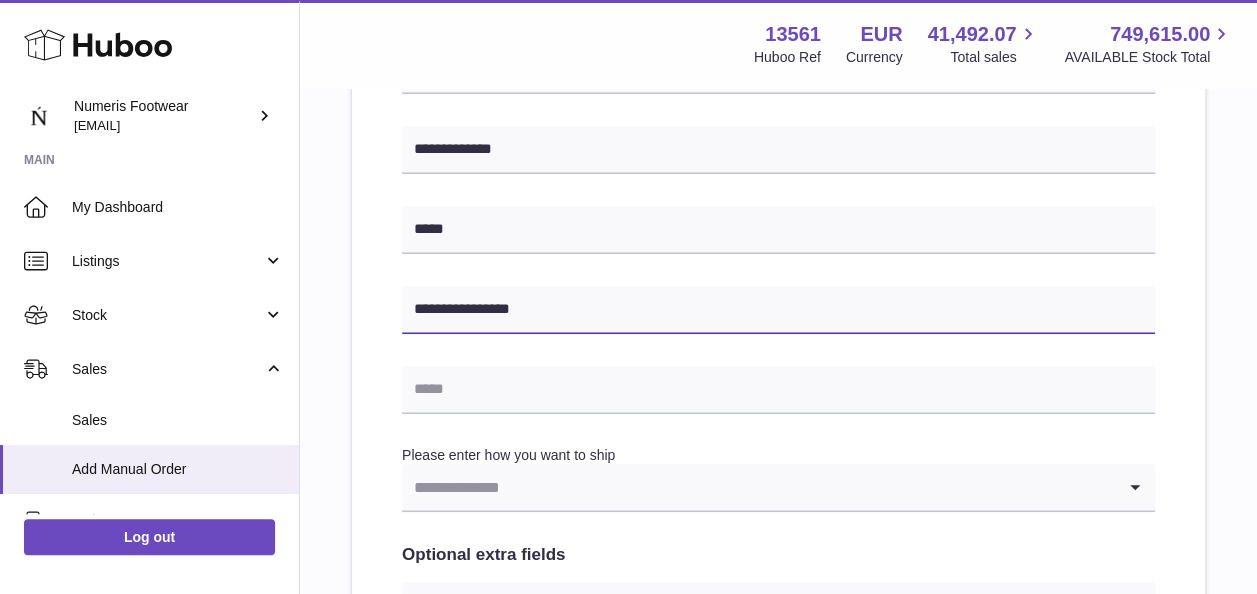 scroll, scrollTop: 827, scrollLeft: 0, axis: vertical 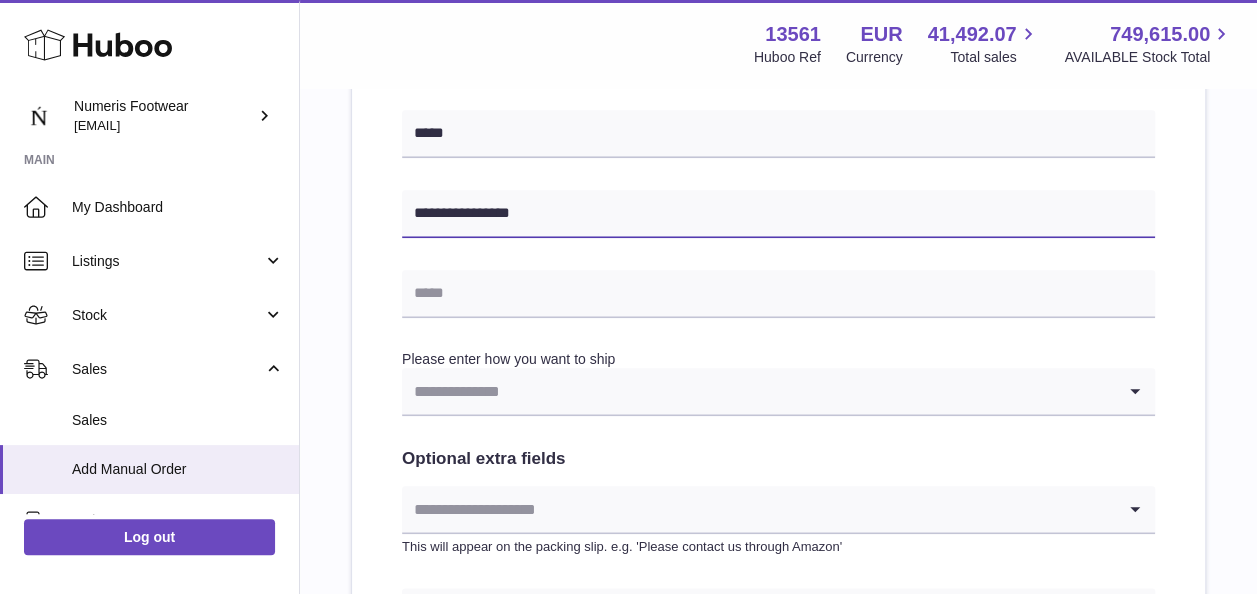 type on "**********" 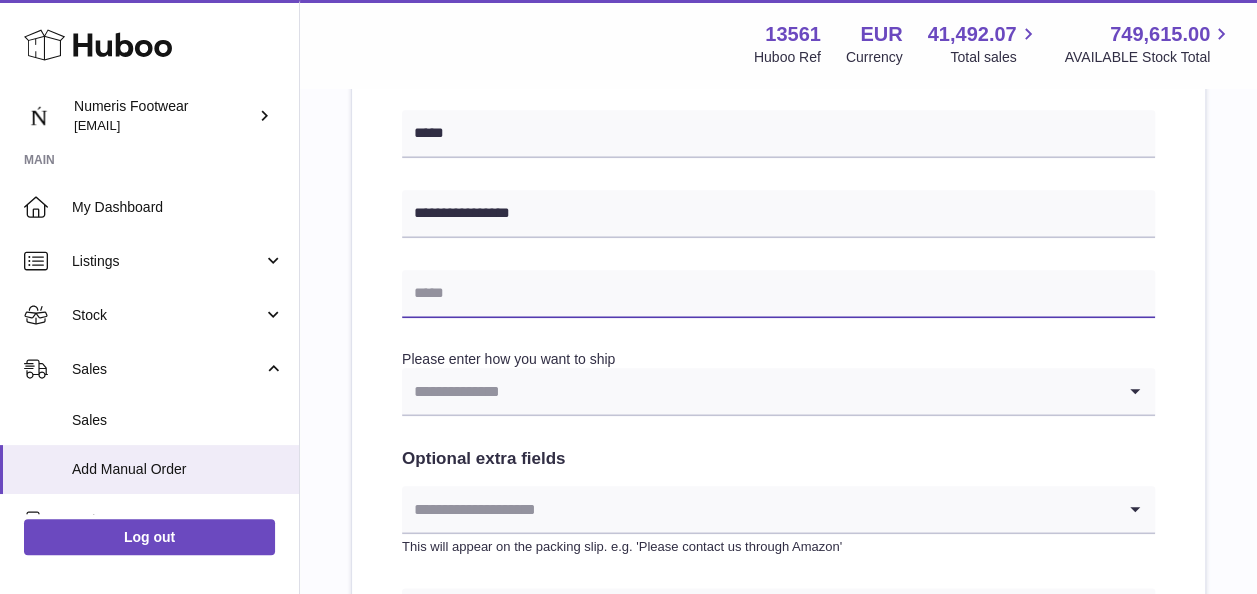 click at bounding box center [778, 294] 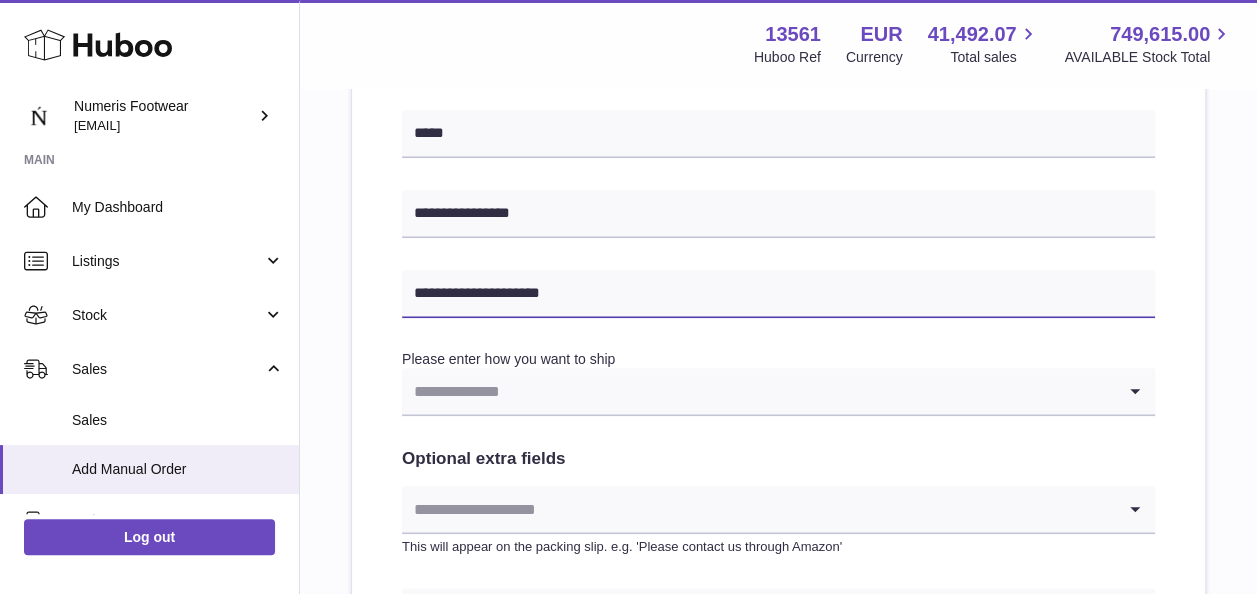 type on "**********" 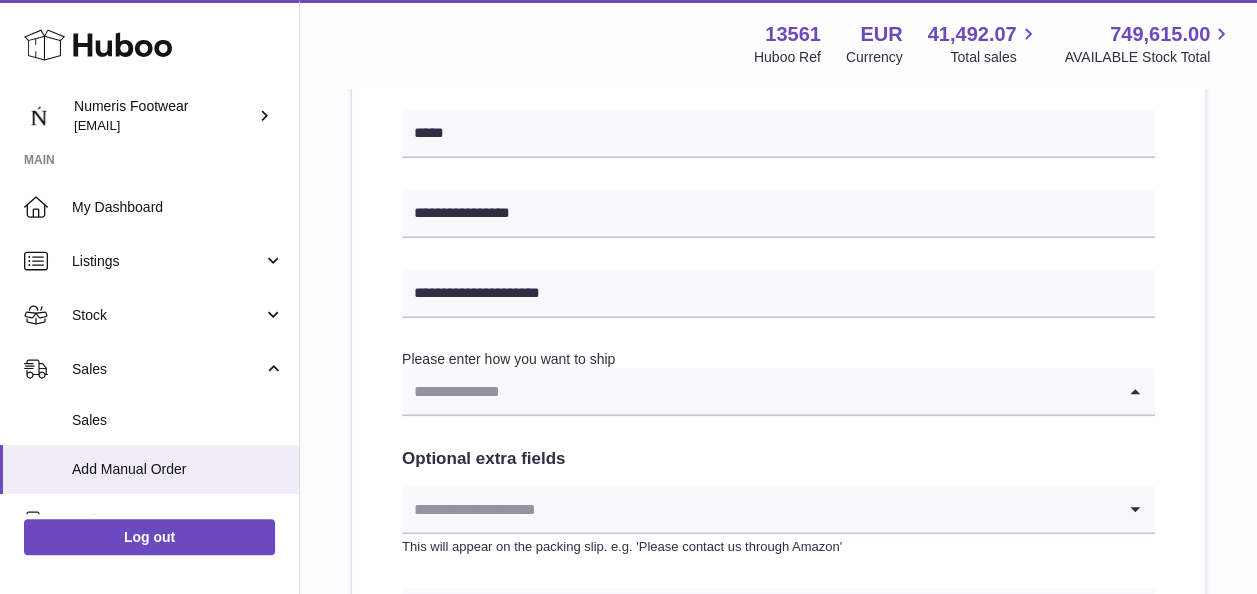 click at bounding box center [758, 391] 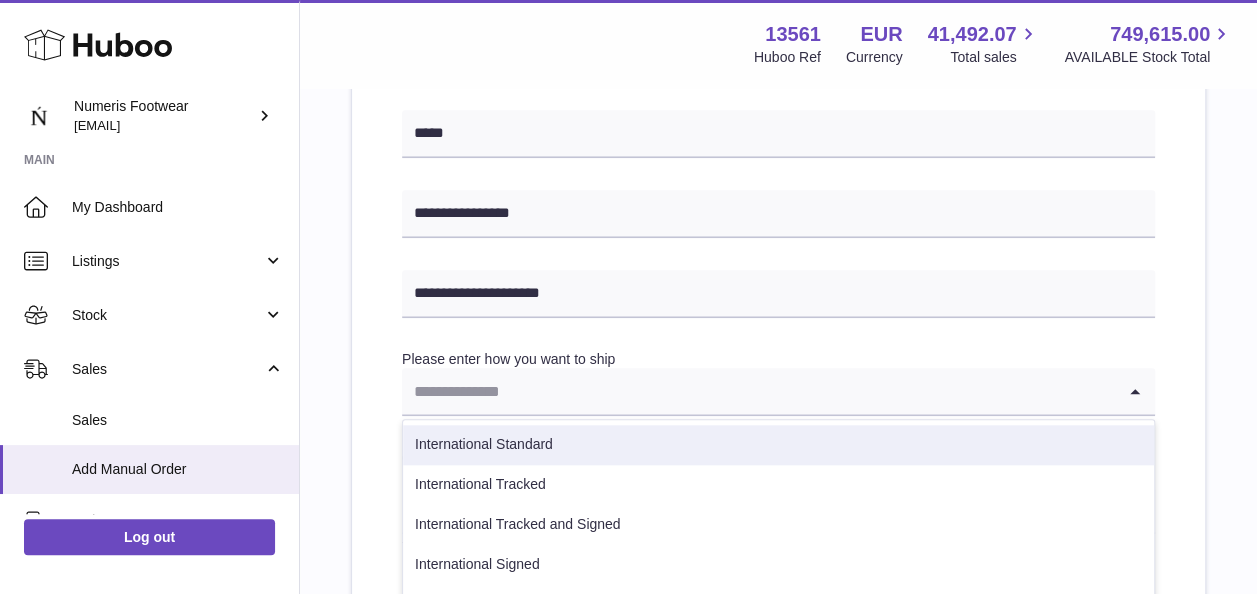 click on "International Tracked" at bounding box center [778, 485] 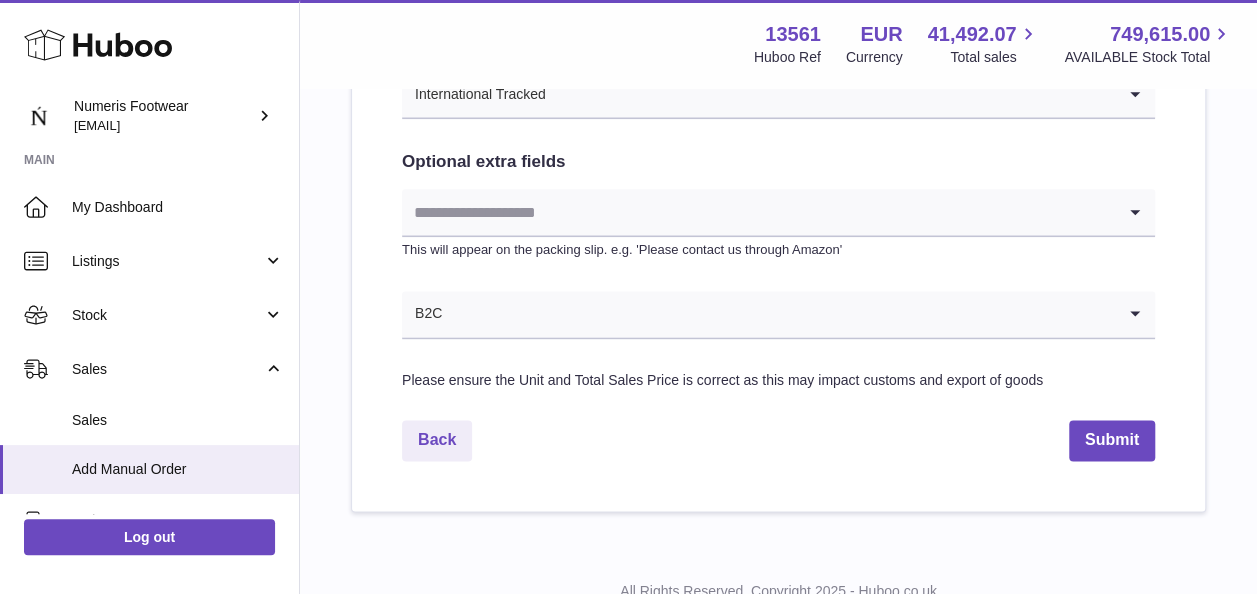 scroll, scrollTop: 1137, scrollLeft: 0, axis: vertical 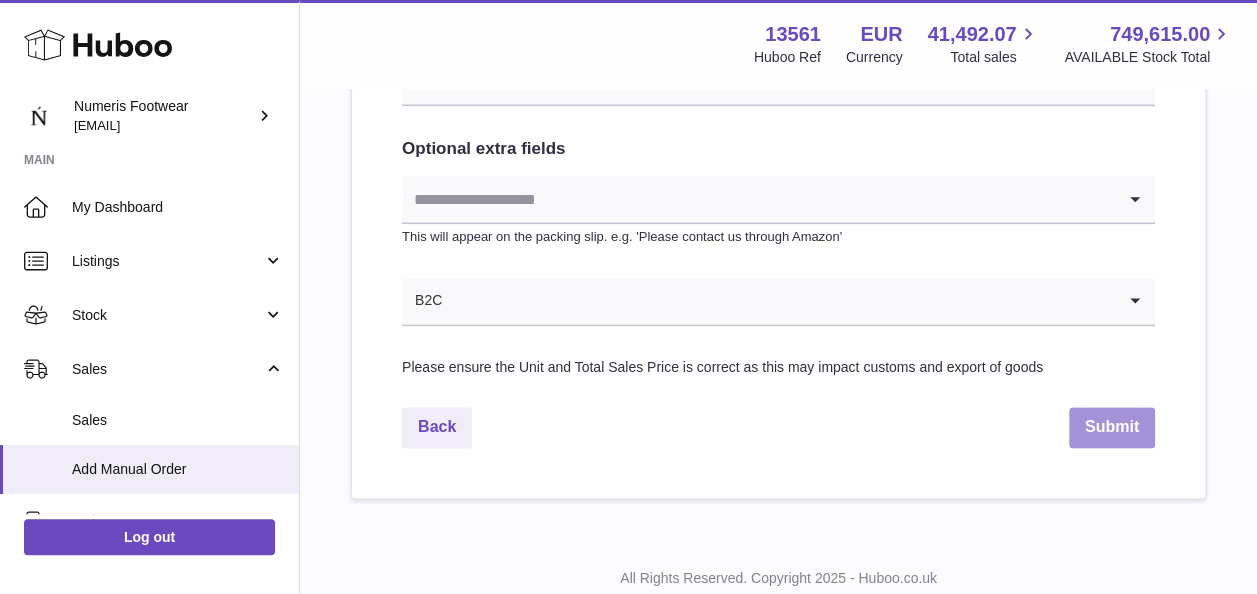click on "Submit" at bounding box center (1112, 427) 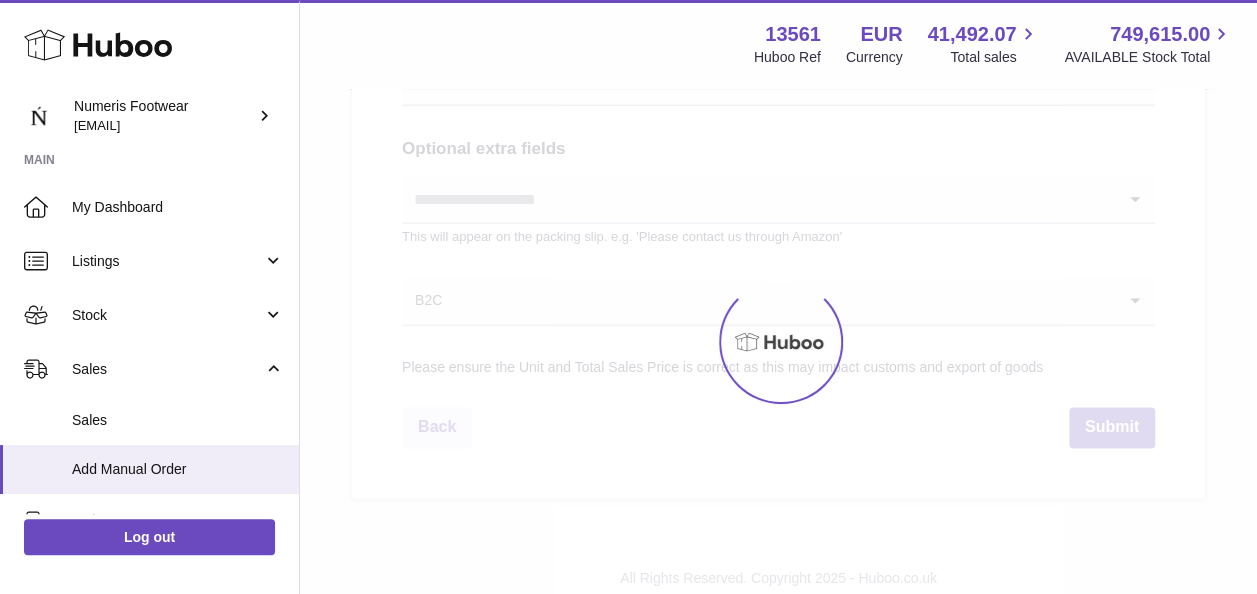 scroll, scrollTop: 0, scrollLeft: 0, axis: both 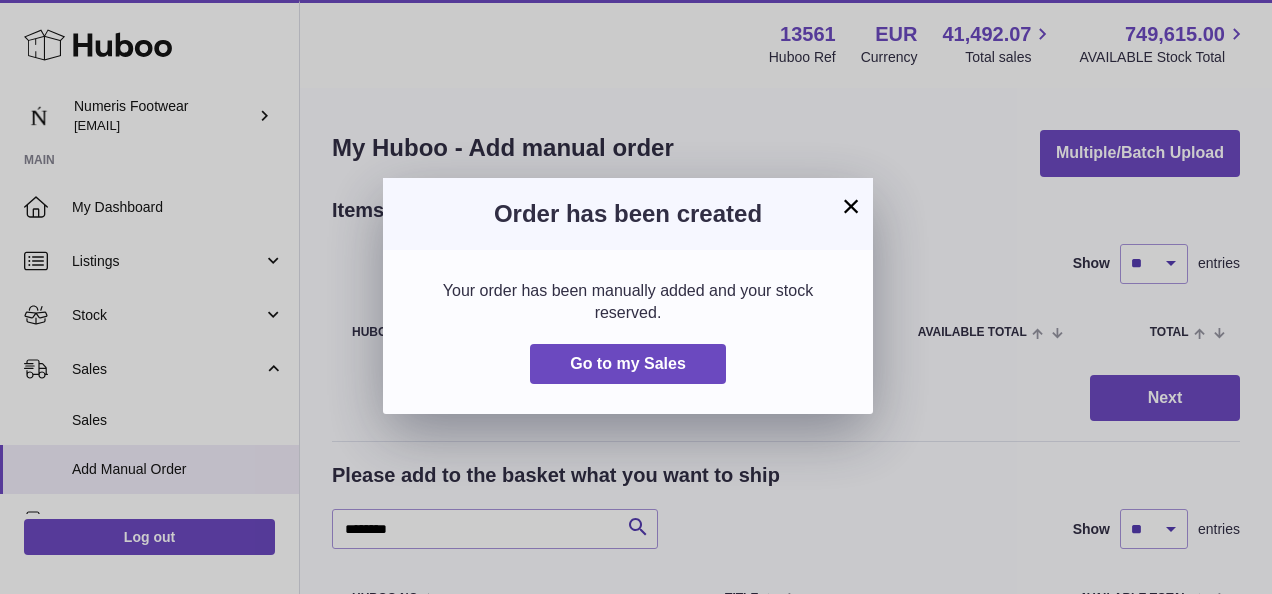 click on "×" at bounding box center [851, 206] 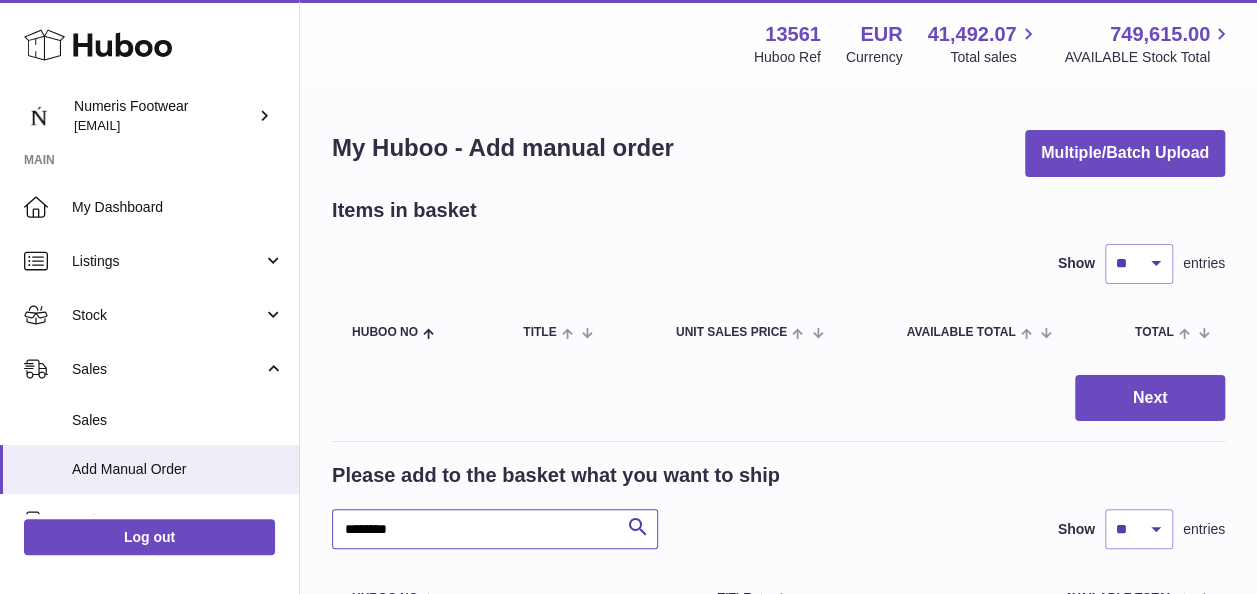 click on "*******" at bounding box center (495, 529) 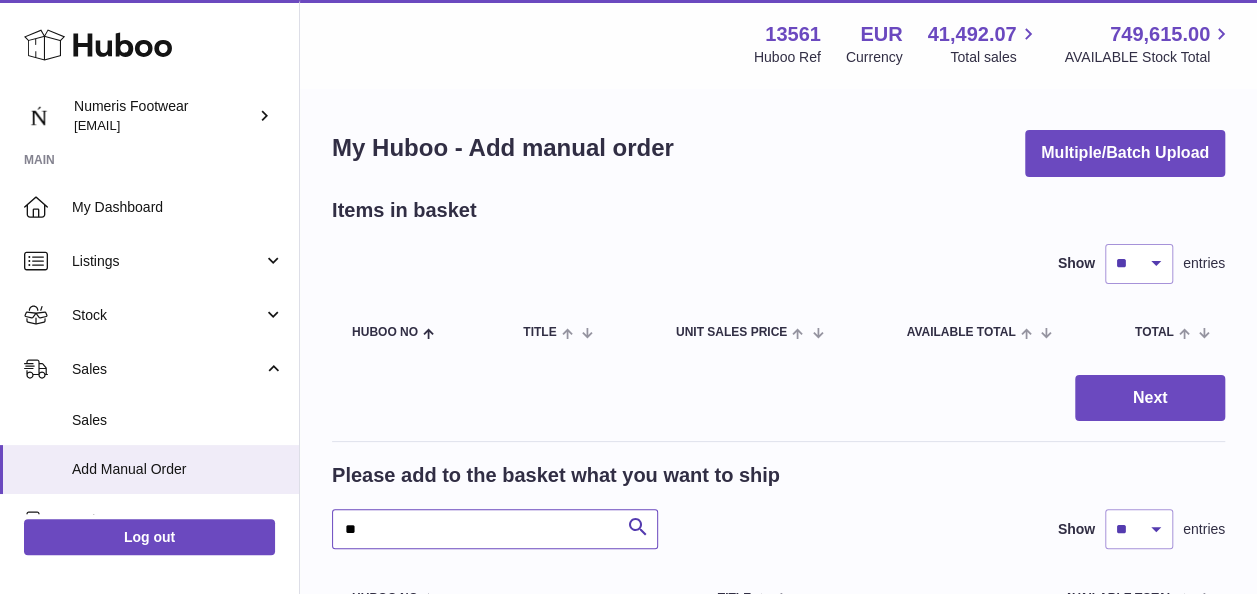 type on "*" 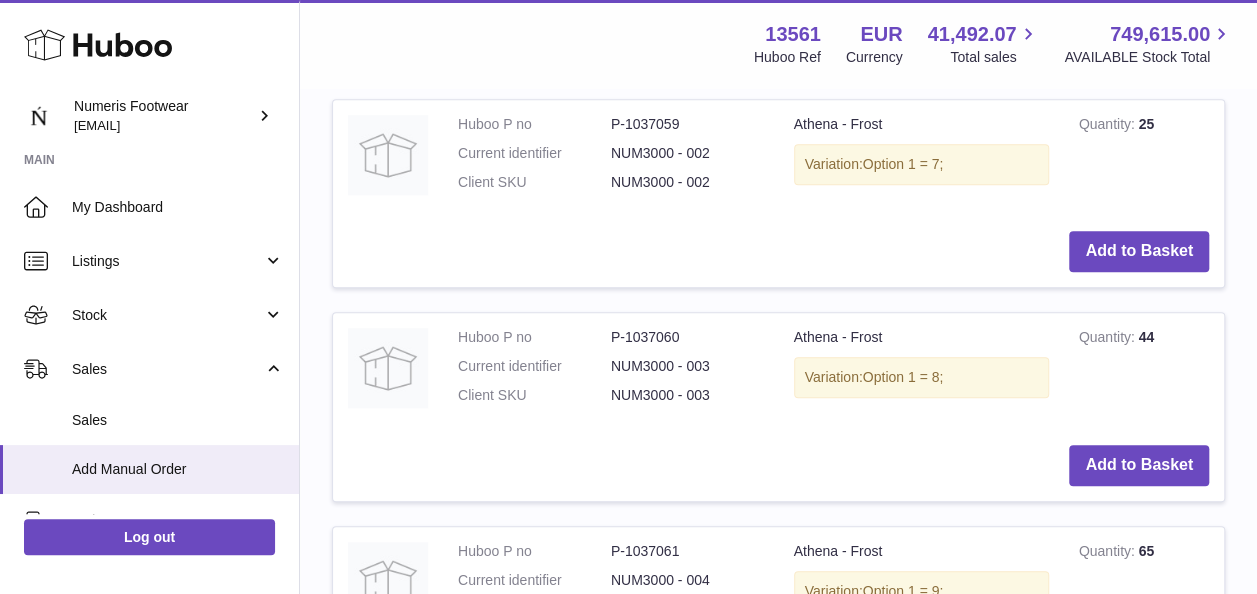 scroll, scrollTop: 851, scrollLeft: 0, axis: vertical 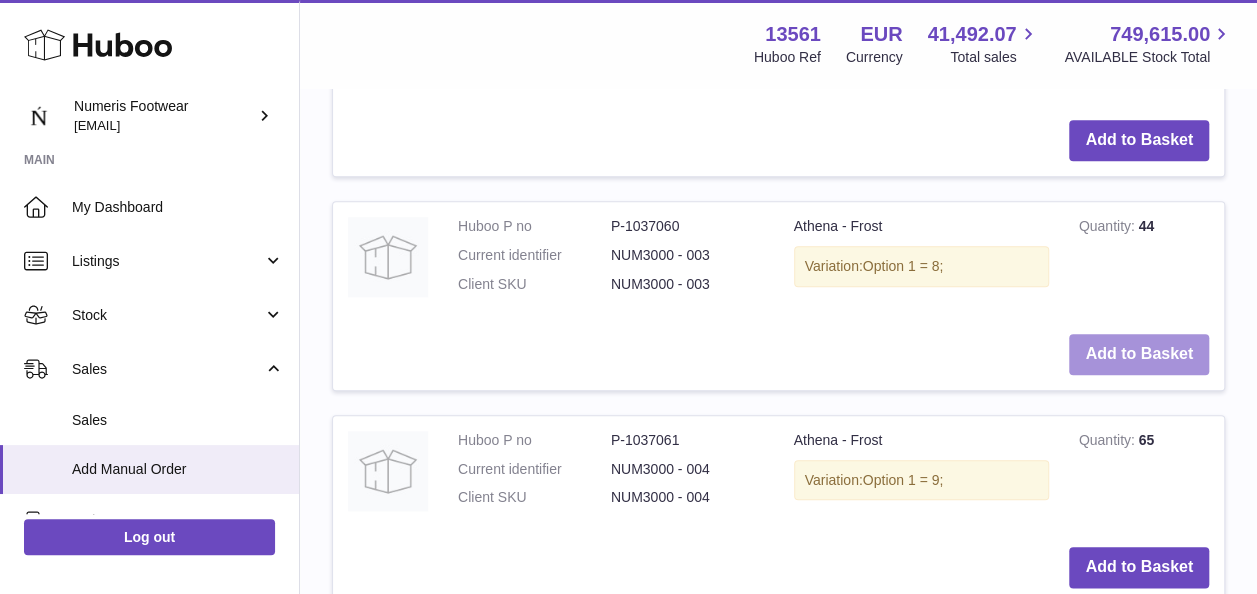 type on "*****" 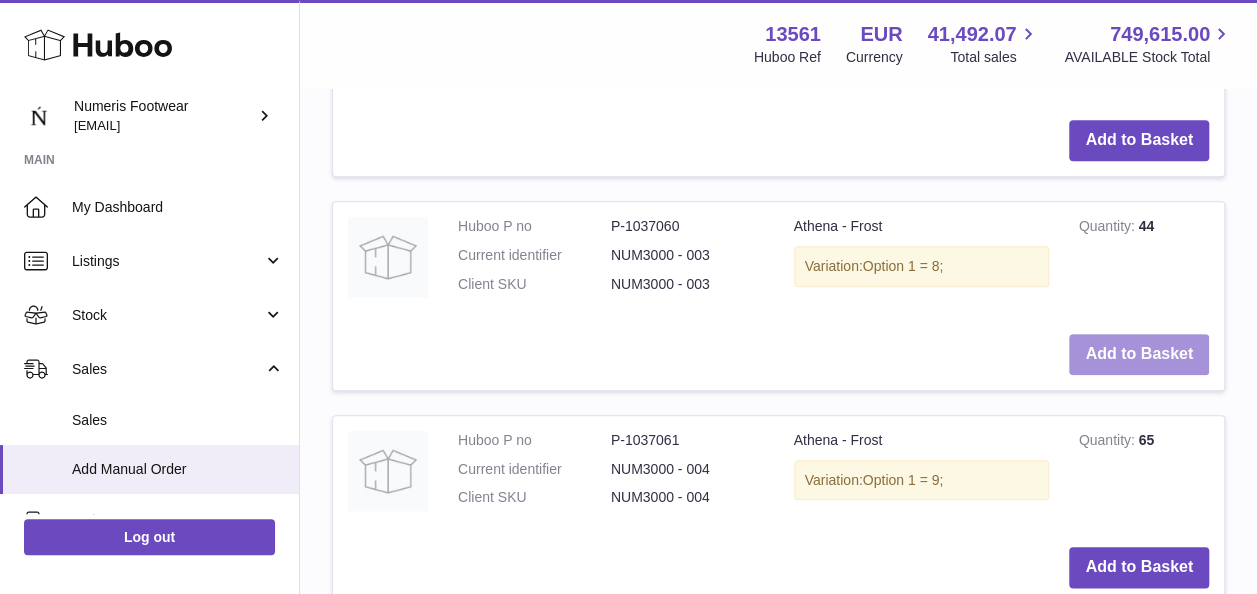 click on "Add to Basket" at bounding box center [1139, 354] 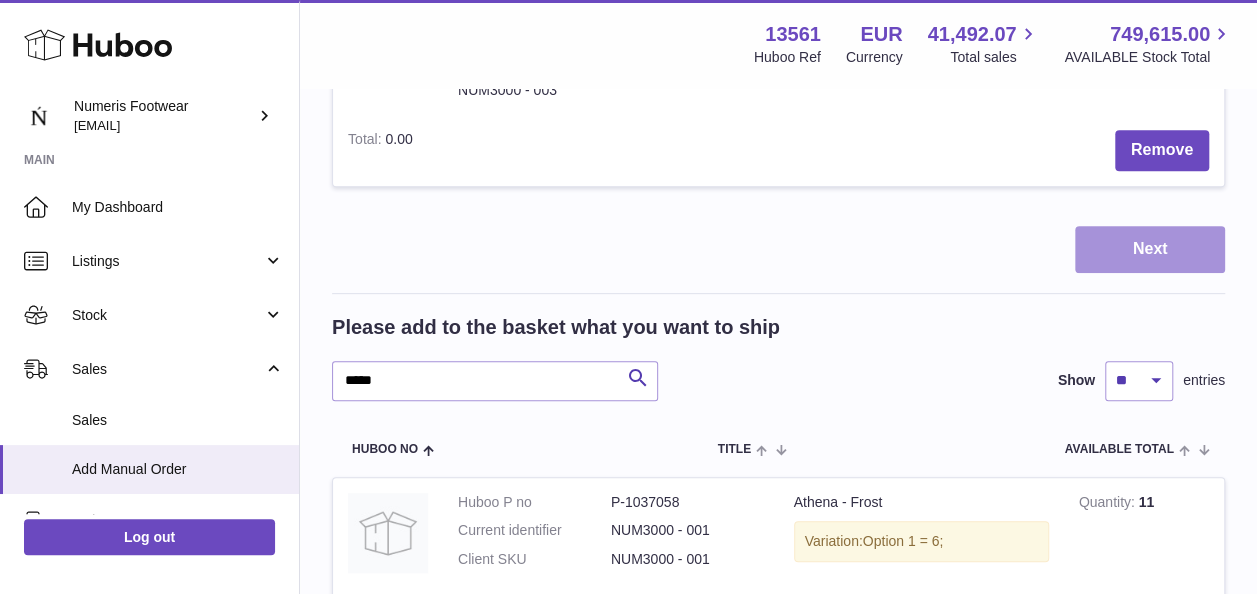 click on "Next" at bounding box center (1150, 249) 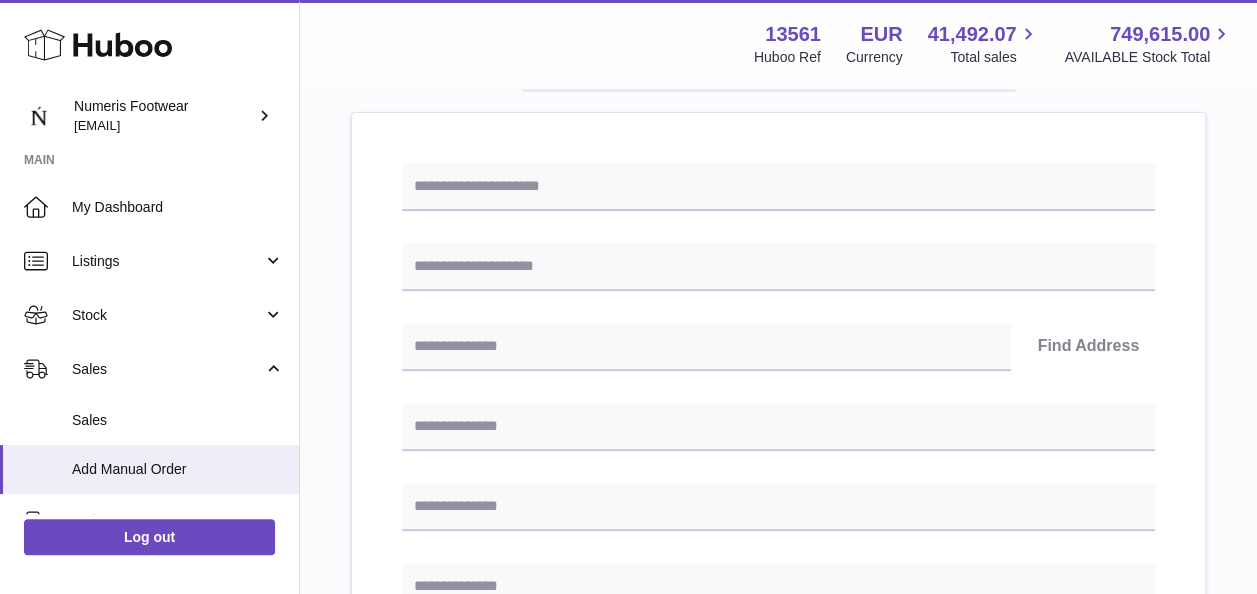 scroll, scrollTop: 0, scrollLeft: 0, axis: both 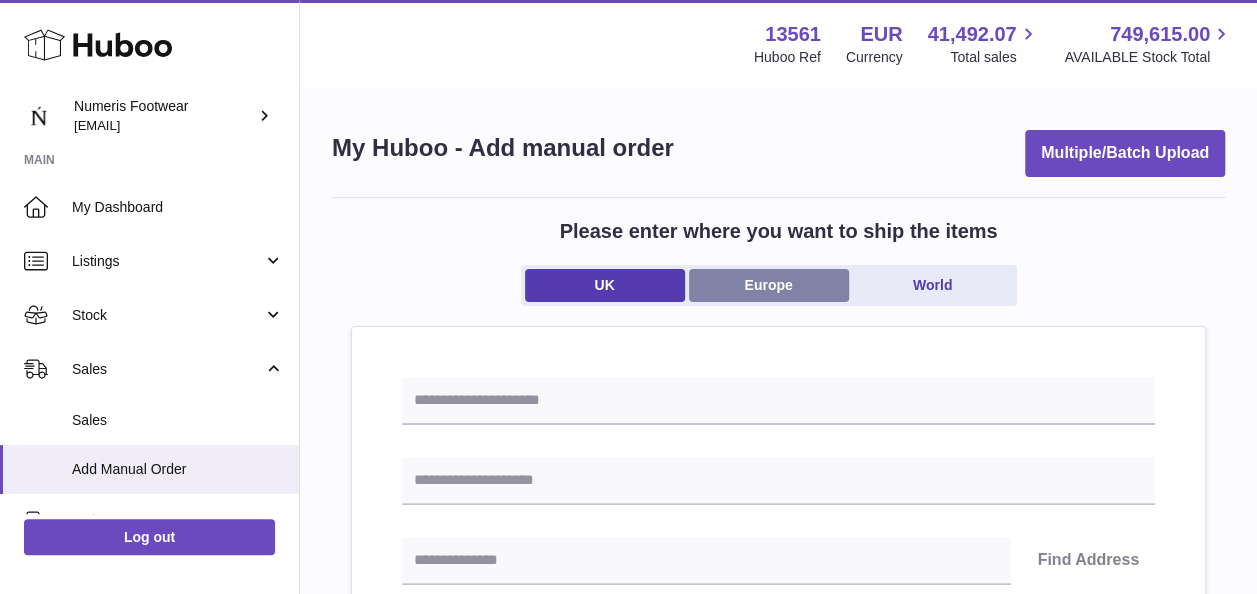 click on "Europe" at bounding box center [769, 285] 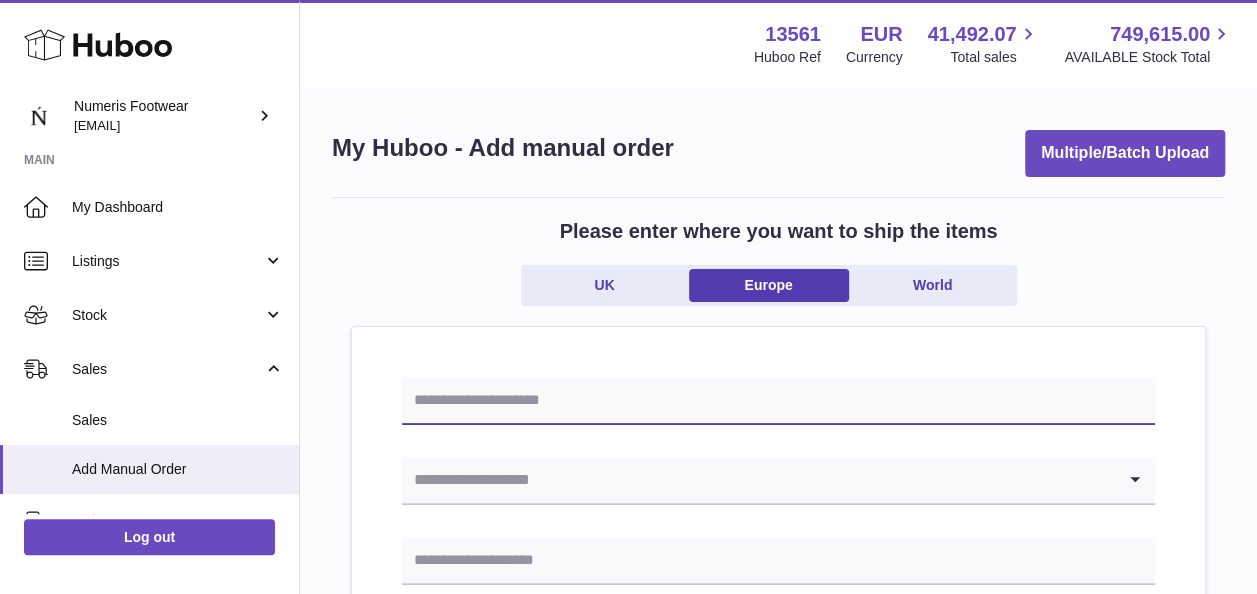click at bounding box center [778, 401] 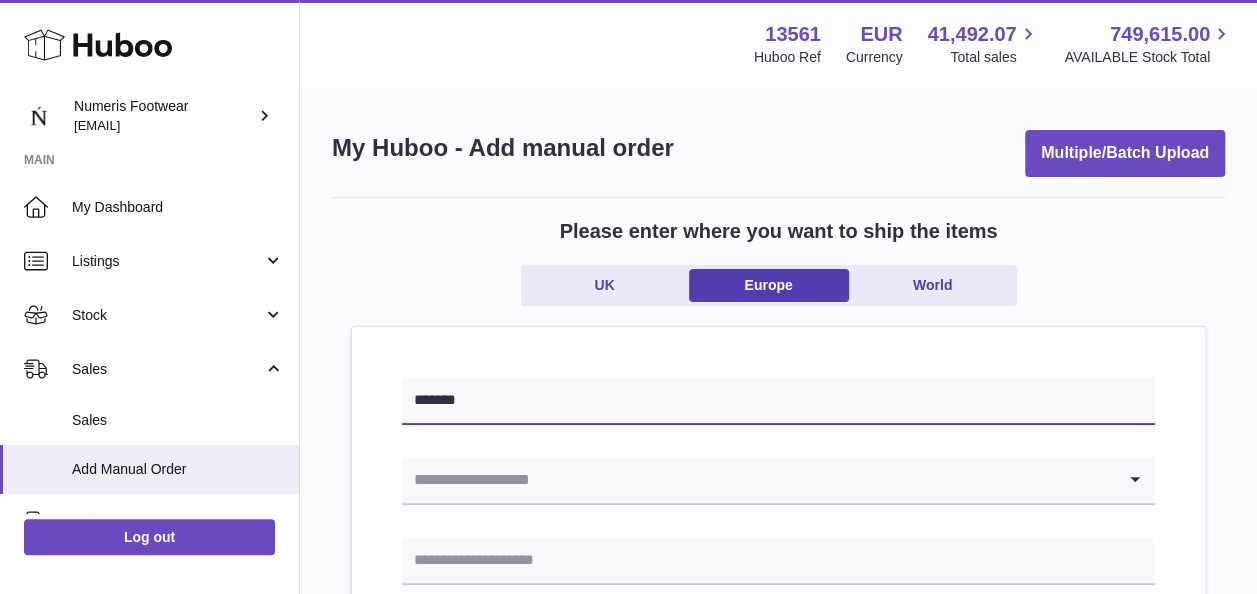 type on "*******" 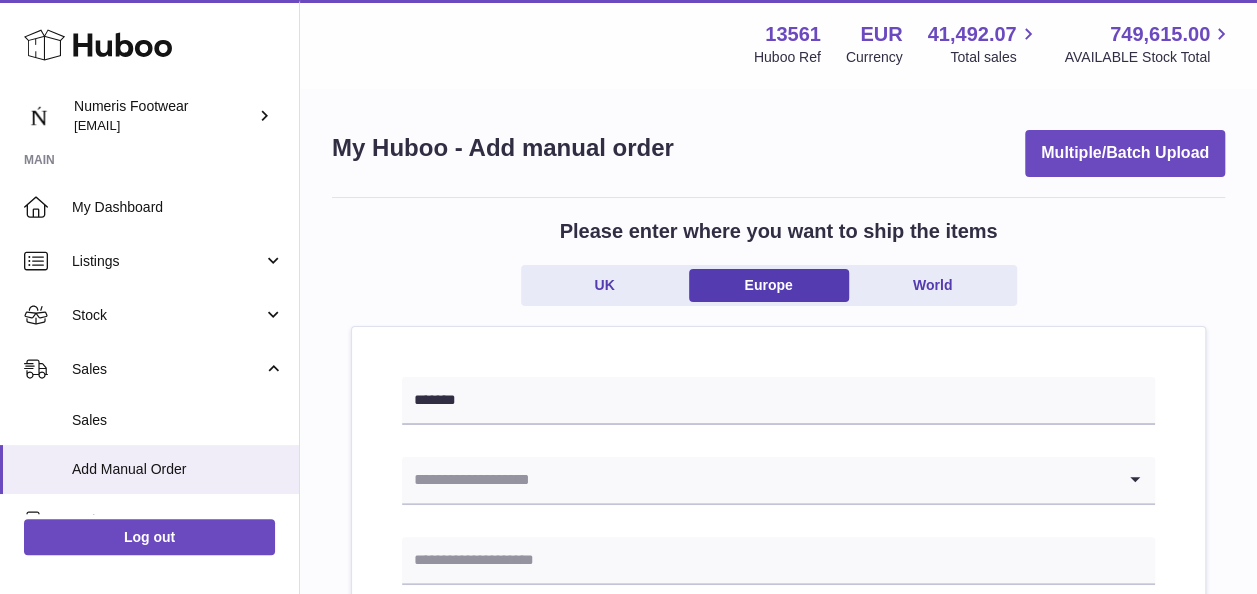 click at bounding box center [758, 480] 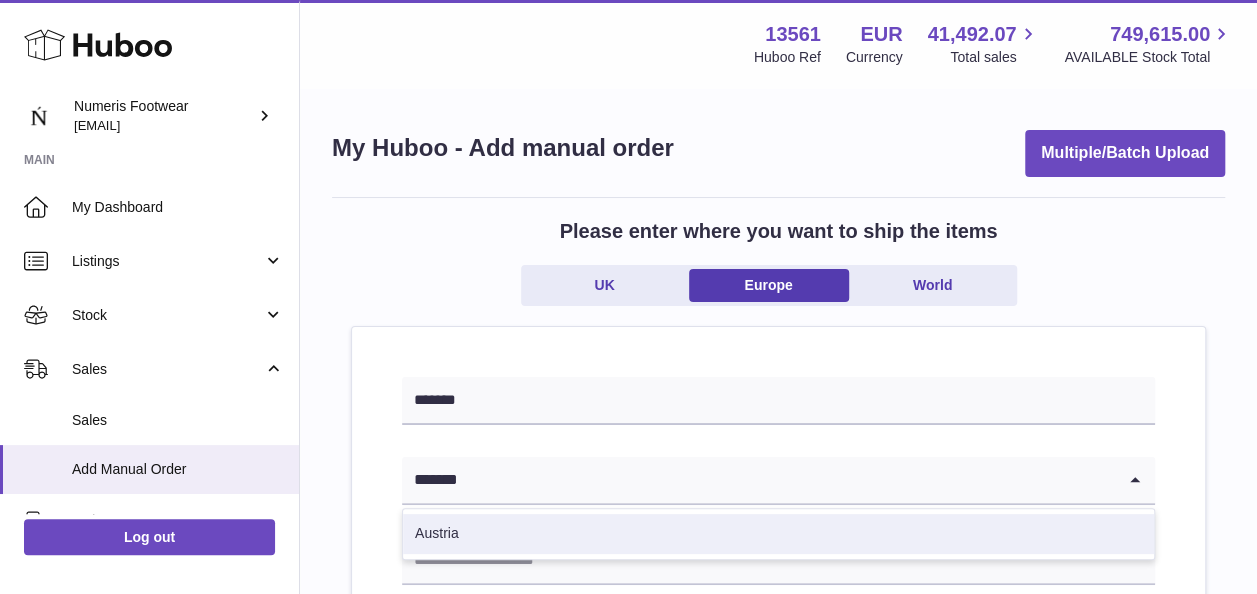 click on "Austria" at bounding box center (778, 534) 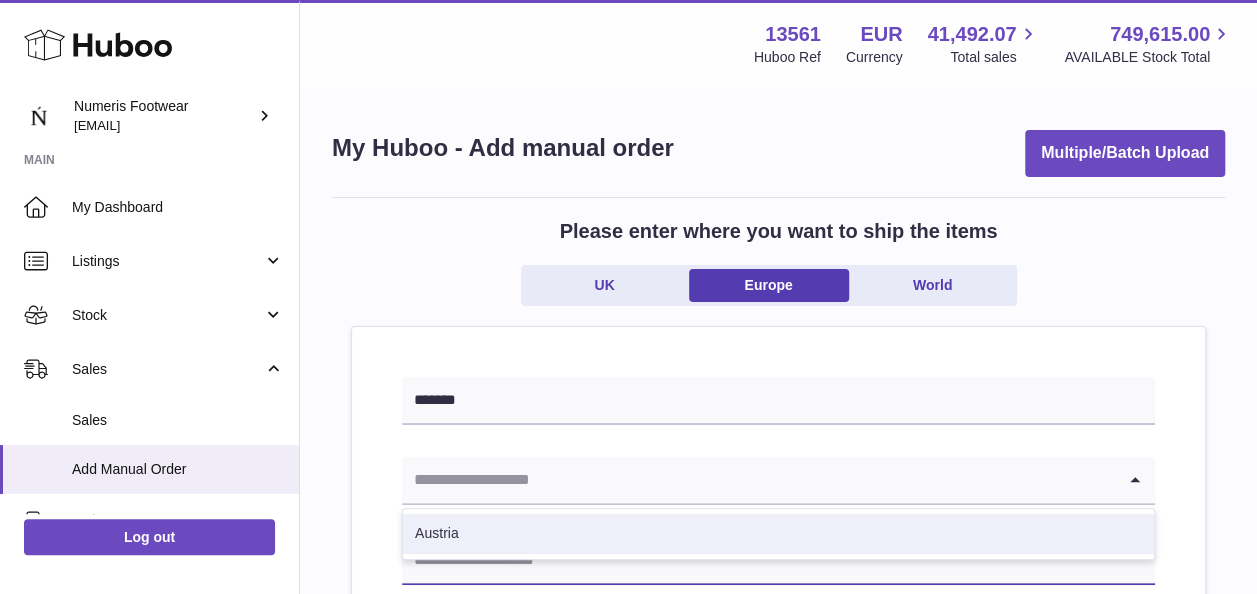 click at bounding box center [778, 561] 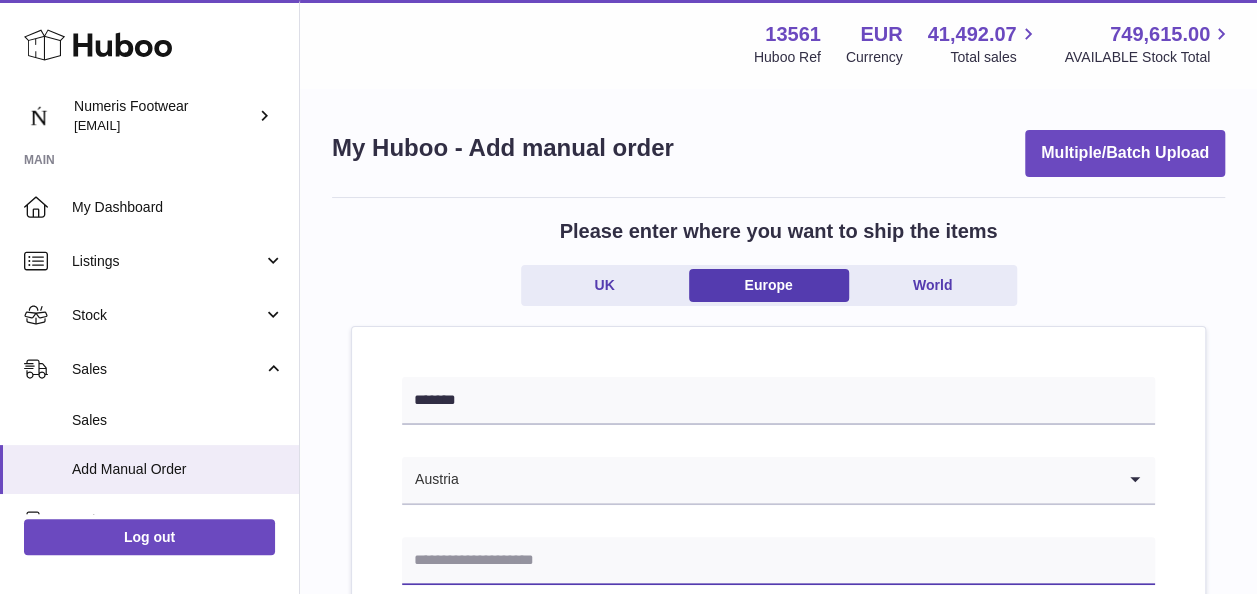 click at bounding box center [778, 561] 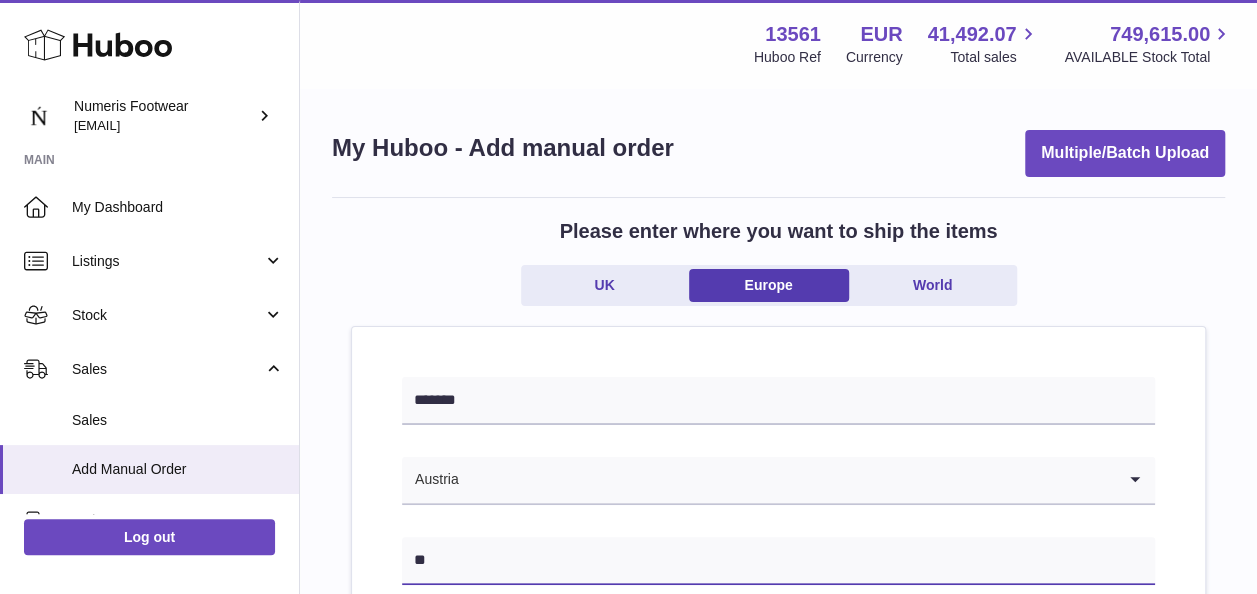 type on "*" 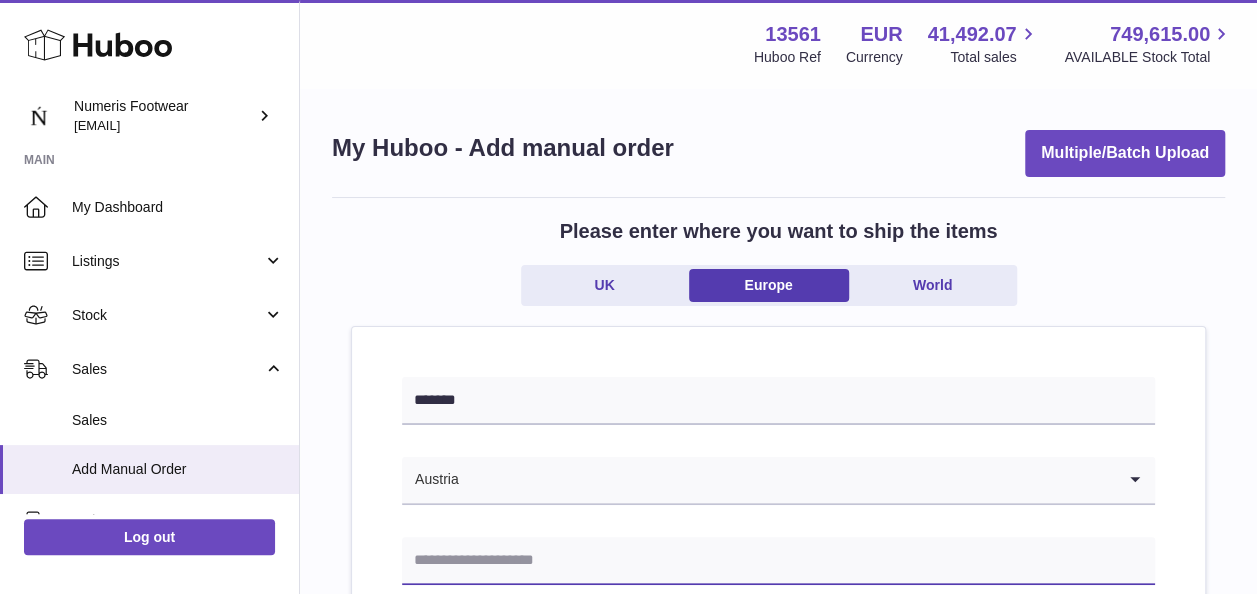 click at bounding box center [778, 561] 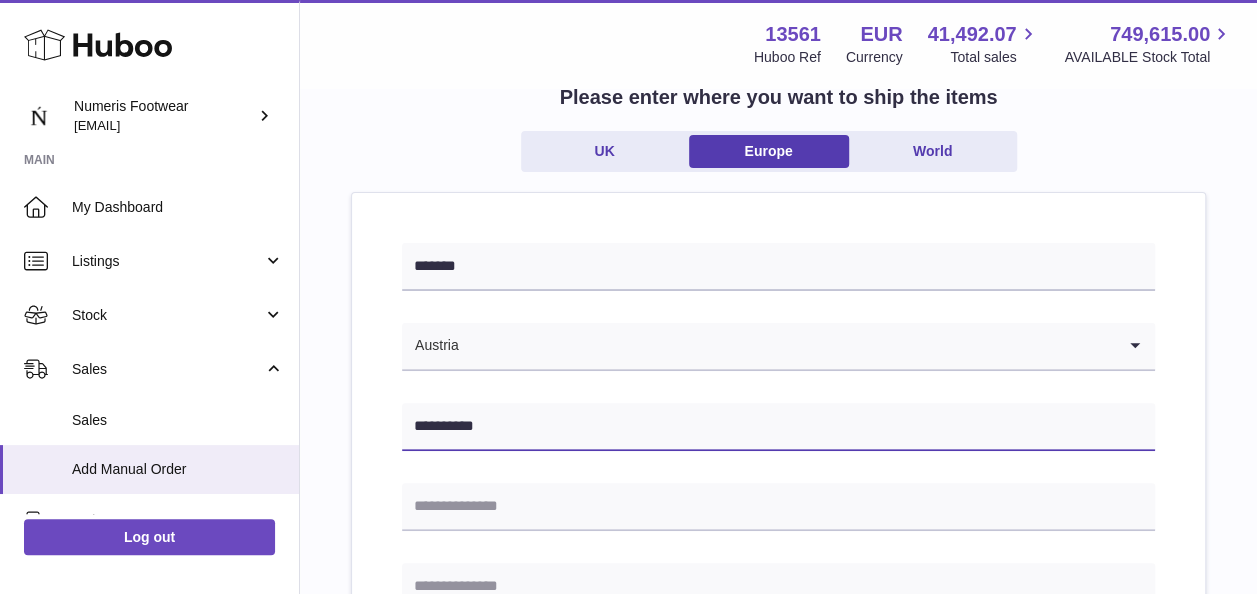 scroll, scrollTop: 135, scrollLeft: 0, axis: vertical 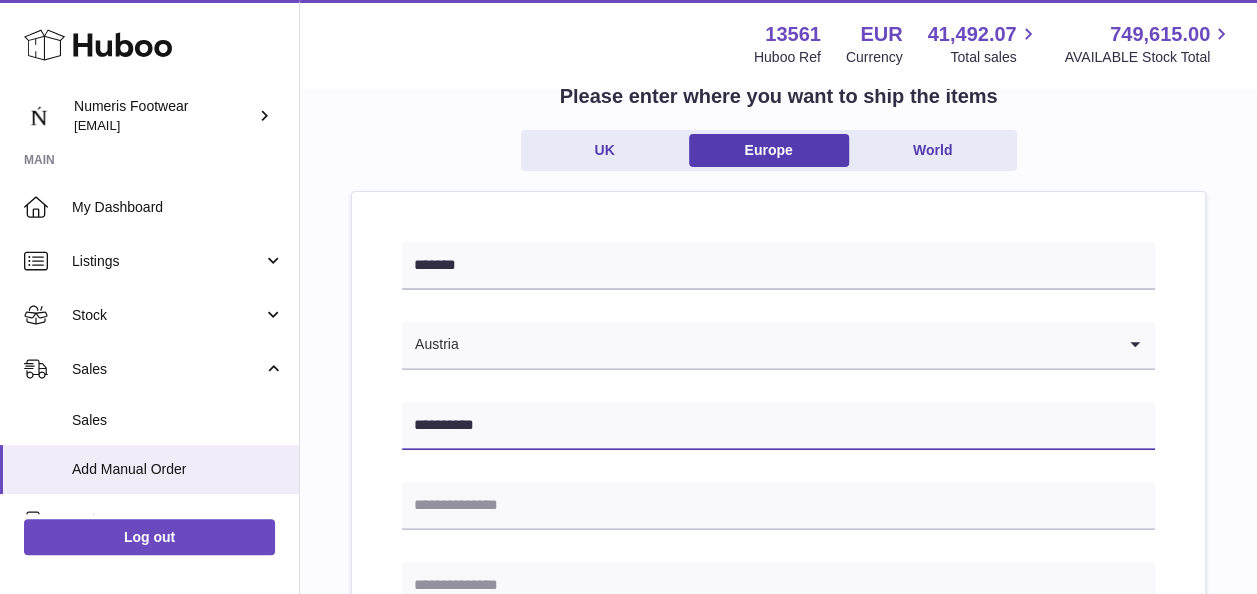 type on "**********" 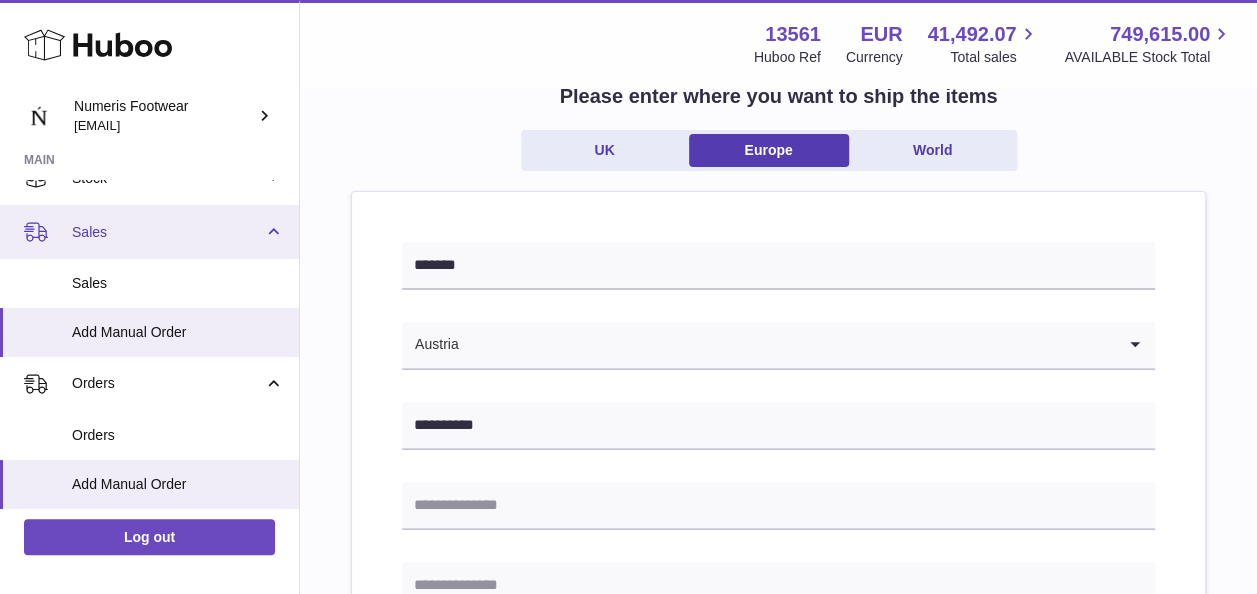 scroll, scrollTop: 138, scrollLeft: 0, axis: vertical 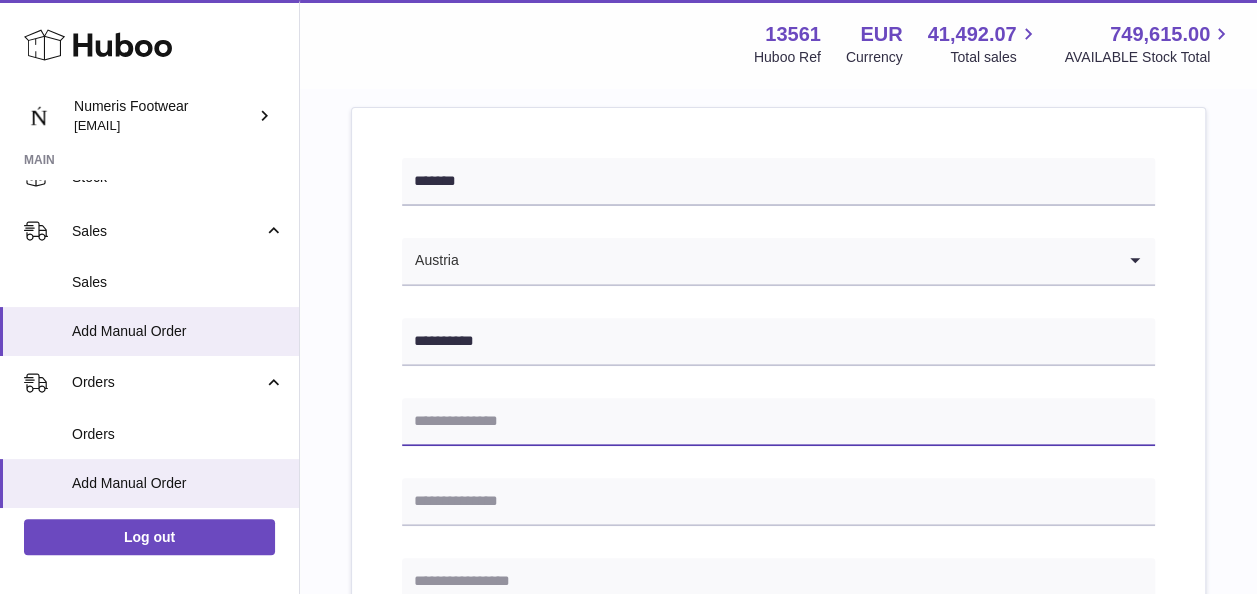 click at bounding box center (778, 422) 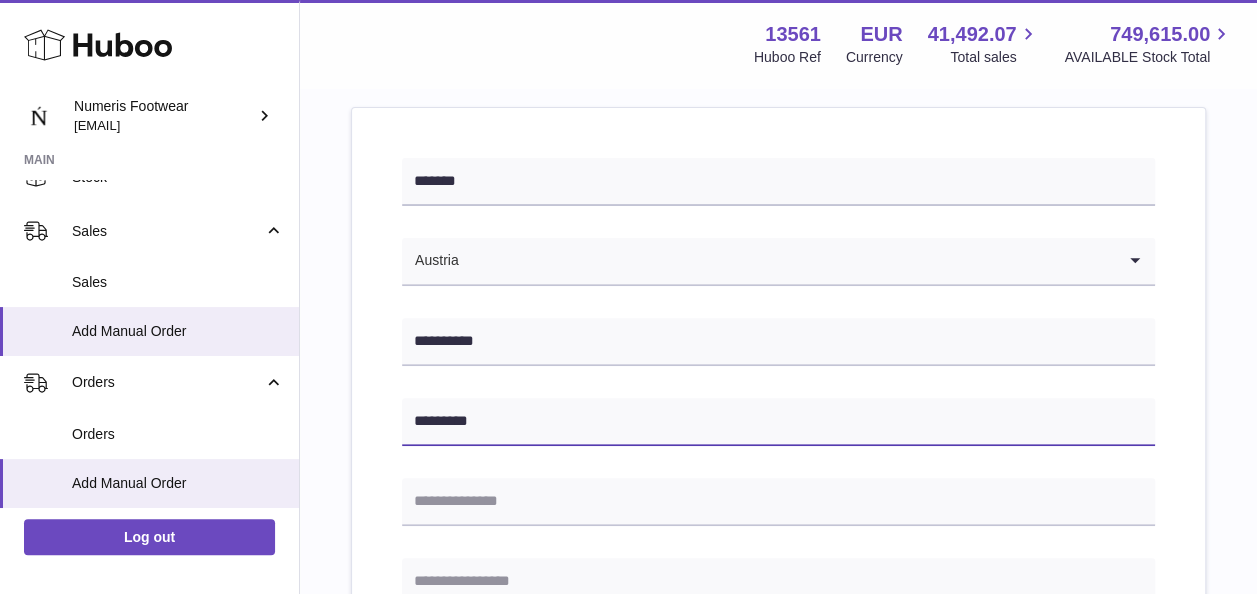 type on "*********" 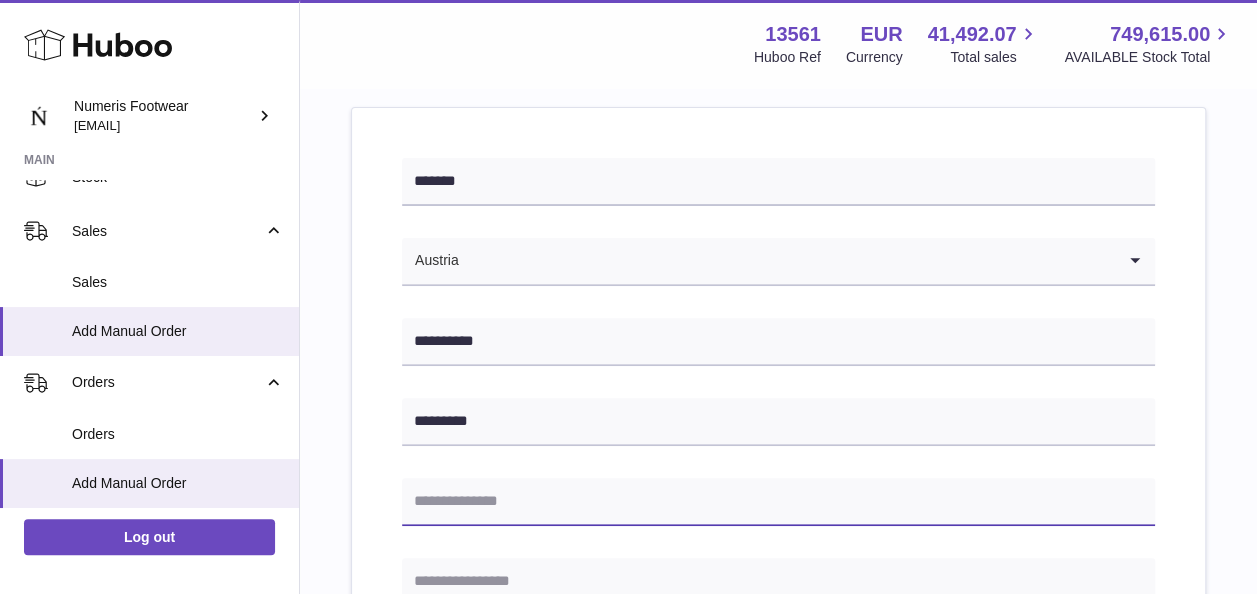 click at bounding box center (778, 502) 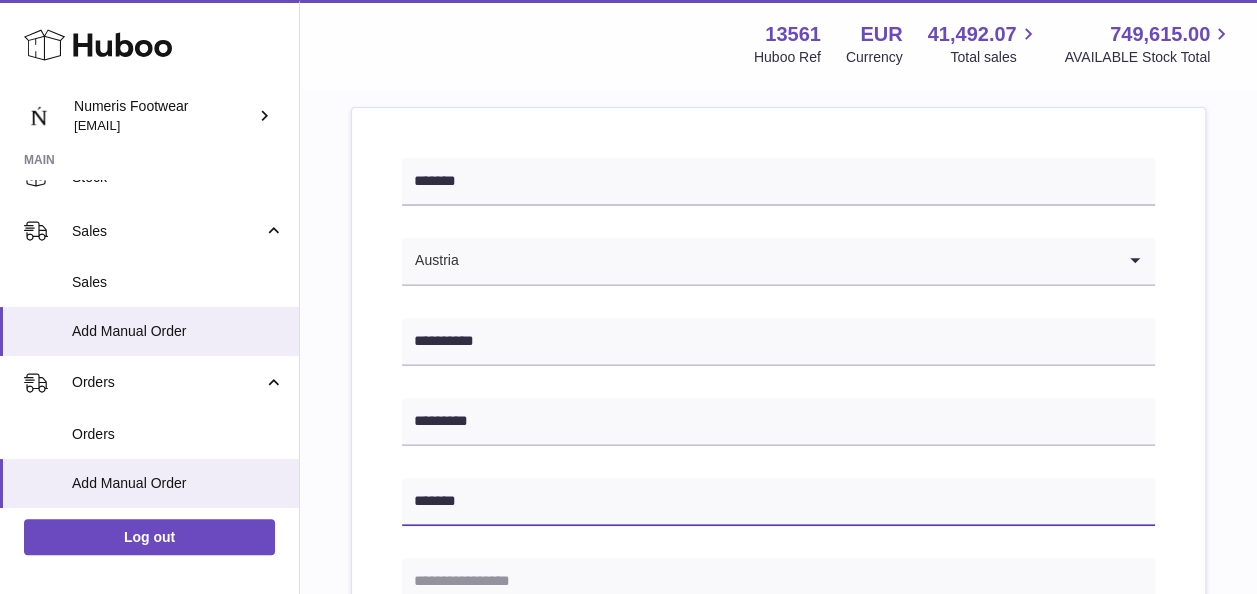 type on "*******" 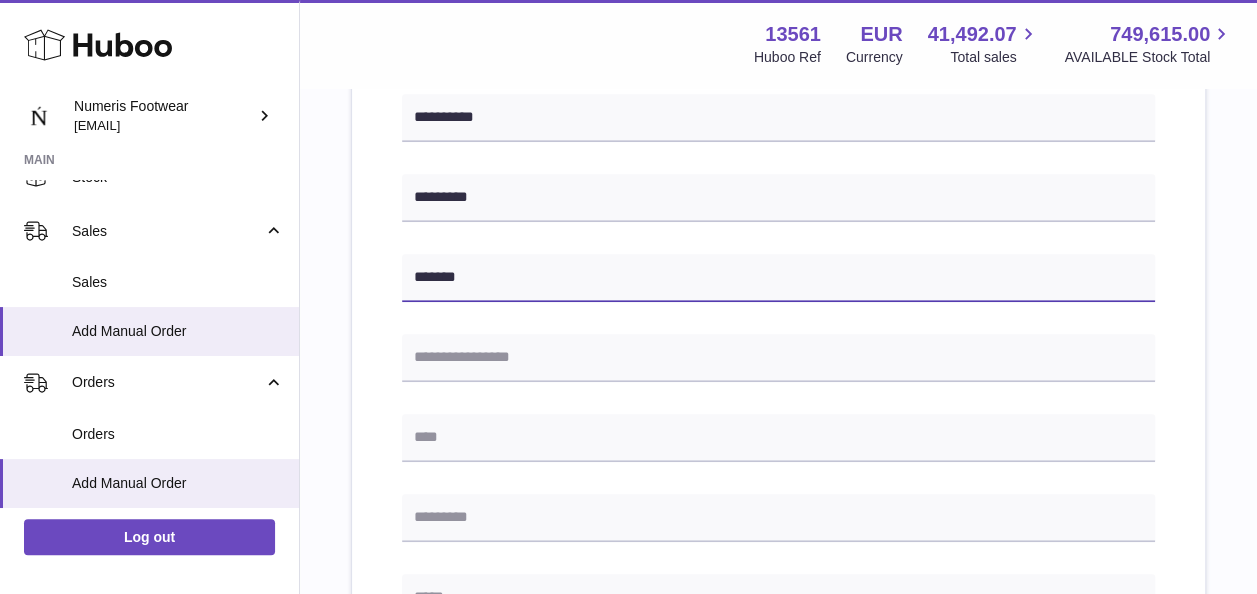 scroll, scrollTop: 447, scrollLeft: 0, axis: vertical 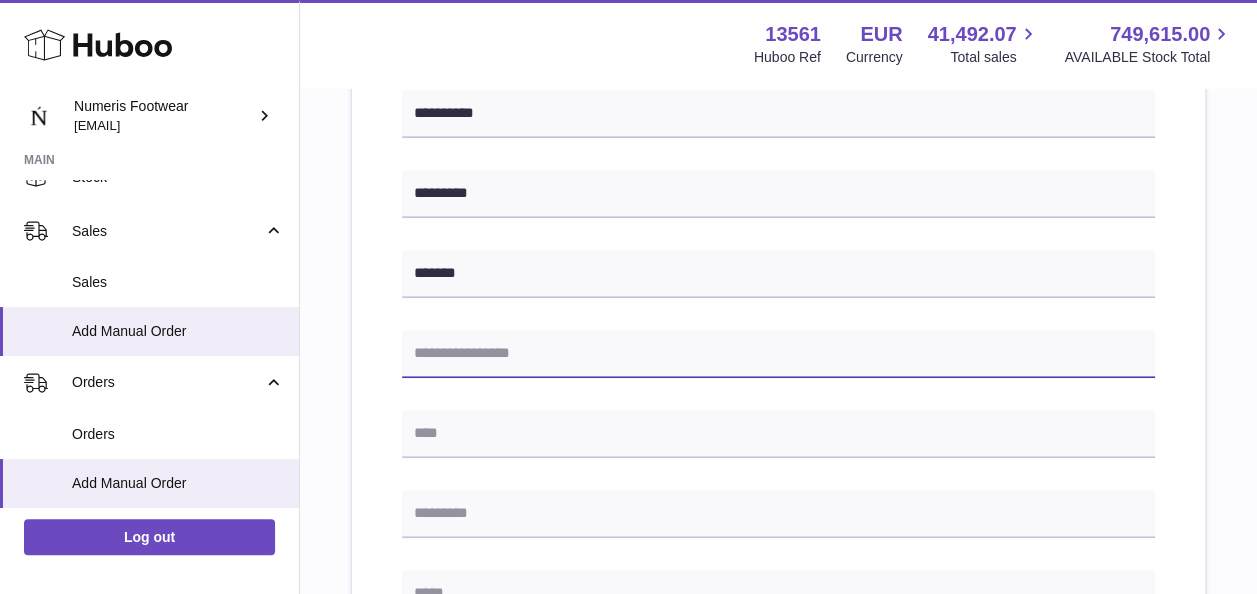 click at bounding box center [778, 354] 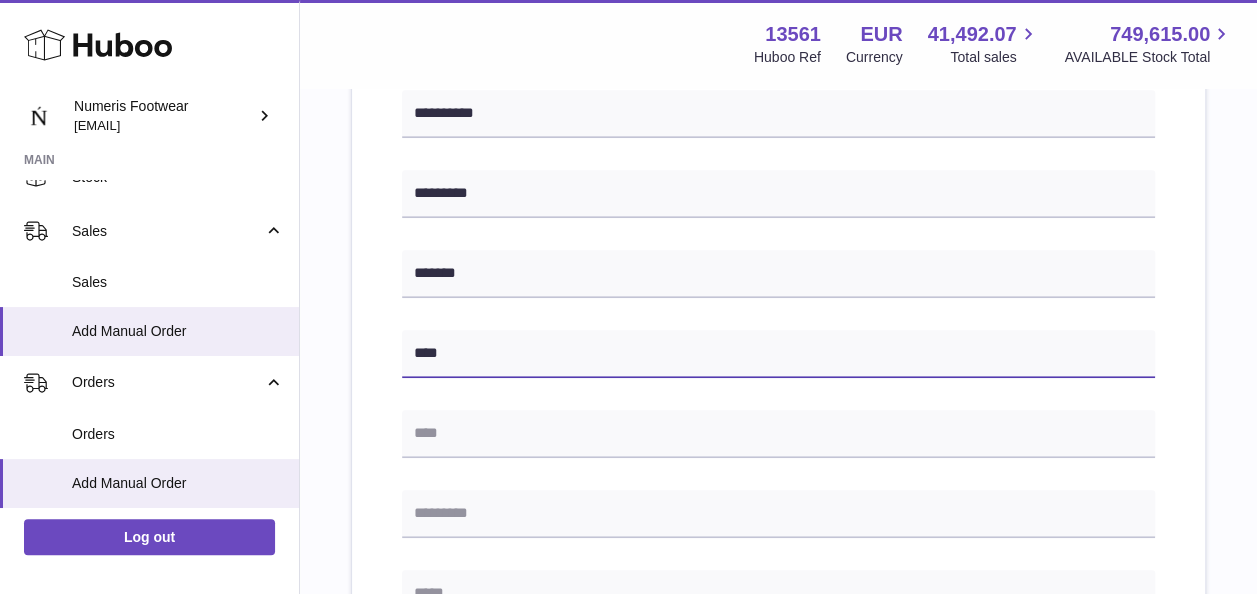 type on "****" 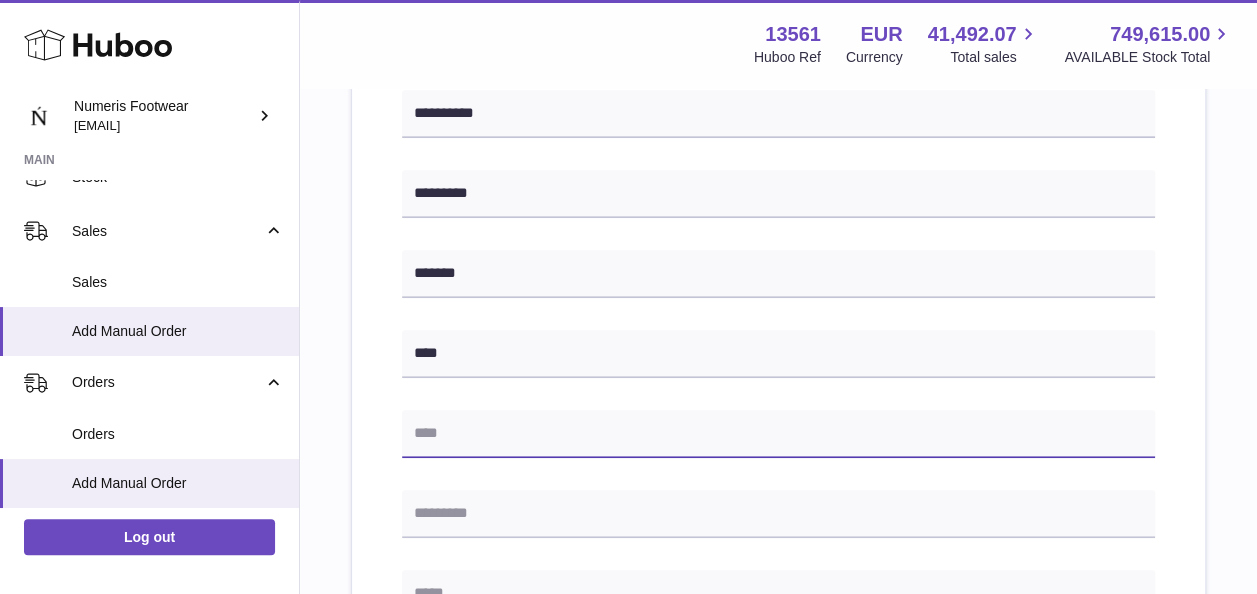 click at bounding box center [778, 434] 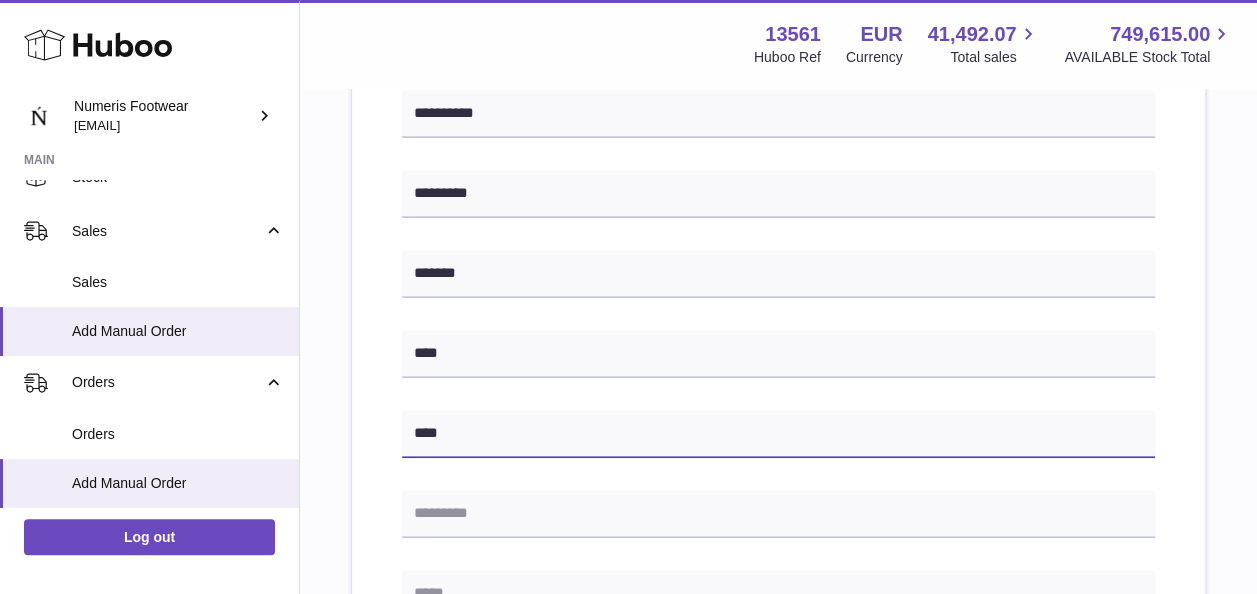 type on "****" 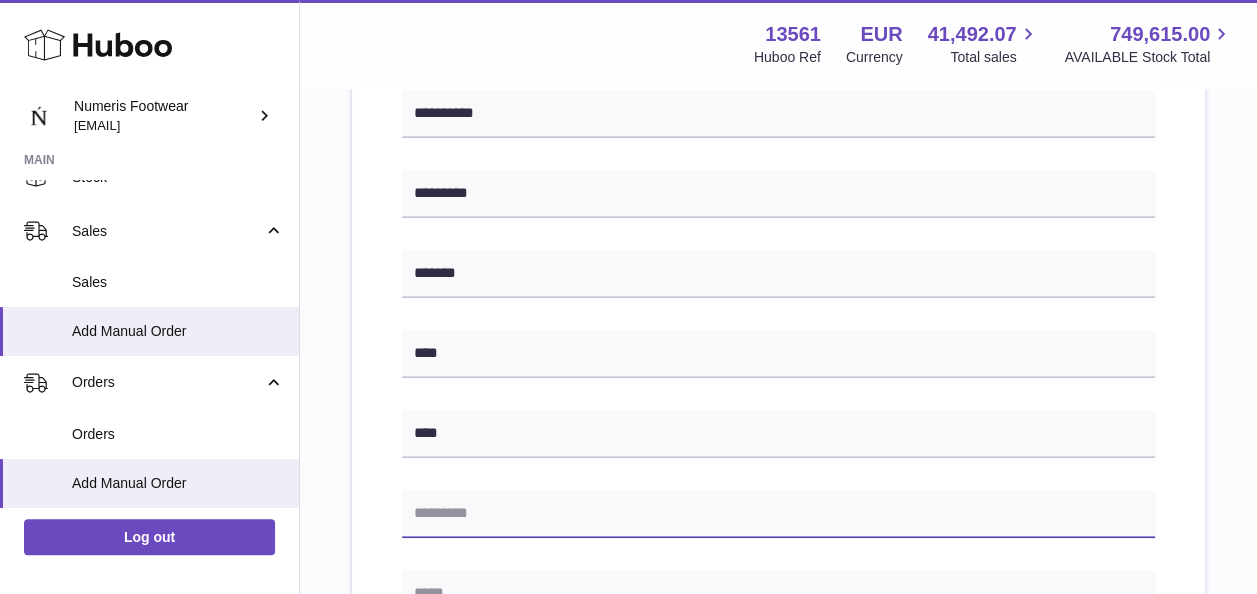 click at bounding box center [778, 514] 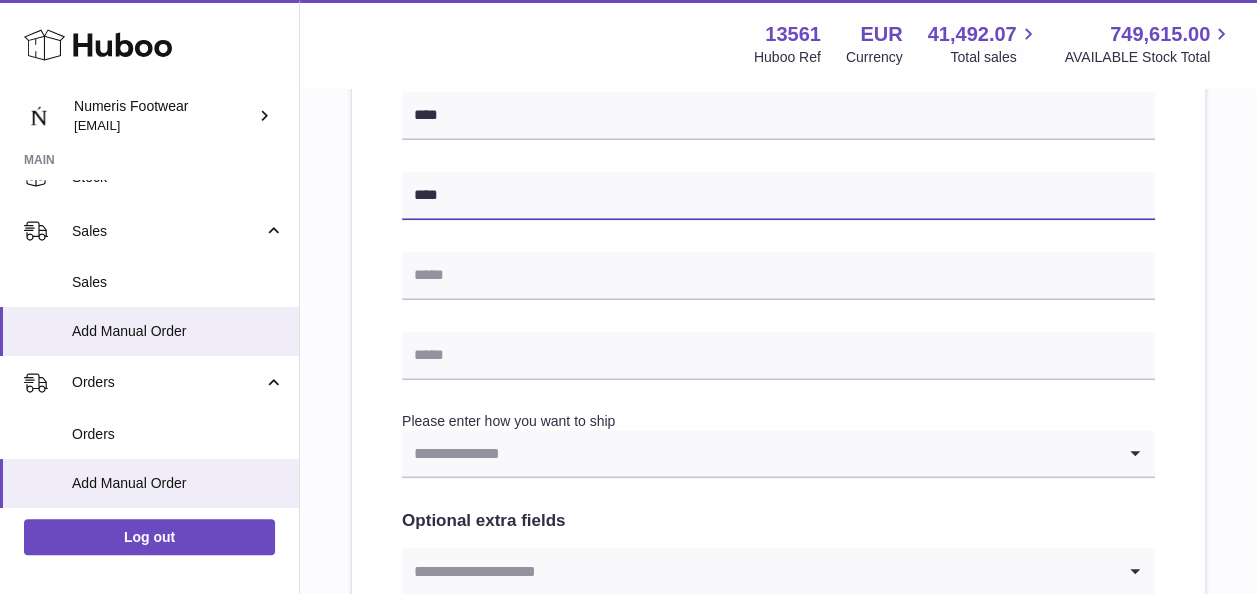 scroll, scrollTop: 781, scrollLeft: 0, axis: vertical 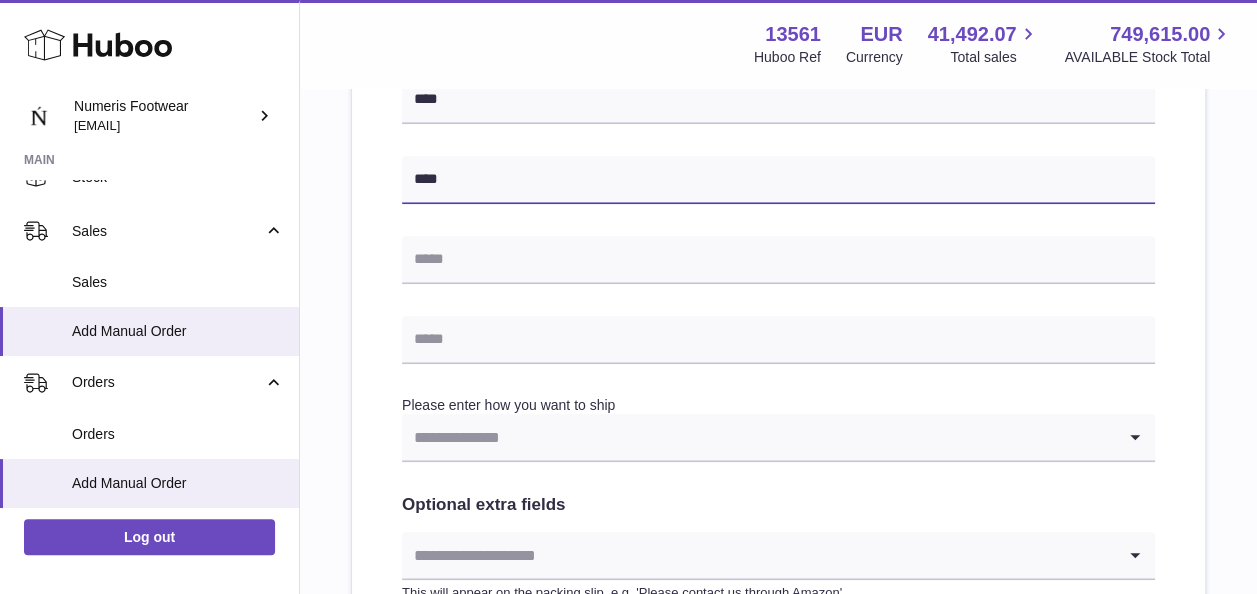 type on "****" 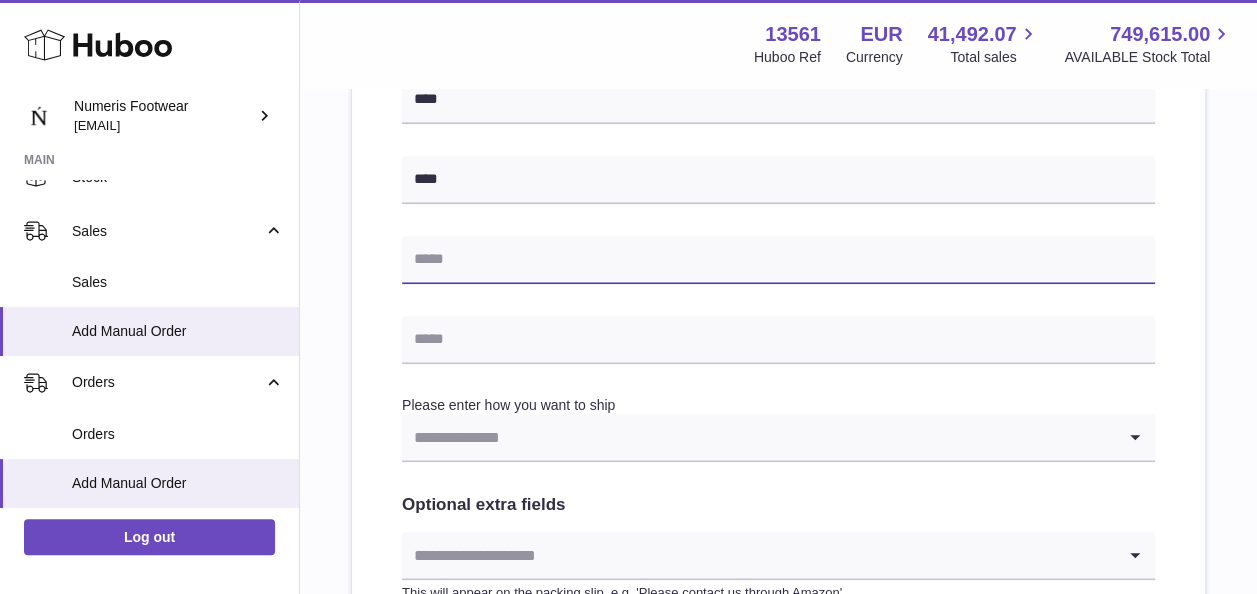 click at bounding box center (778, 260) 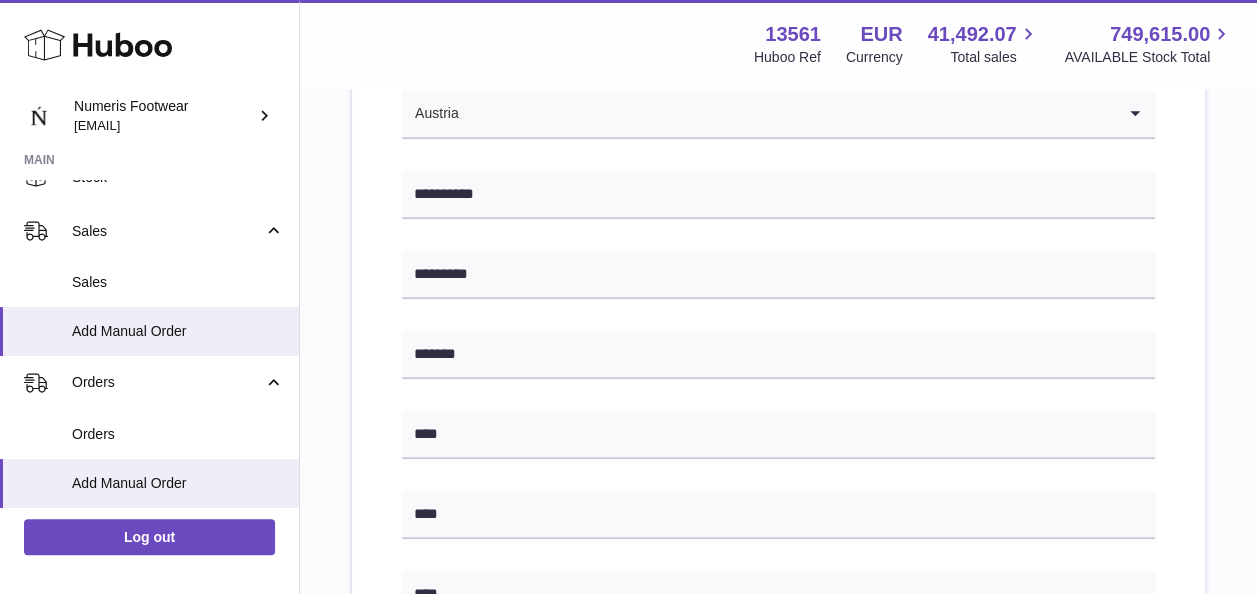 scroll, scrollTop: 364, scrollLeft: 0, axis: vertical 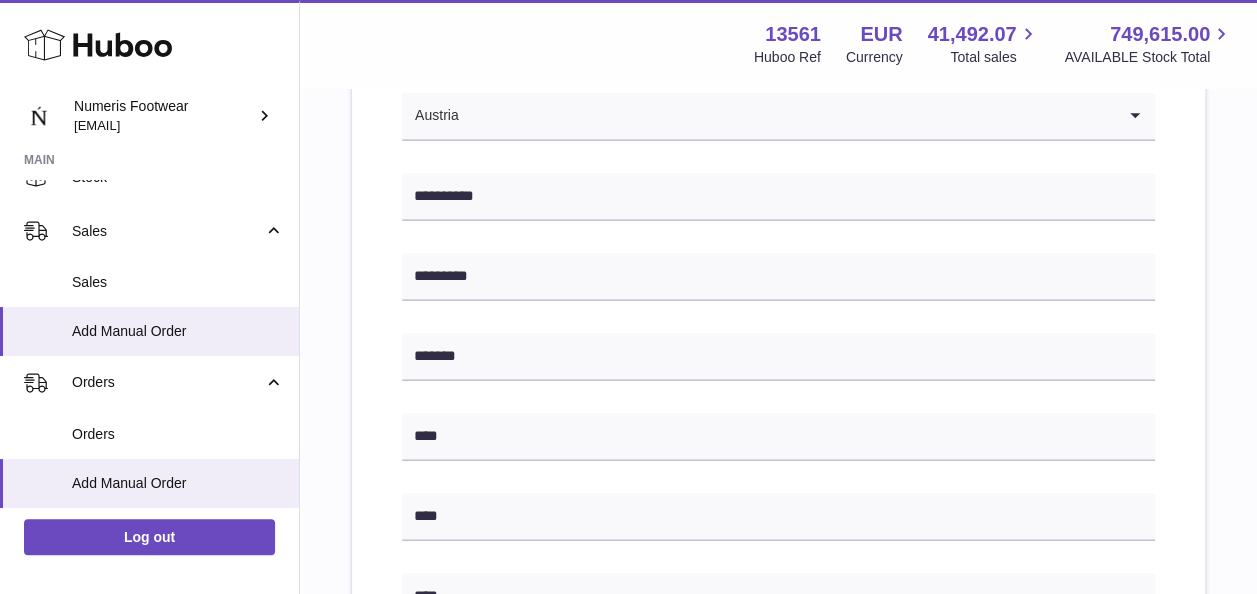 type on "**********" 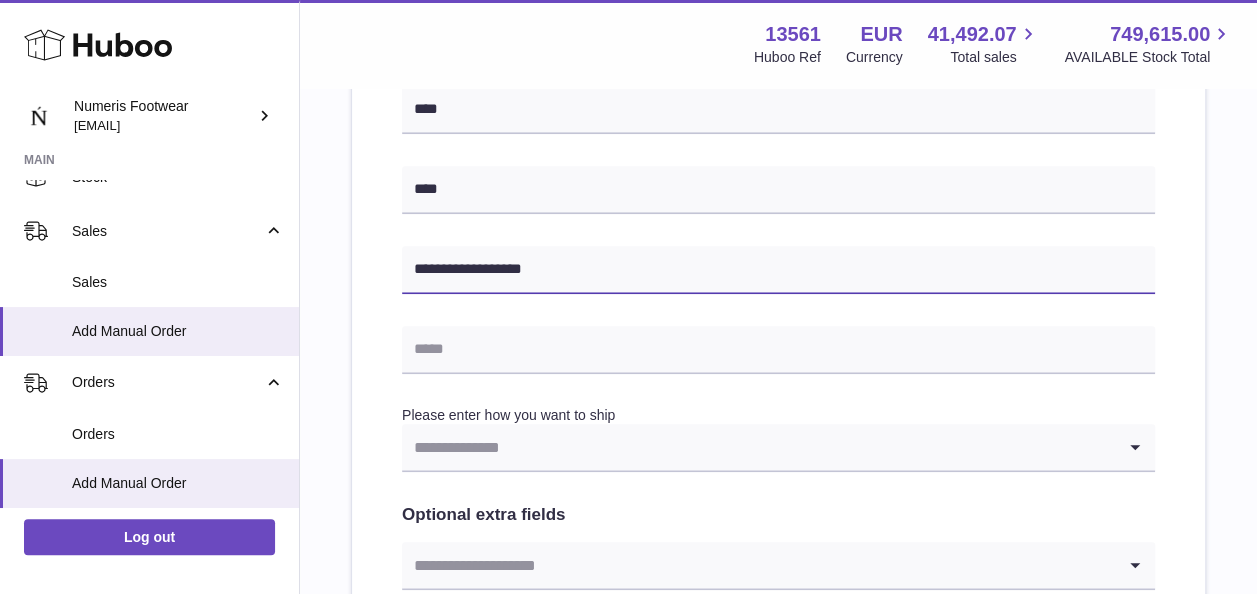 scroll, scrollTop: 775, scrollLeft: 0, axis: vertical 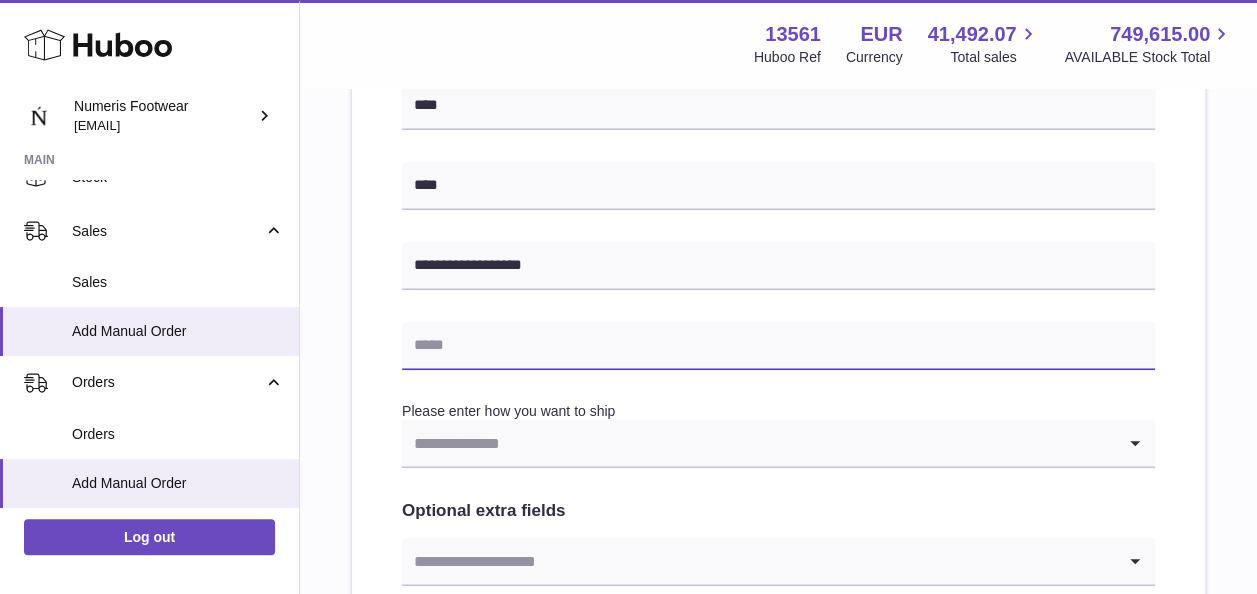 click at bounding box center [778, 346] 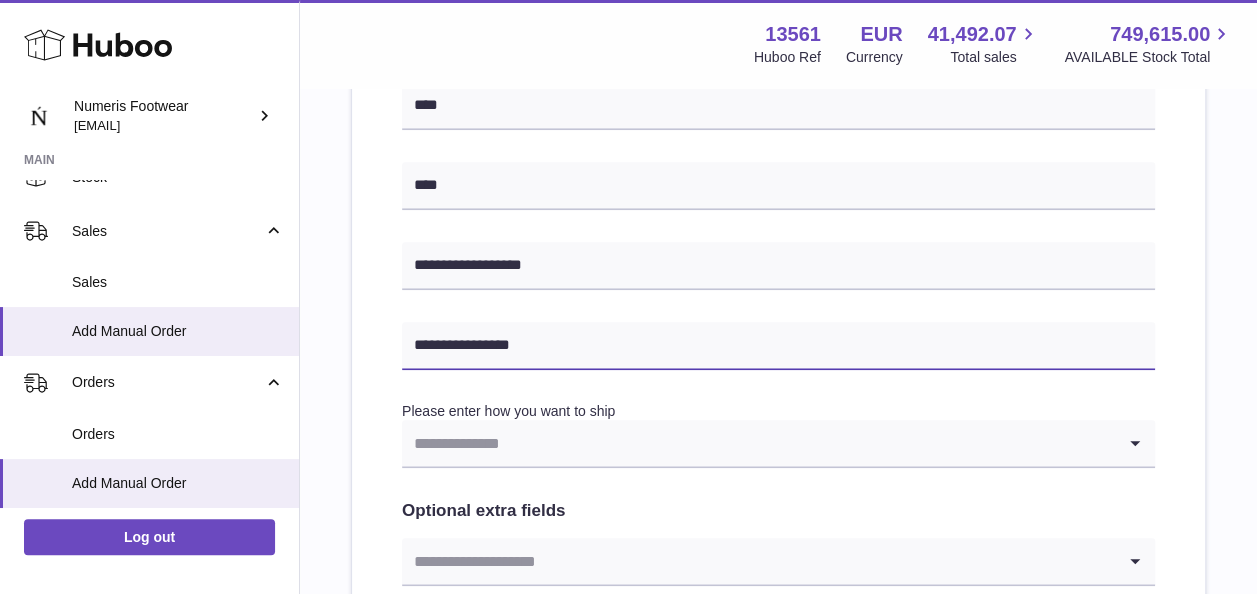 type on "**********" 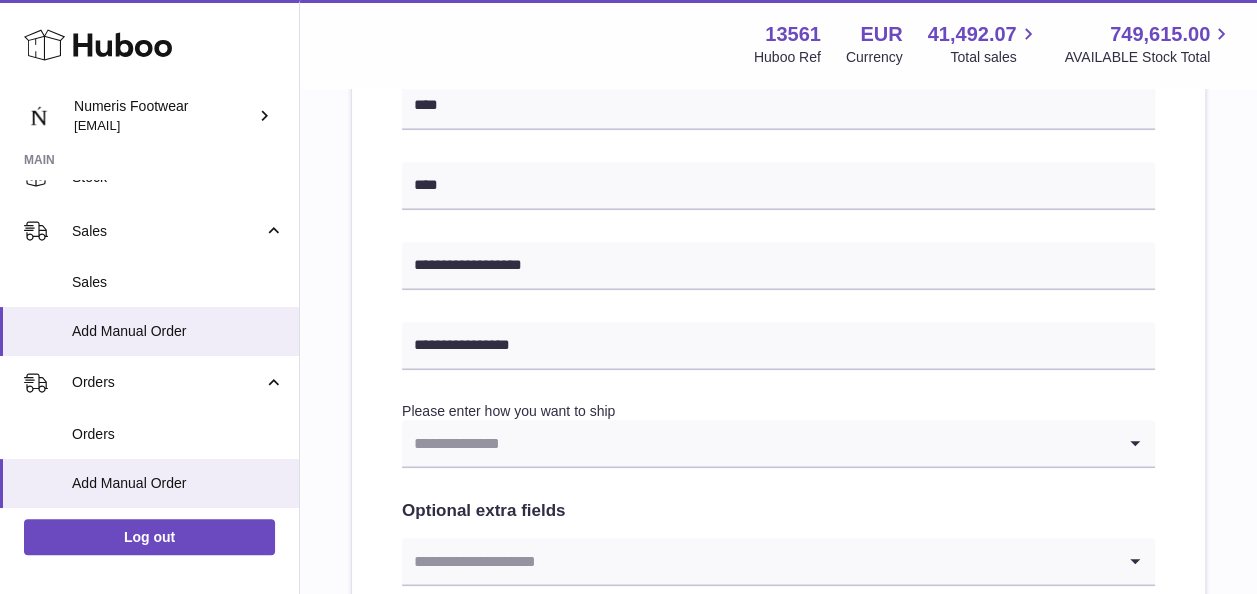 click at bounding box center (758, 443) 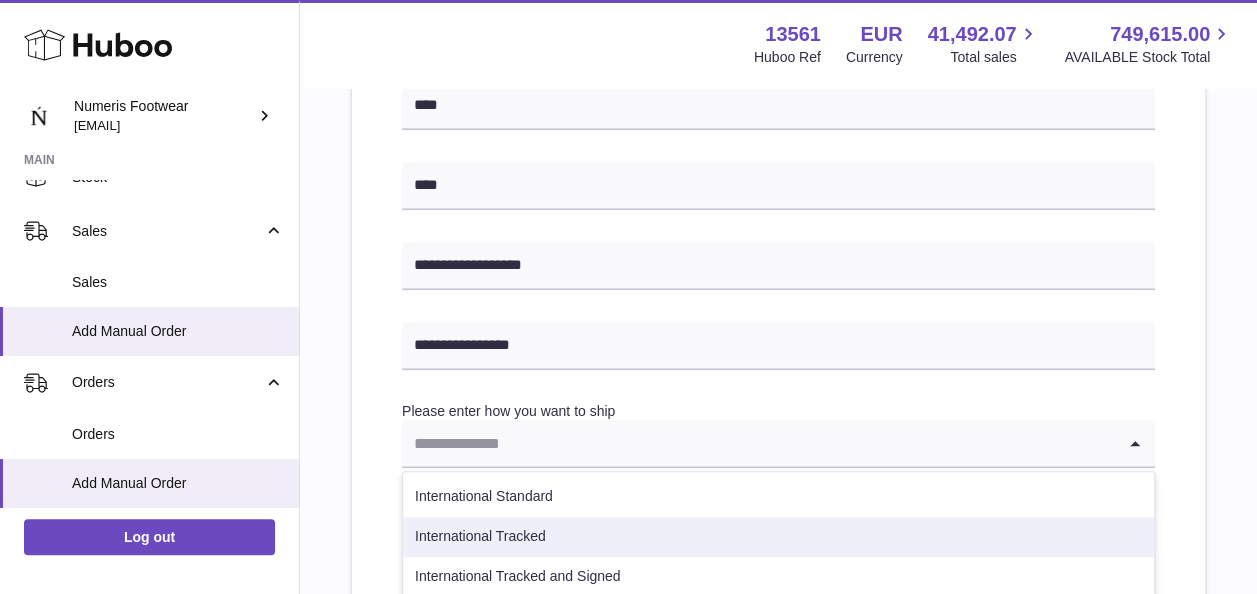 click on "International Tracked" at bounding box center (778, 537) 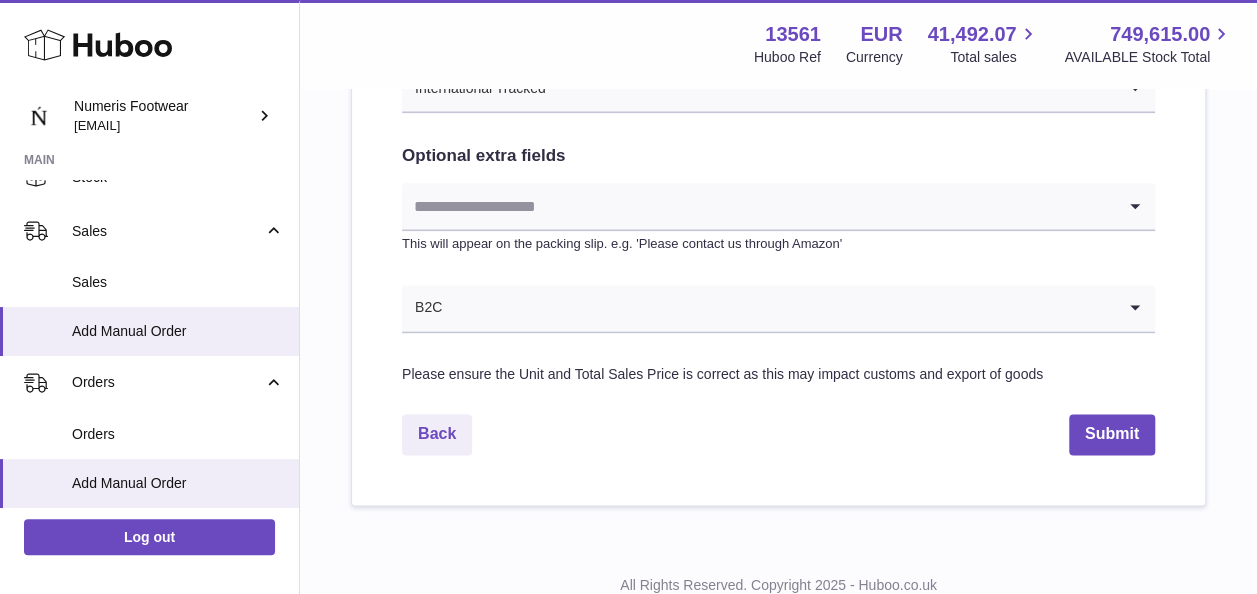 scroll, scrollTop: 1135, scrollLeft: 0, axis: vertical 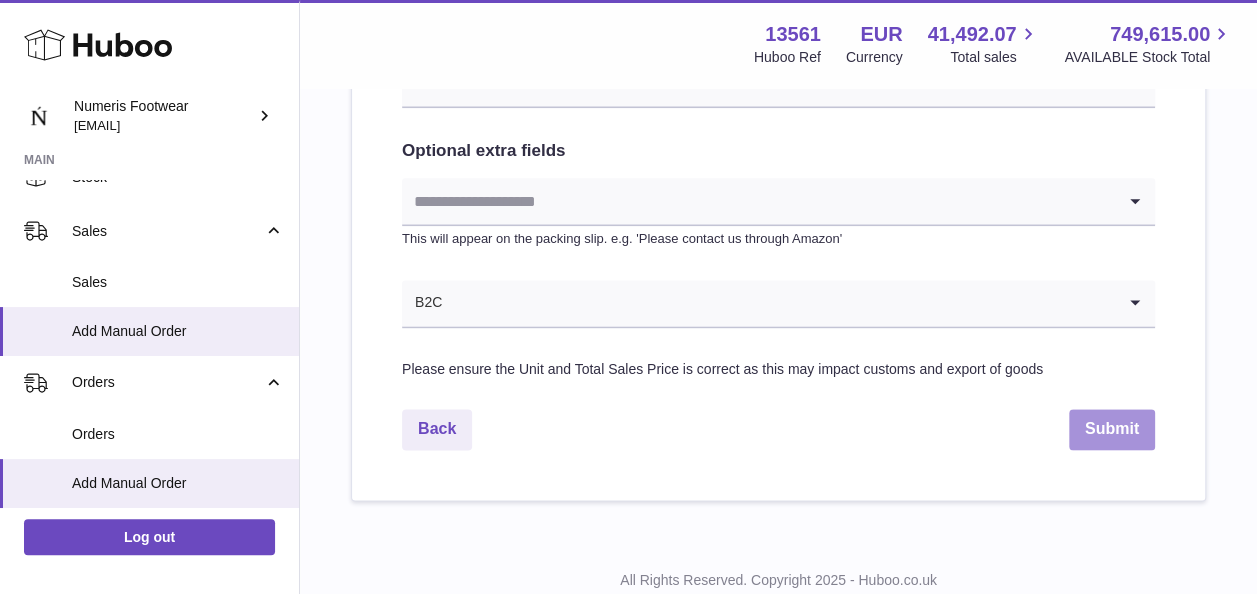 click on "Submit" at bounding box center (1112, 429) 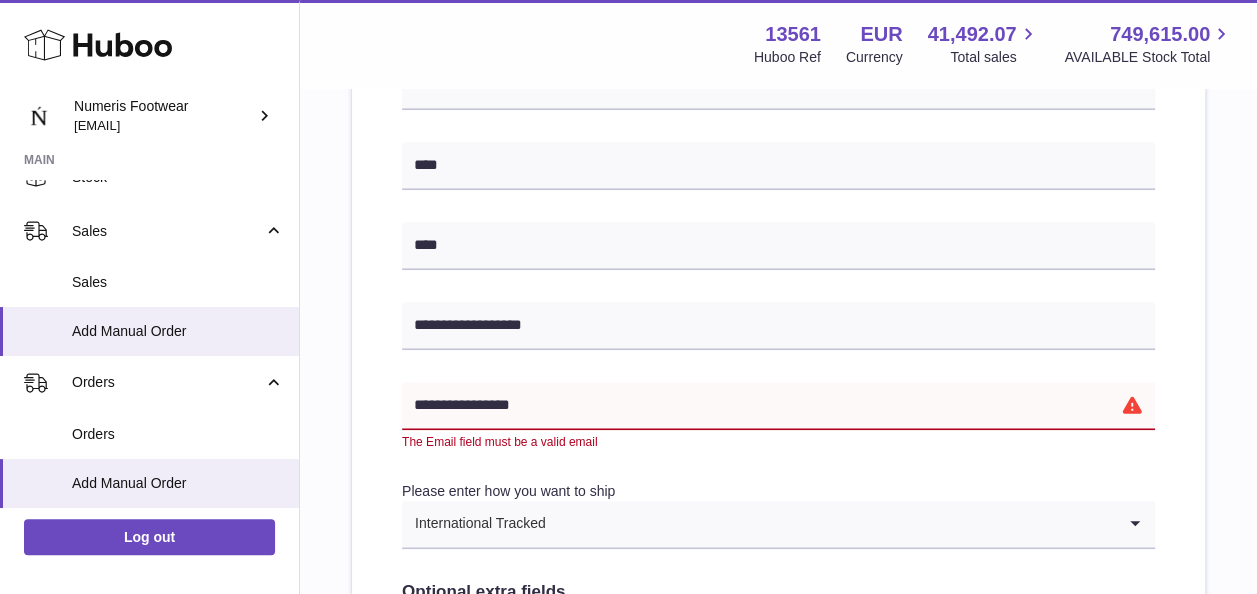 scroll, scrollTop: 718, scrollLeft: 0, axis: vertical 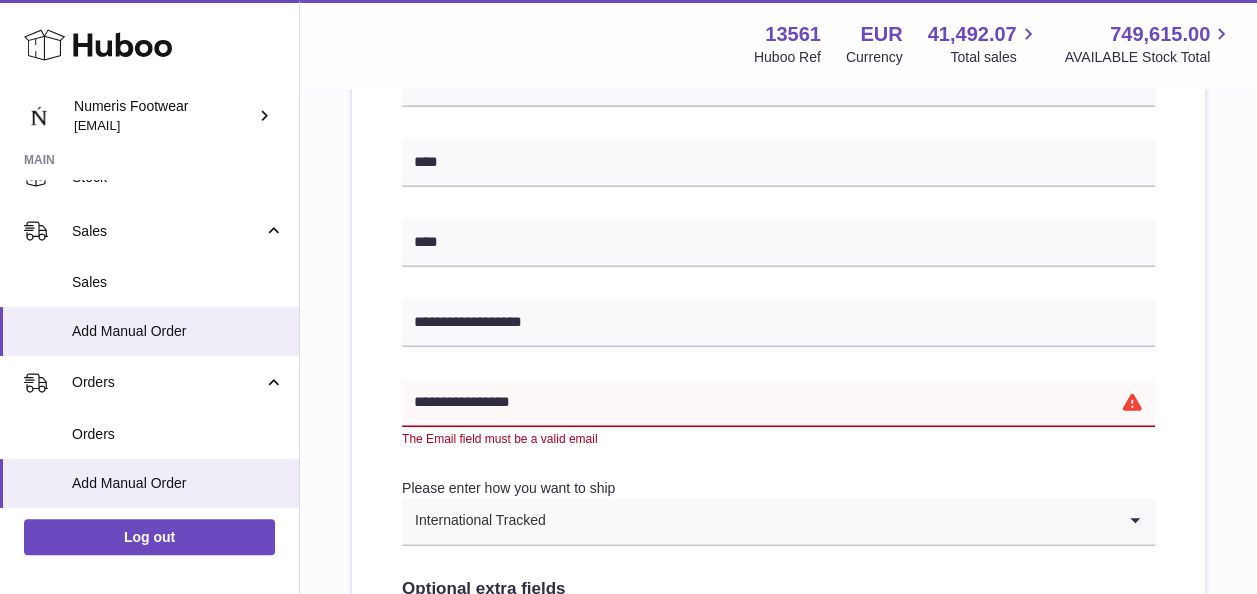 drag, startPoint x: 564, startPoint y: 394, endPoint x: 380, endPoint y: 388, distance: 184.0978 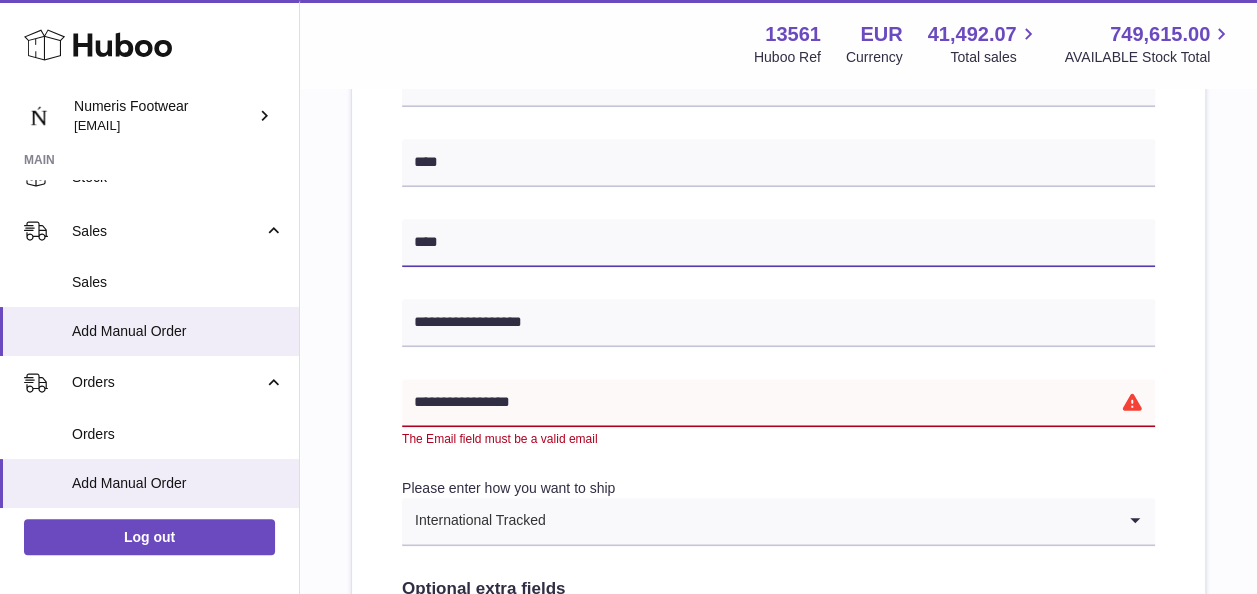 click on "****" at bounding box center (778, 243) 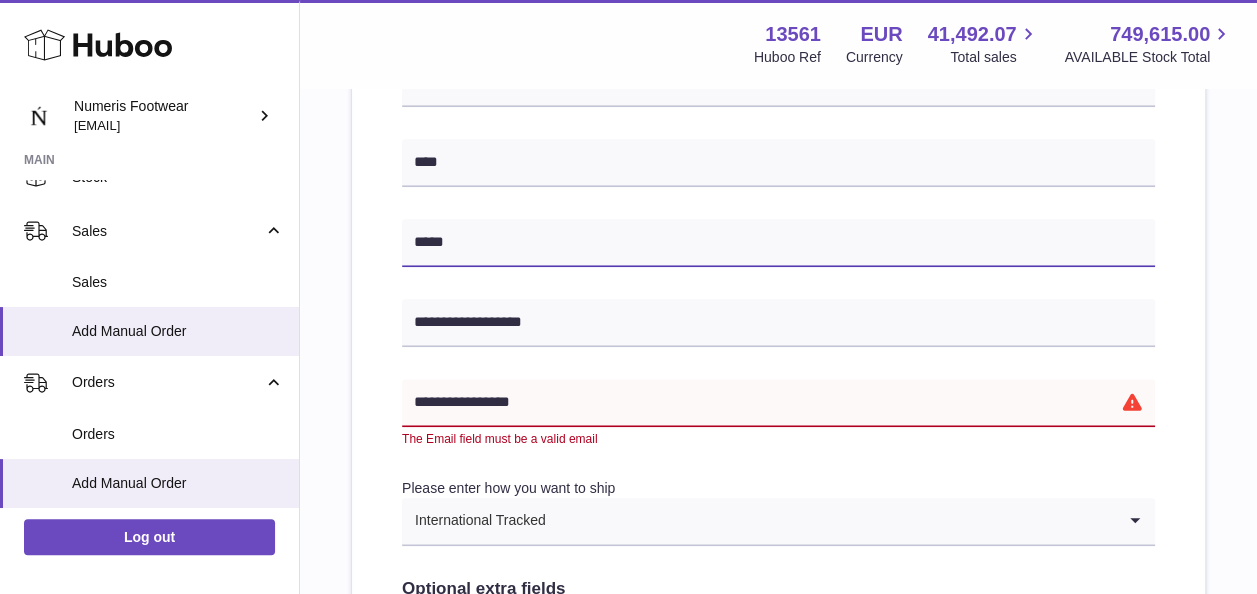 paste on "**********" 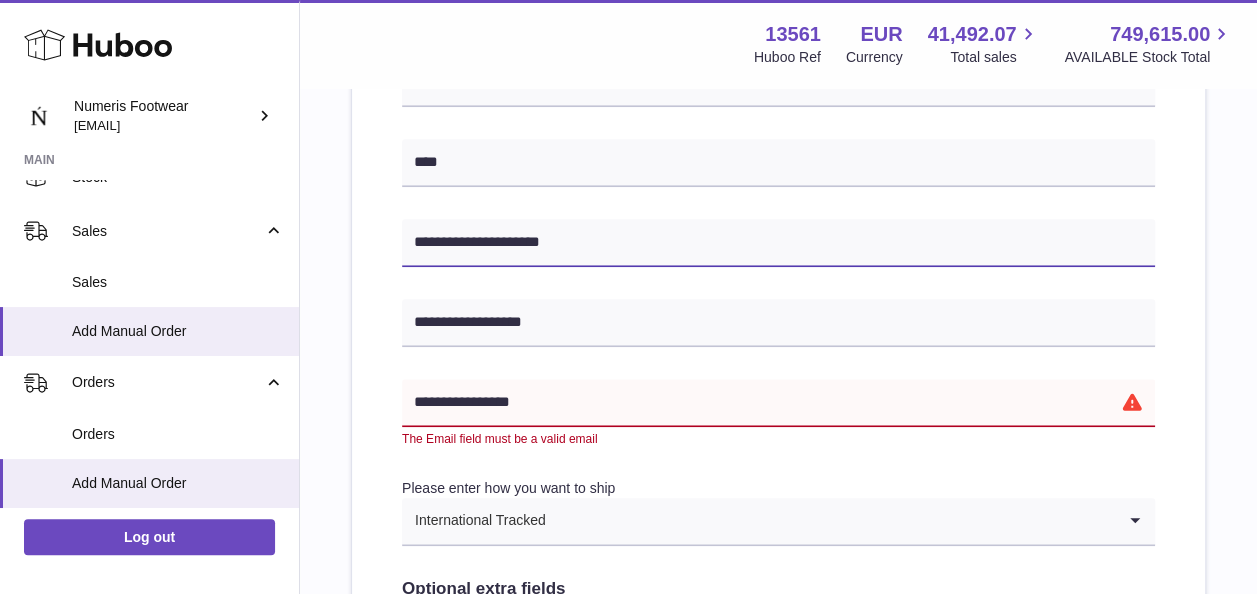 type on "**********" 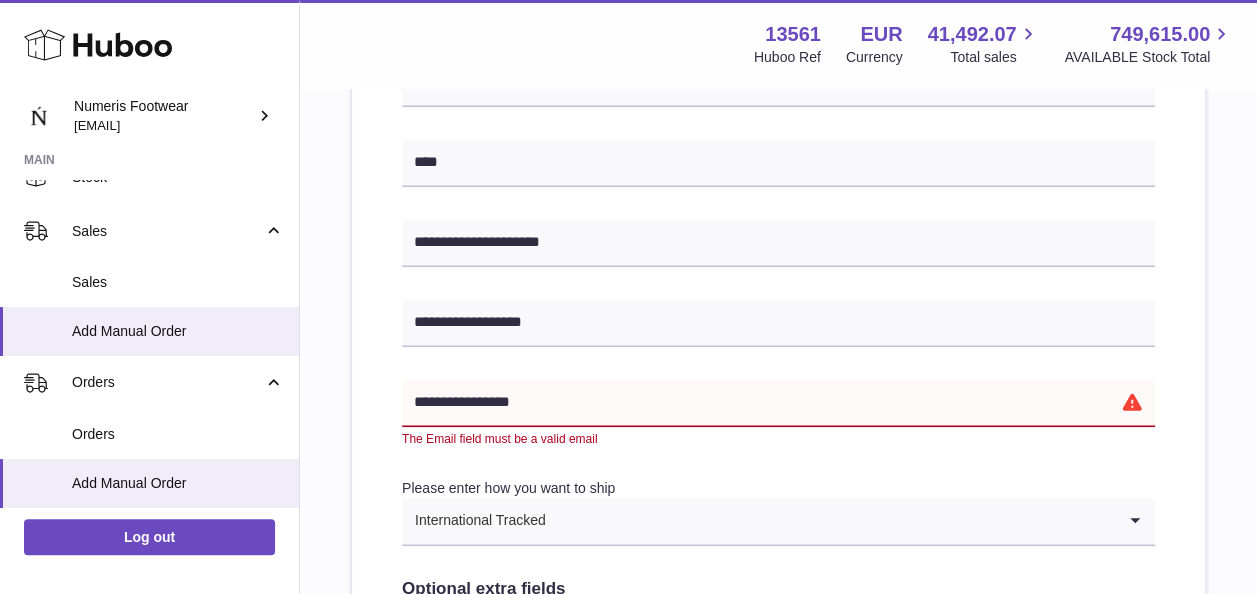 drag, startPoint x: 578, startPoint y: 392, endPoint x: 384, endPoint y: 386, distance: 194.09276 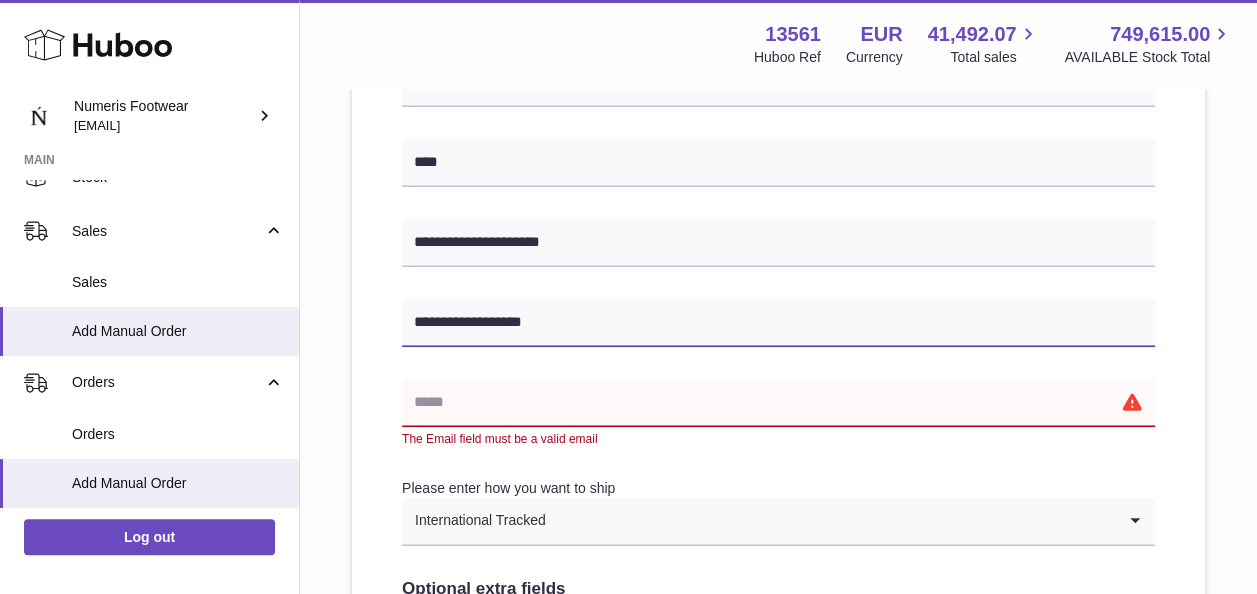 drag, startPoint x: 584, startPoint y: 316, endPoint x: 410, endPoint y: 291, distance: 175.7868 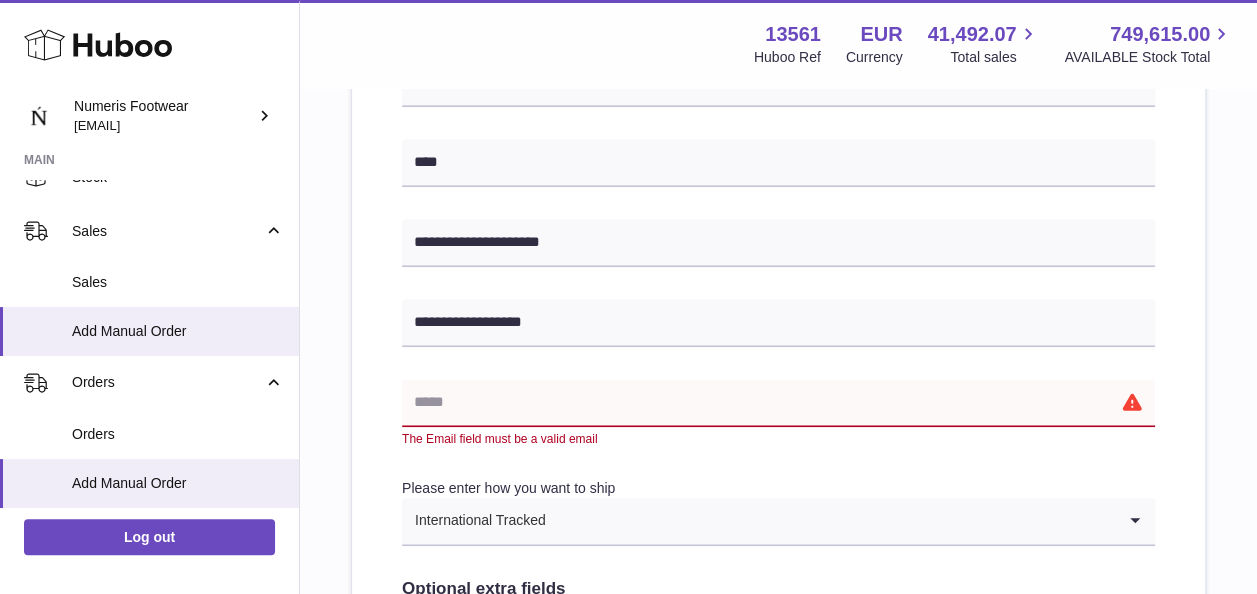 click at bounding box center [778, 403] 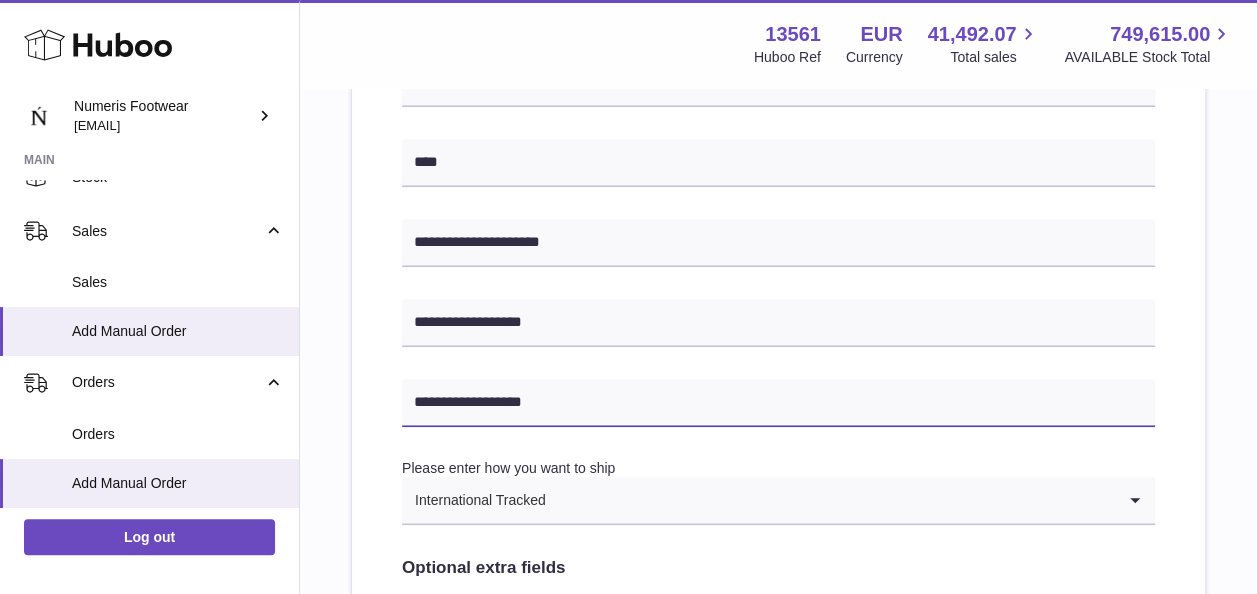 type on "**********" 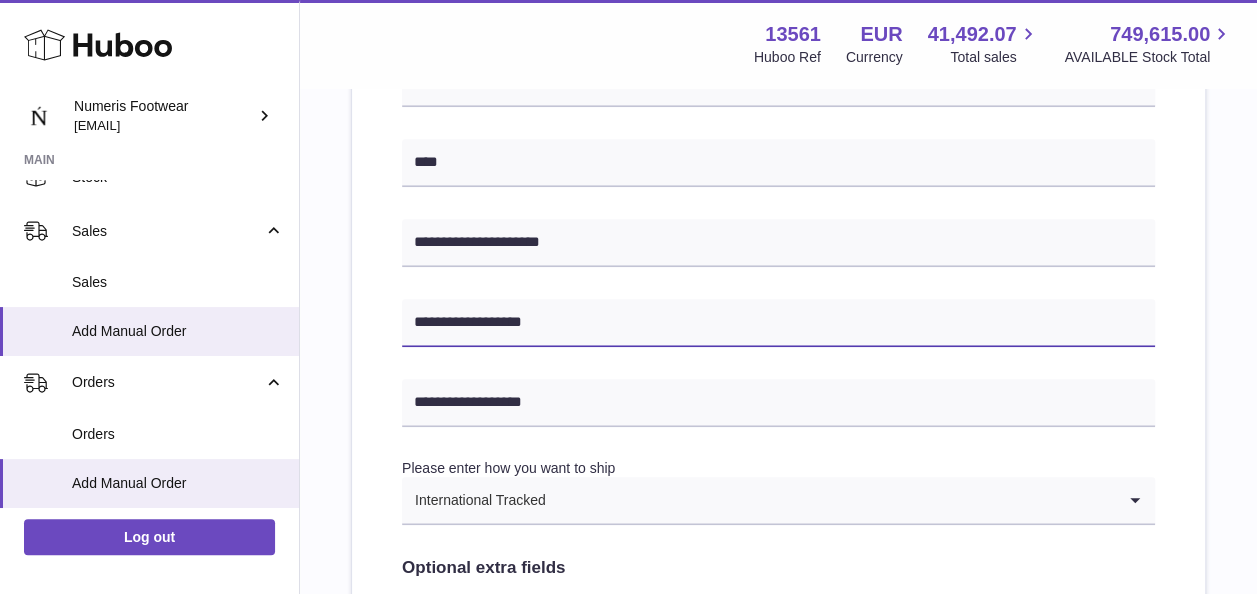 drag, startPoint x: 573, startPoint y: 314, endPoint x: 402, endPoint y: 292, distance: 172.4094 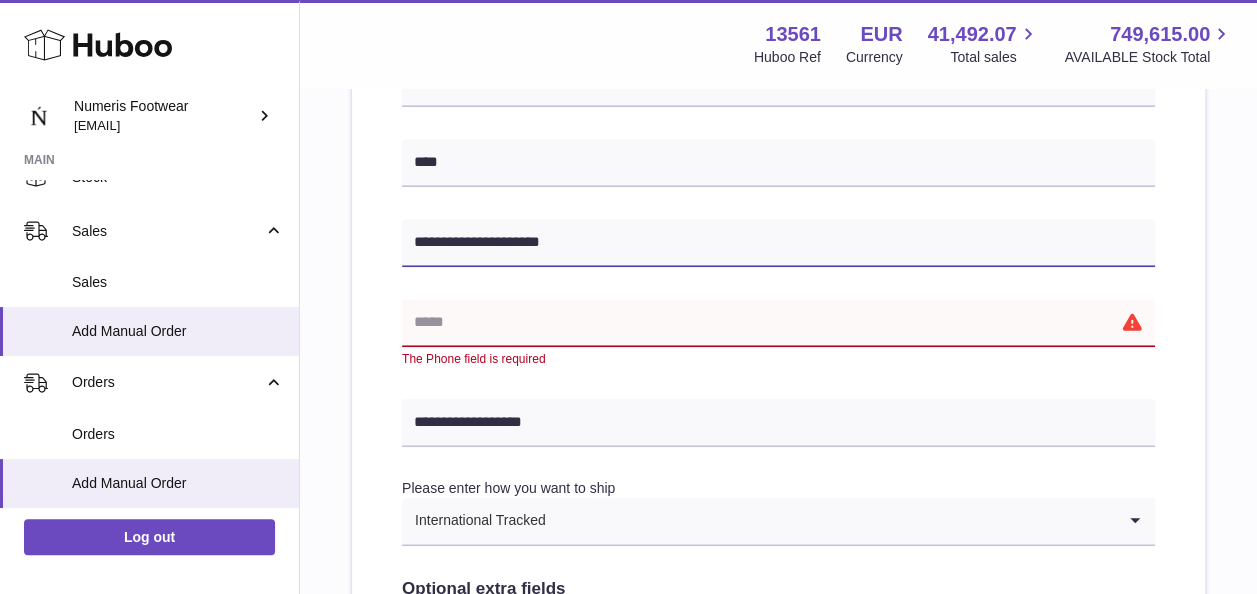 drag, startPoint x: 602, startPoint y: 234, endPoint x: 453, endPoint y: 238, distance: 149.05368 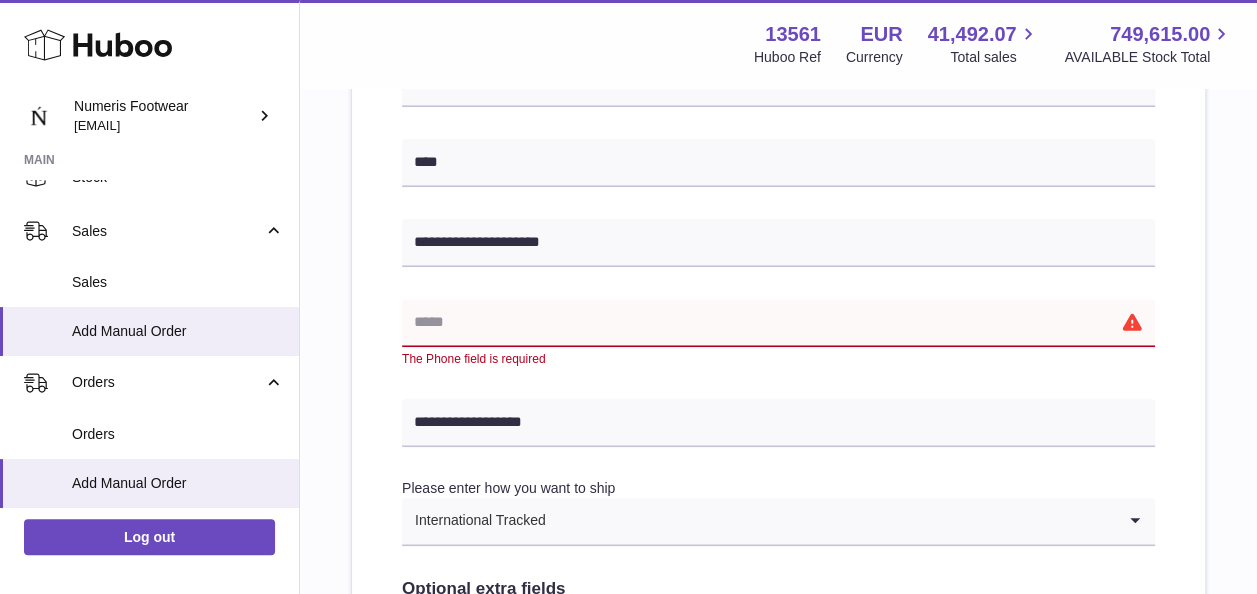 click at bounding box center [778, 323] 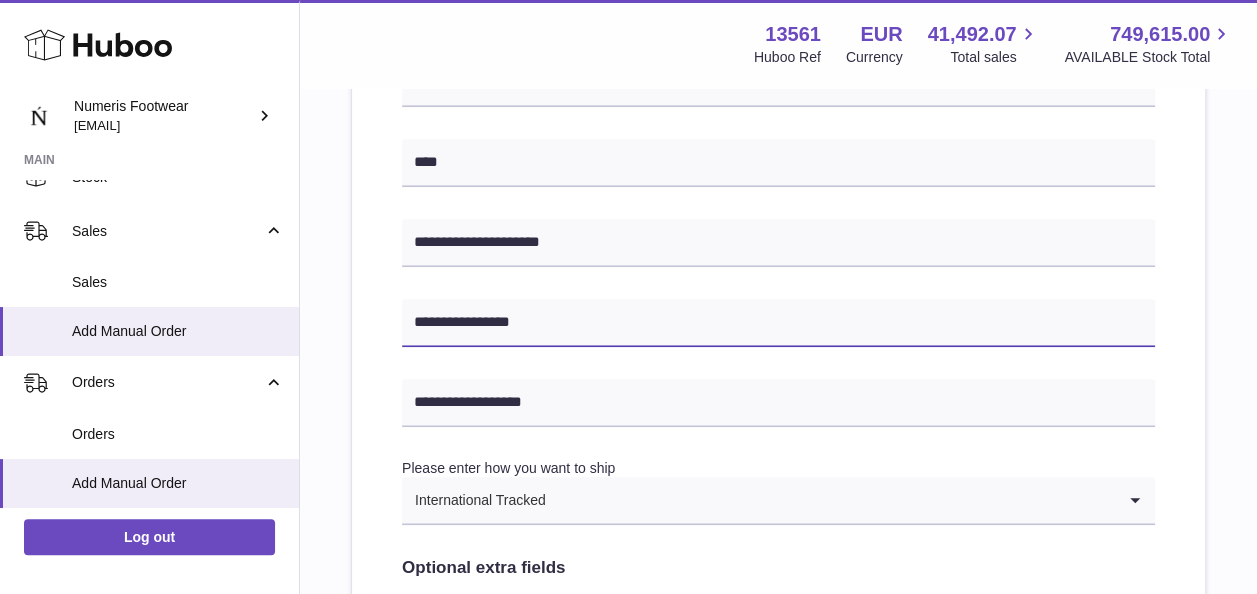 type on "**********" 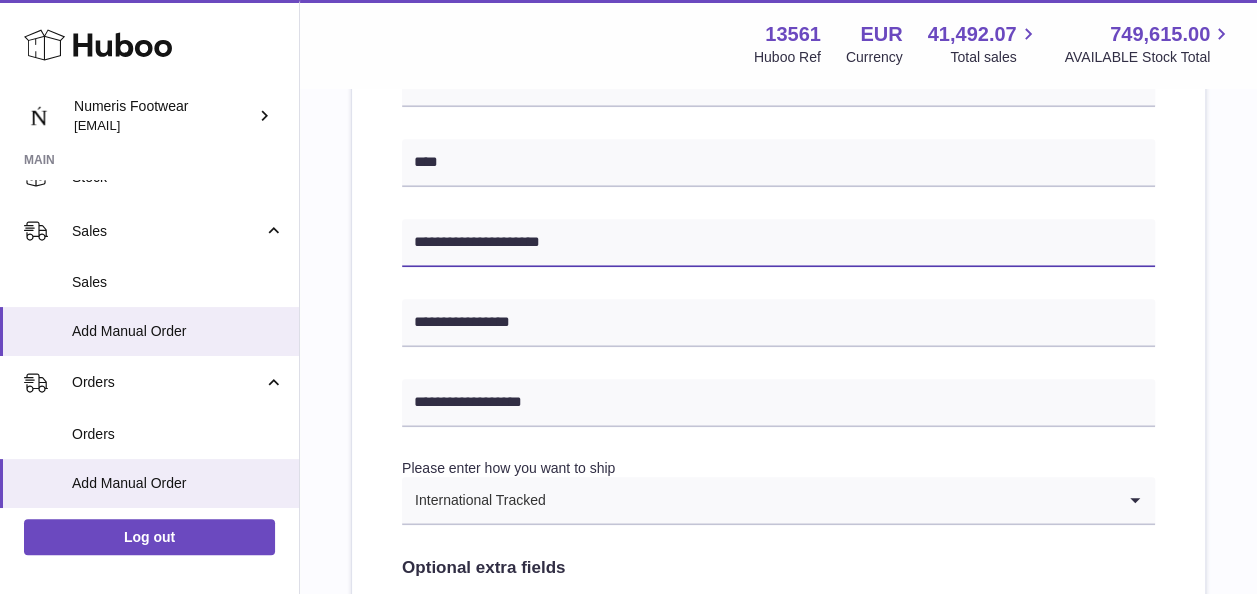 drag, startPoint x: 606, startPoint y: 233, endPoint x: 454, endPoint y: 234, distance: 152.0033 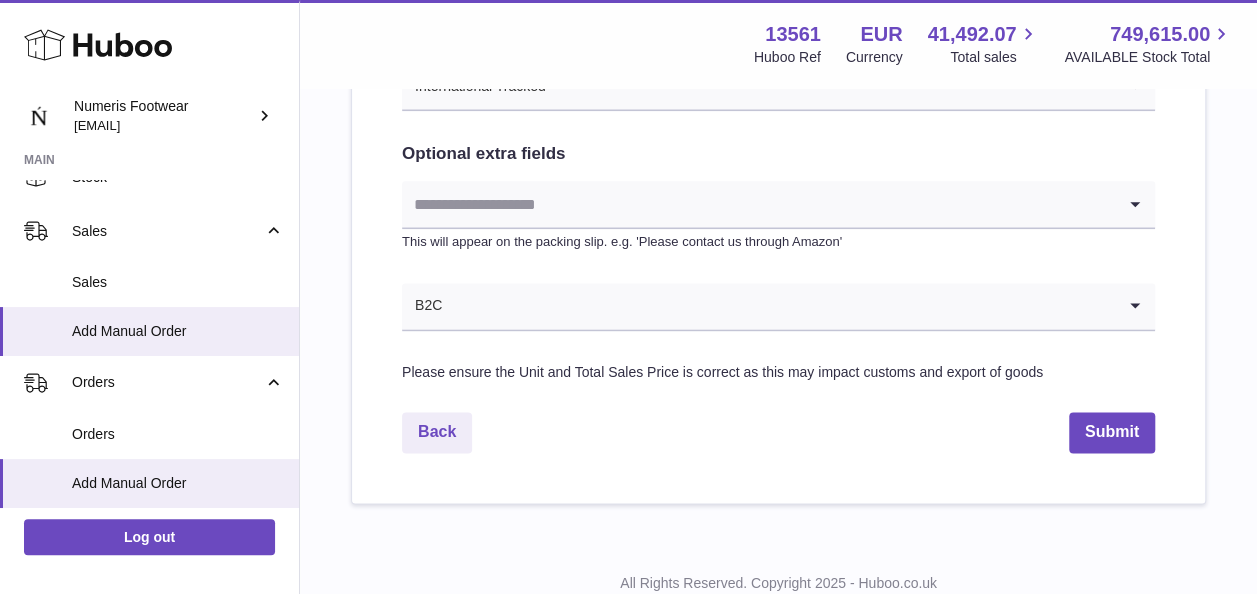 scroll, scrollTop: 1178, scrollLeft: 0, axis: vertical 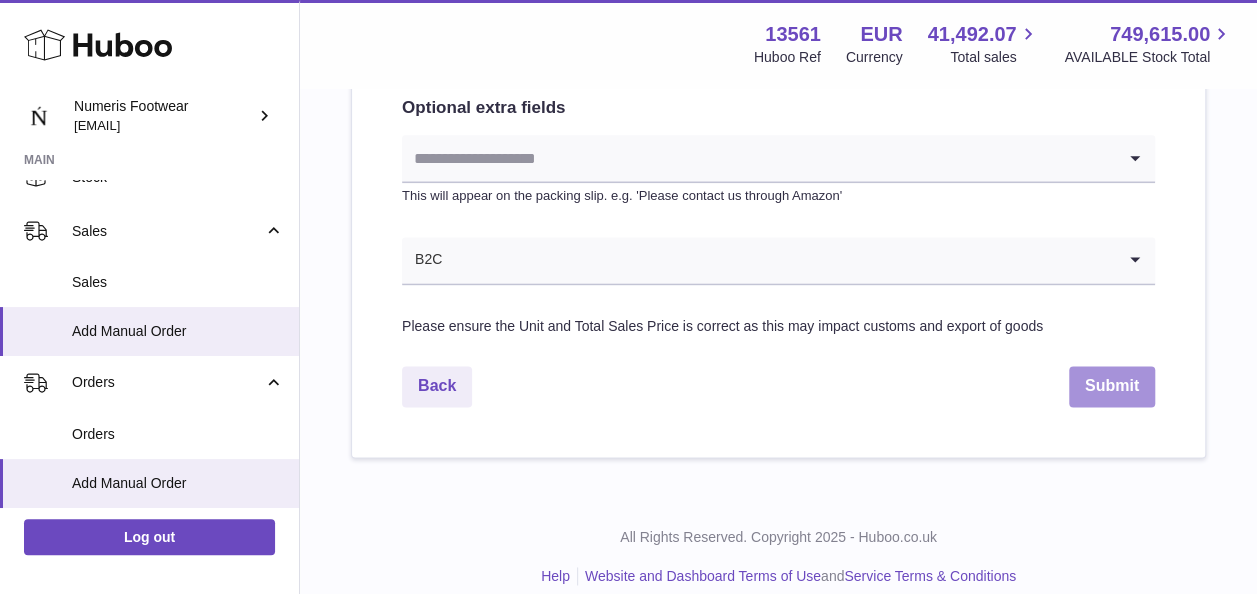 type on "****" 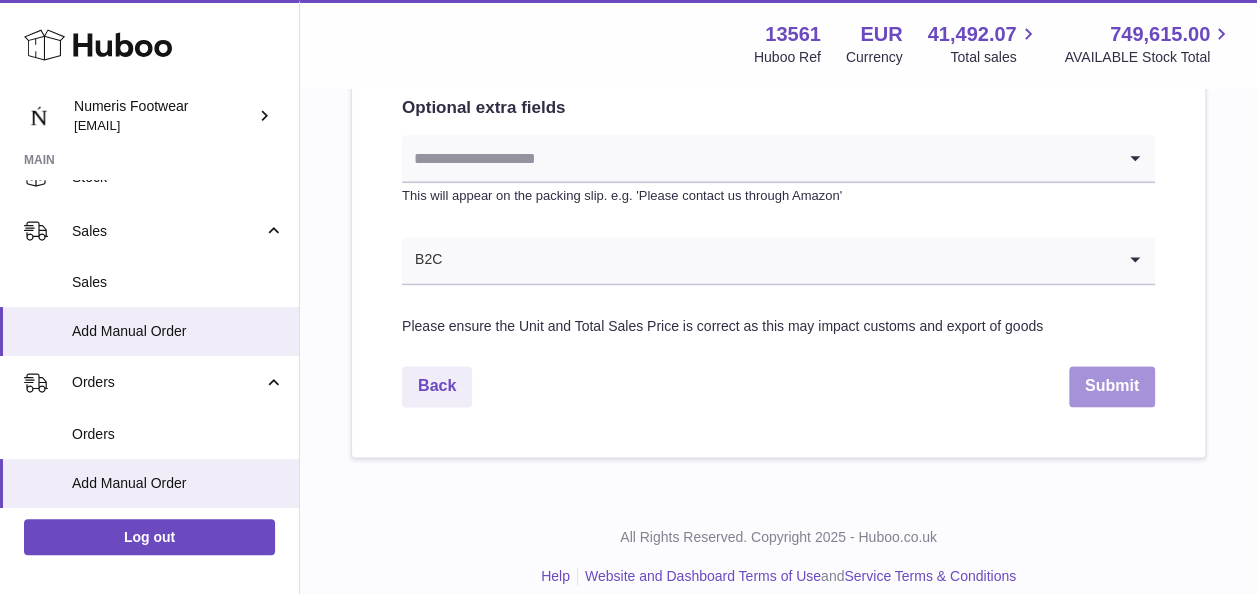click on "Submit" at bounding box center [1112, 386] 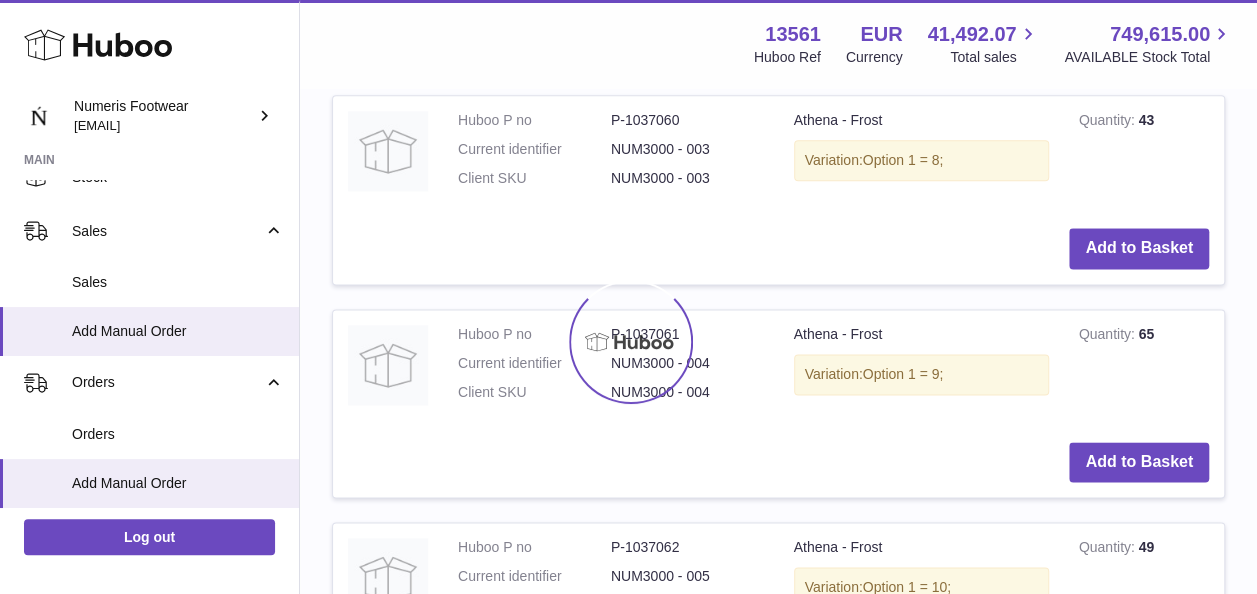 scroll, scrollTop: 0, scrollLeft: 0, axis: both 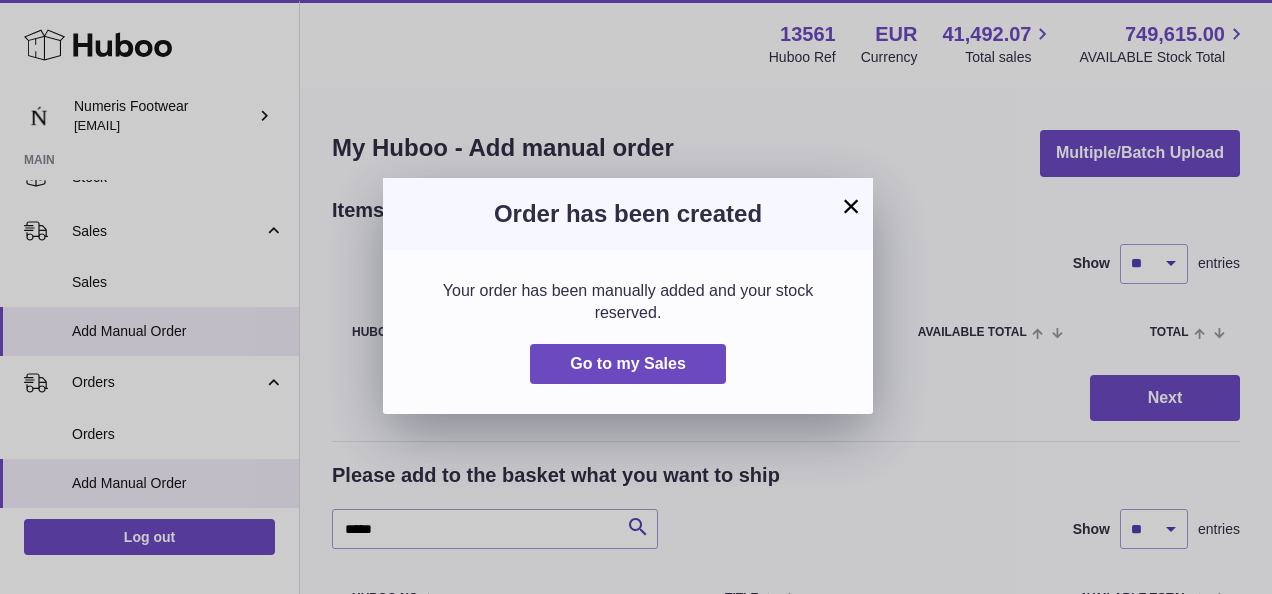 click on "×" at bounding box center [851, 206] 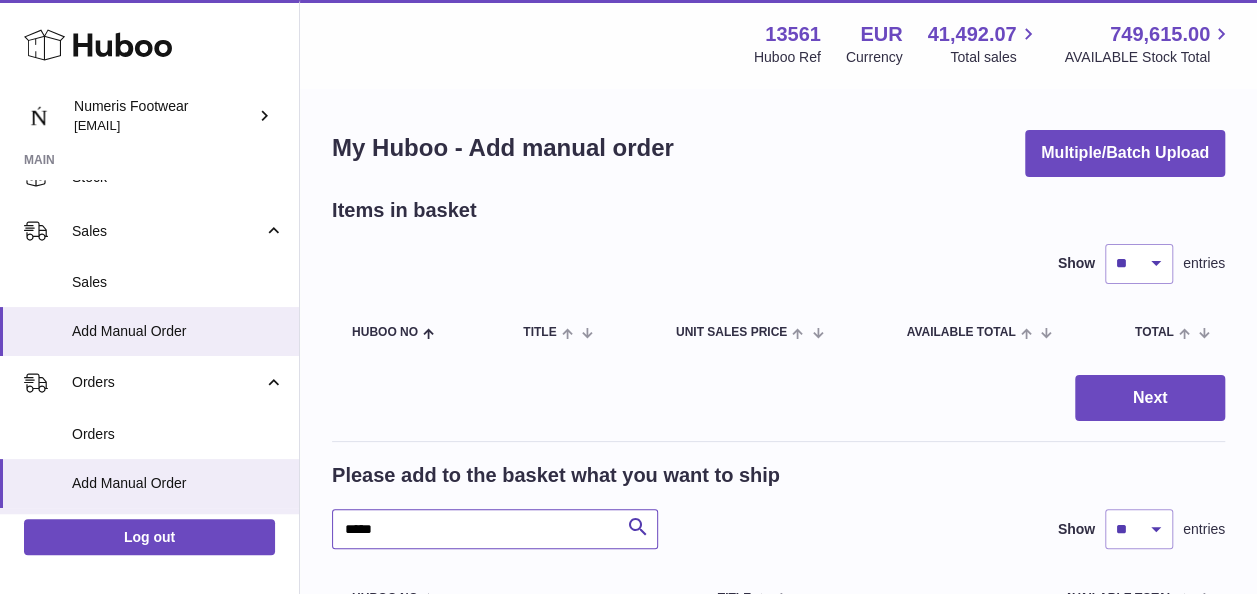 drag, startPoint x: 559, startPoint y: 516, endPoint x: 266, endPoint y: 510, distance: 293.06143 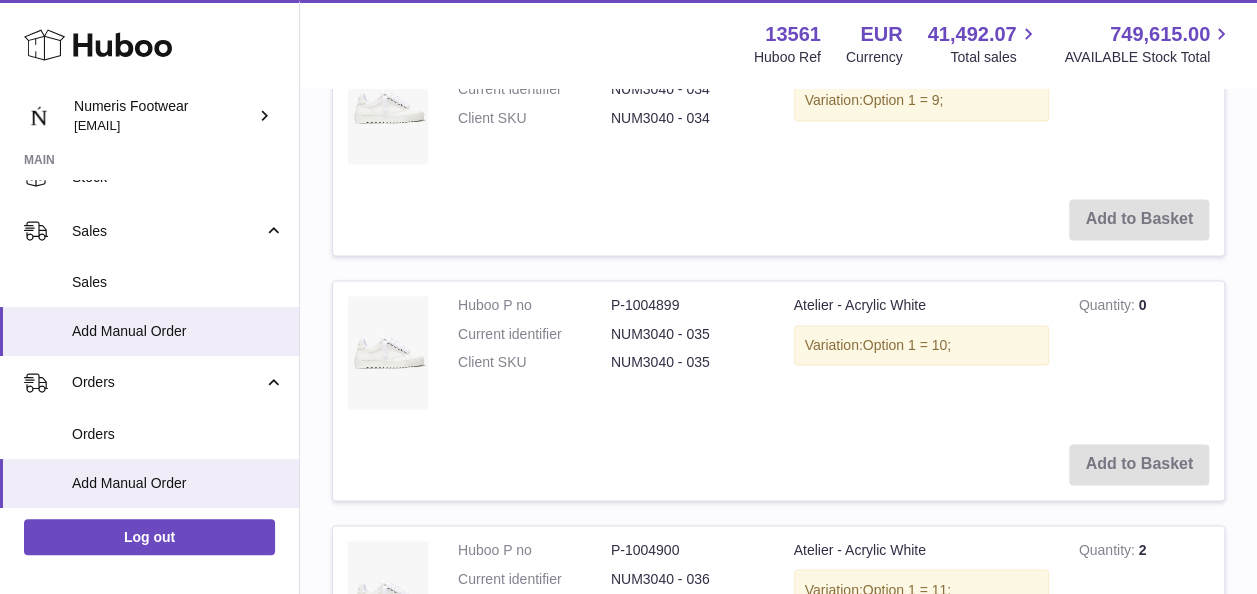 scroll, scrollTop: 1329, scrollLeft: 0, axis: vertical 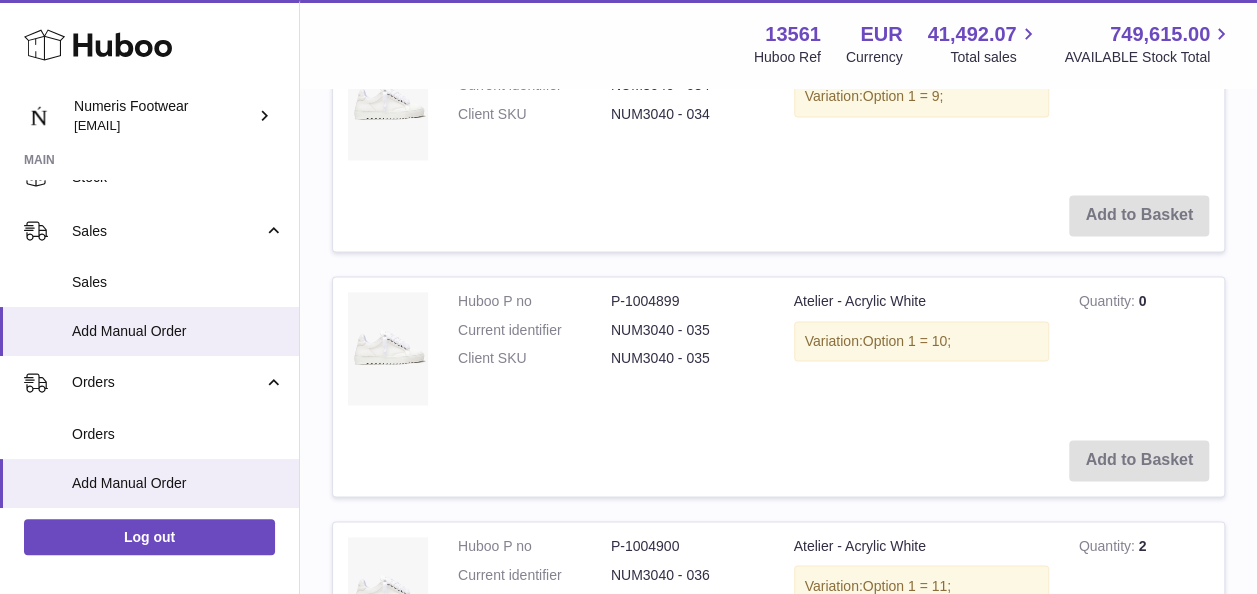 type on "*****" 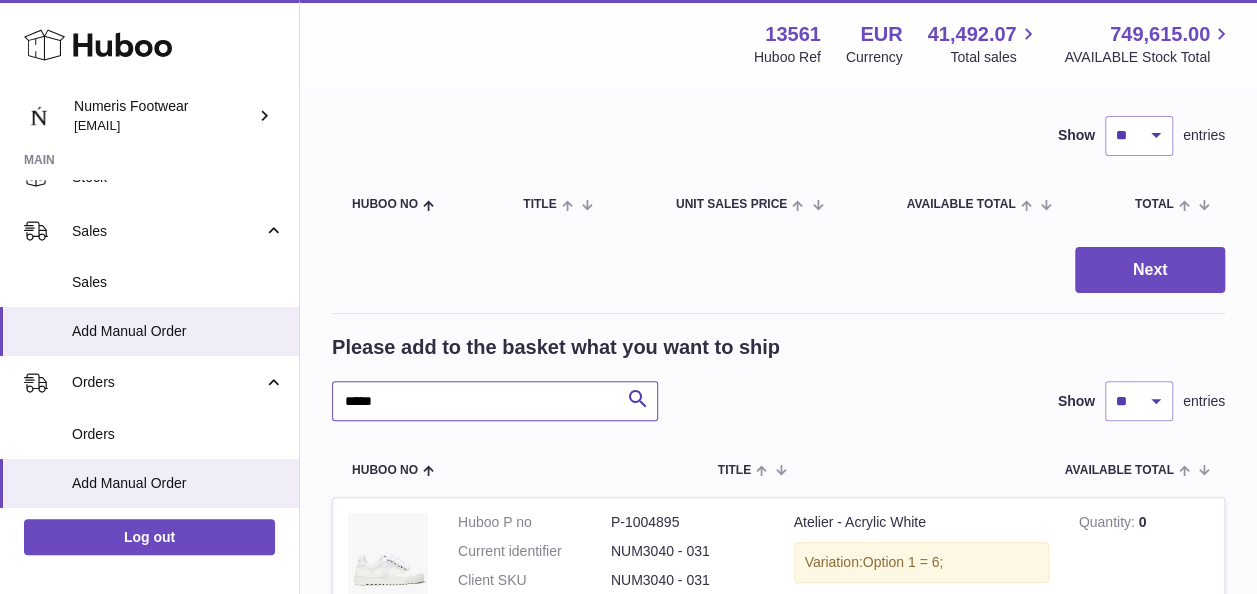 scroll, scrollTop: 0, scrollLeft: 0, axis: both 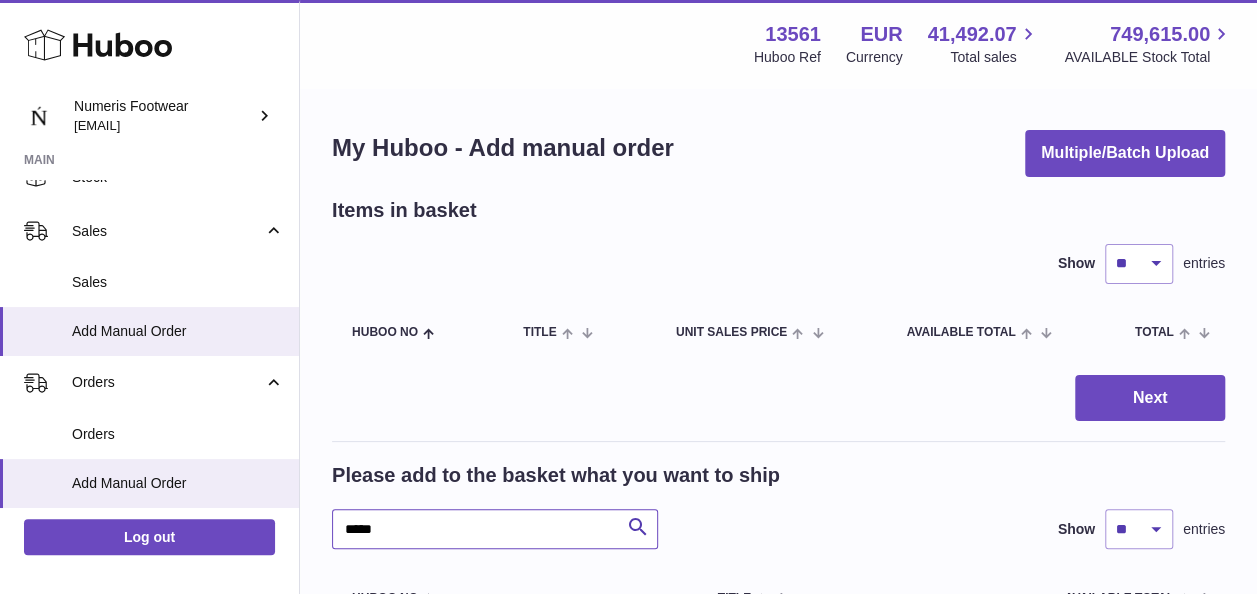 drag, startPoint x: 417, startPoint y: 532, endPoint x: 301, endPoint y: 523, distance: 116.34862 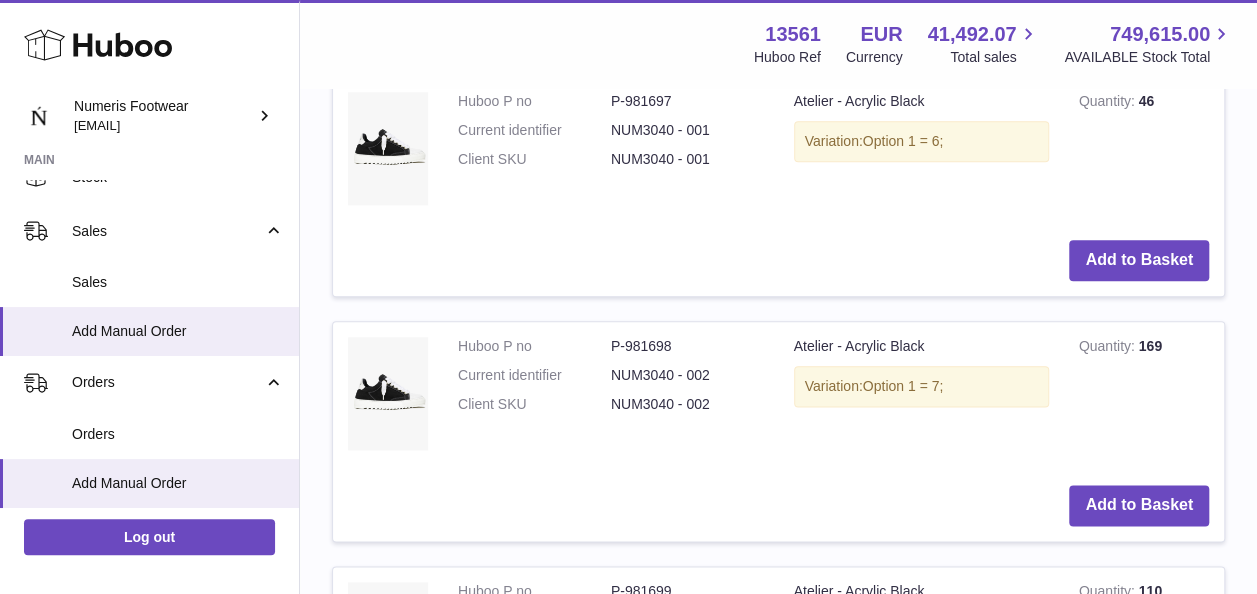 scroll, scrollTop: 1016, scrollLeft: 0, axis: vertical 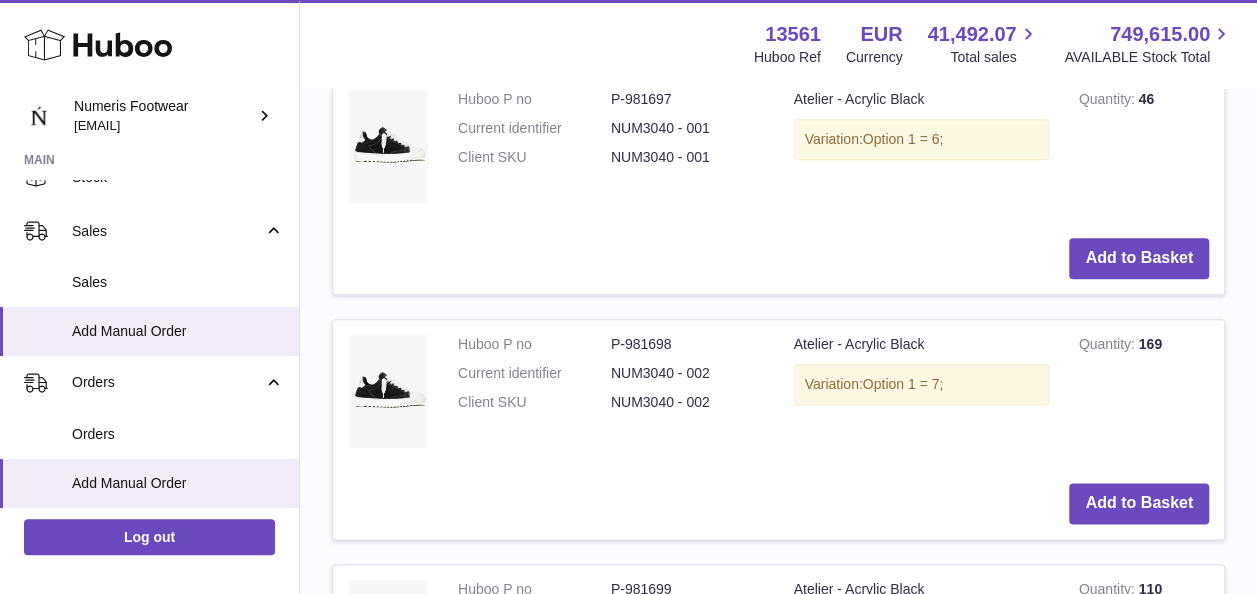type on "**********" 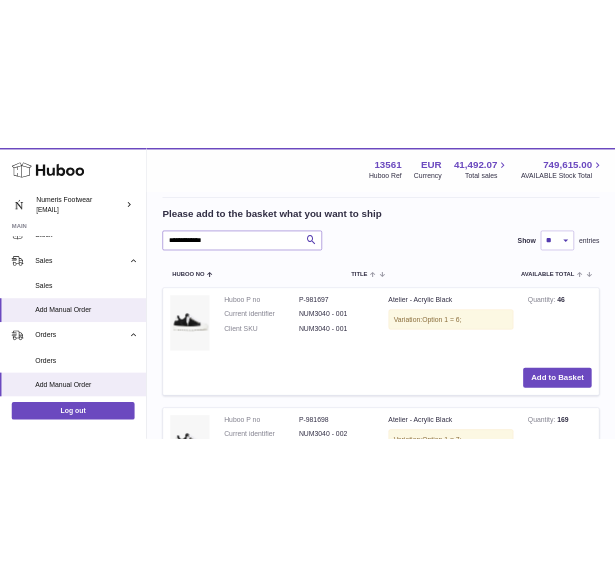 scroll, scrollTop: 817, scrollLeft: 0, axis: vertical 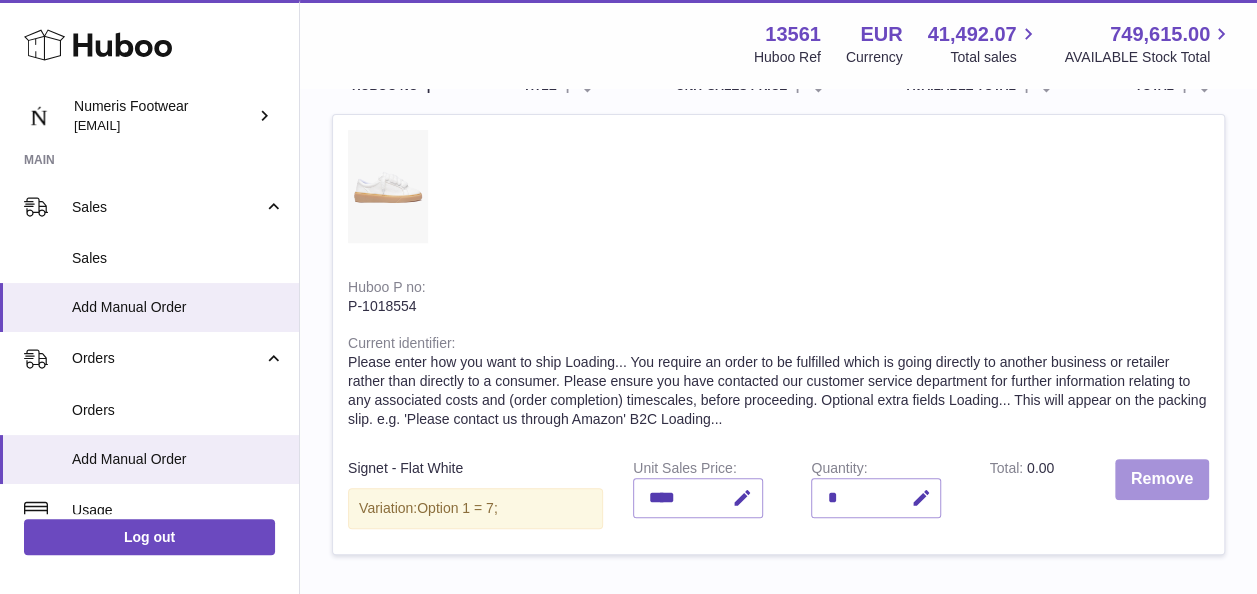 click on "Remove" at bounding box center [1162, 479] 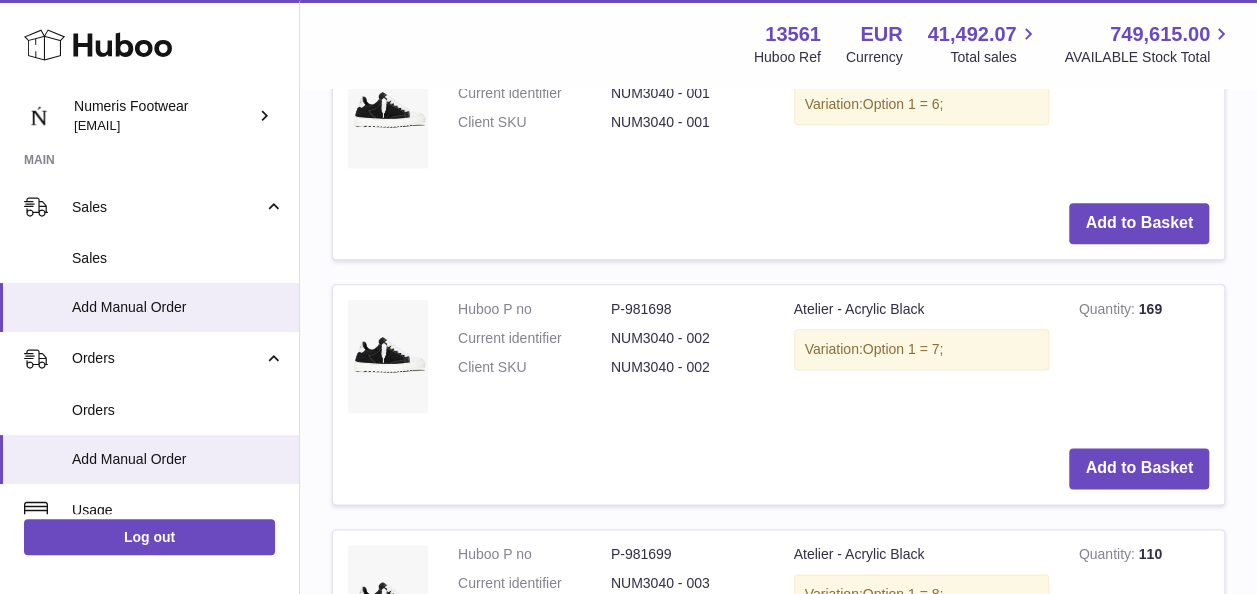 scroll, scrollTop: 0, scrollLeft: 0, axis: both 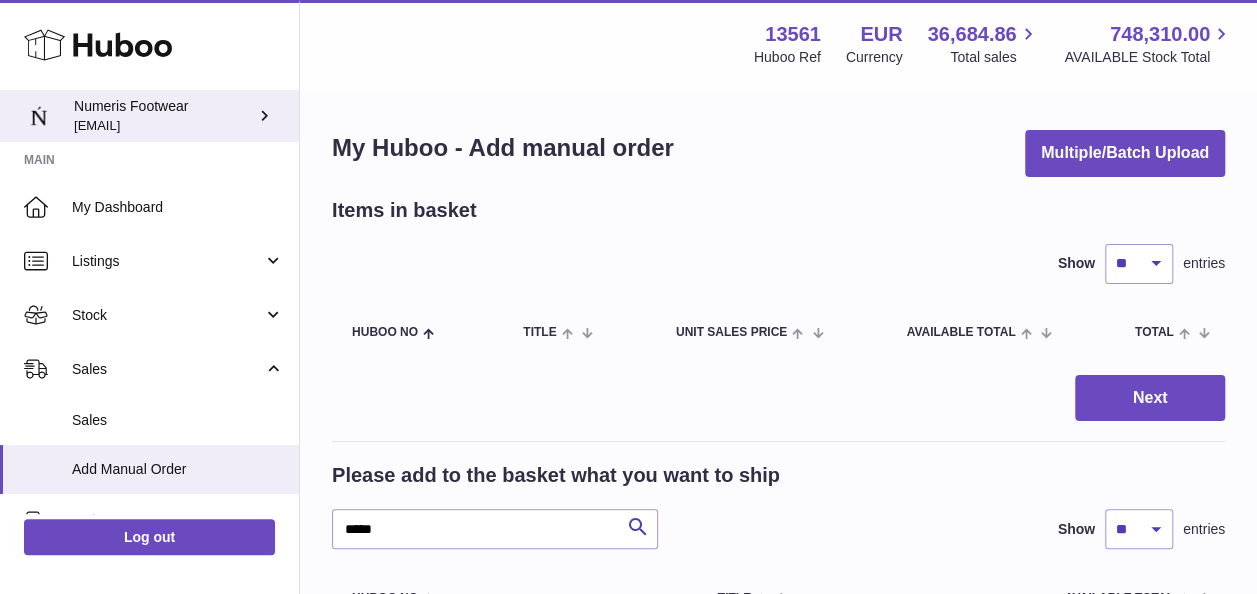 click on "Numeris Footwear
[EMAIL]" at bounding box center [164, 116] 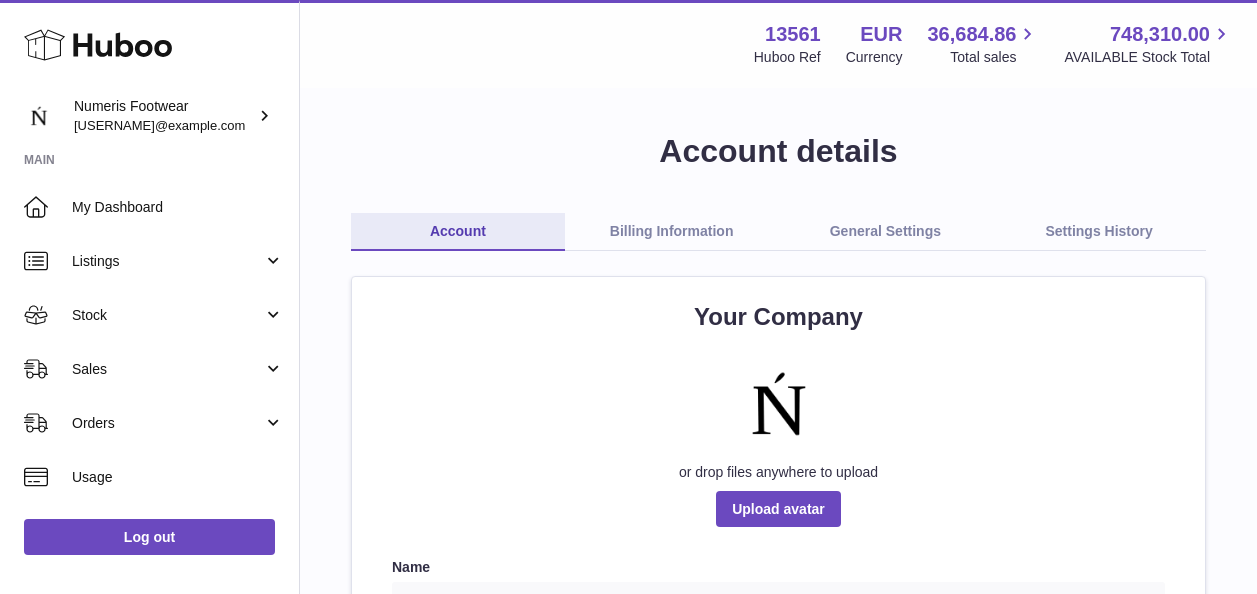 scroll, scrollTop: 0, scrollLeft: 0, axis: both 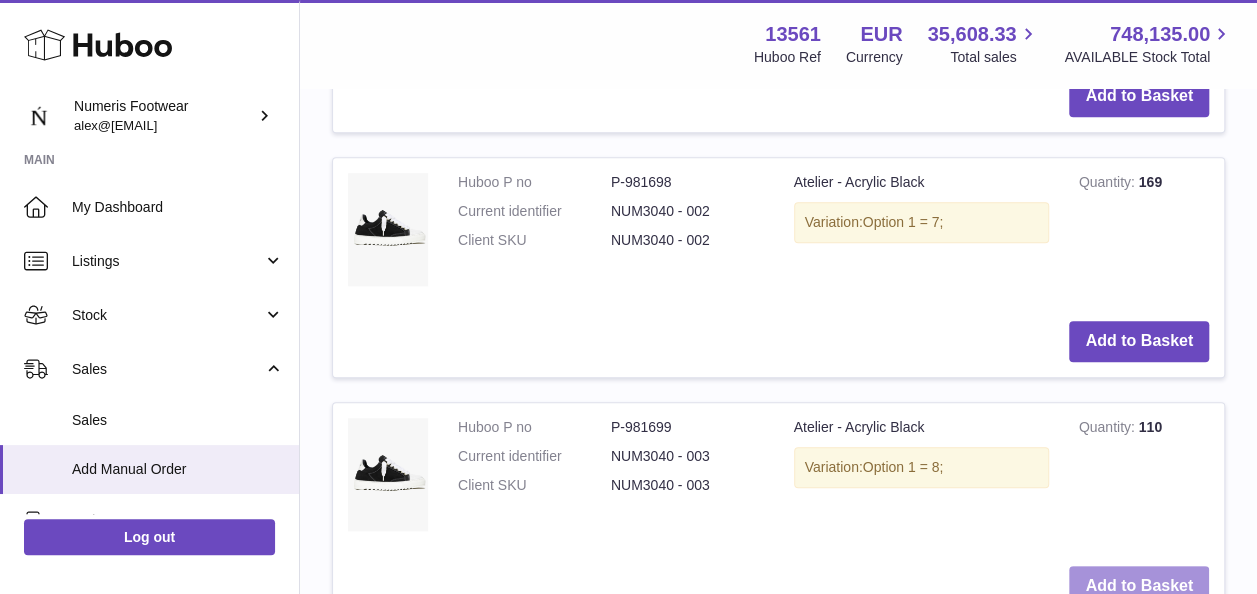 click on "Add to Basket" at bounding box center (1139, 586) 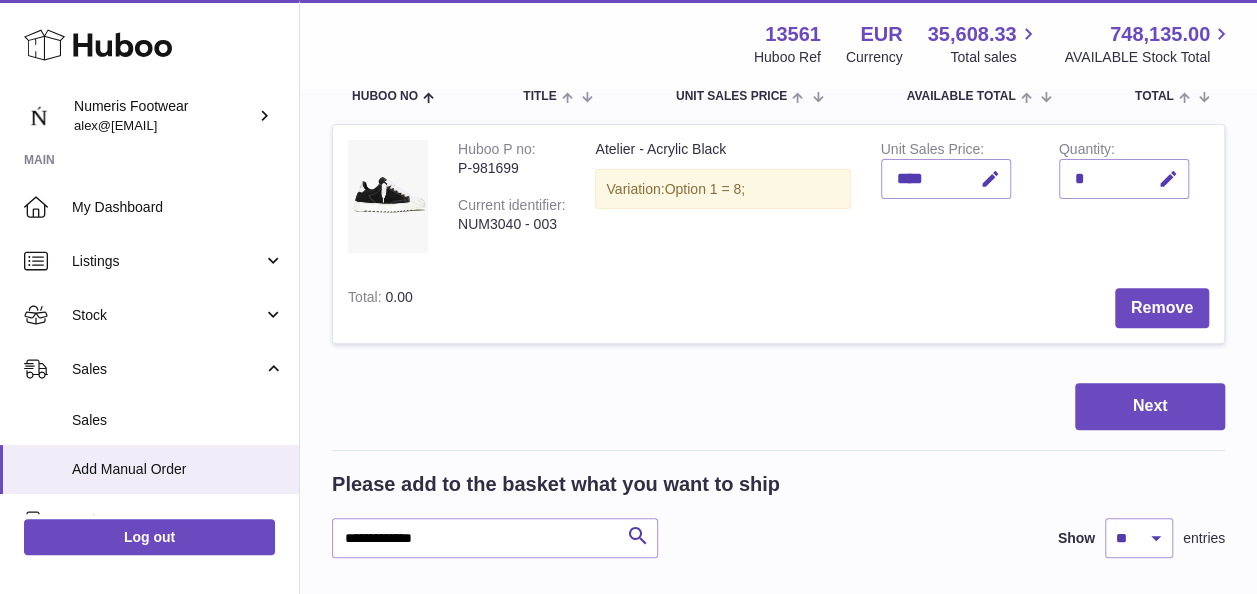 scroll, scrollTop: 231, scrollLeft: 0, axis: vertical 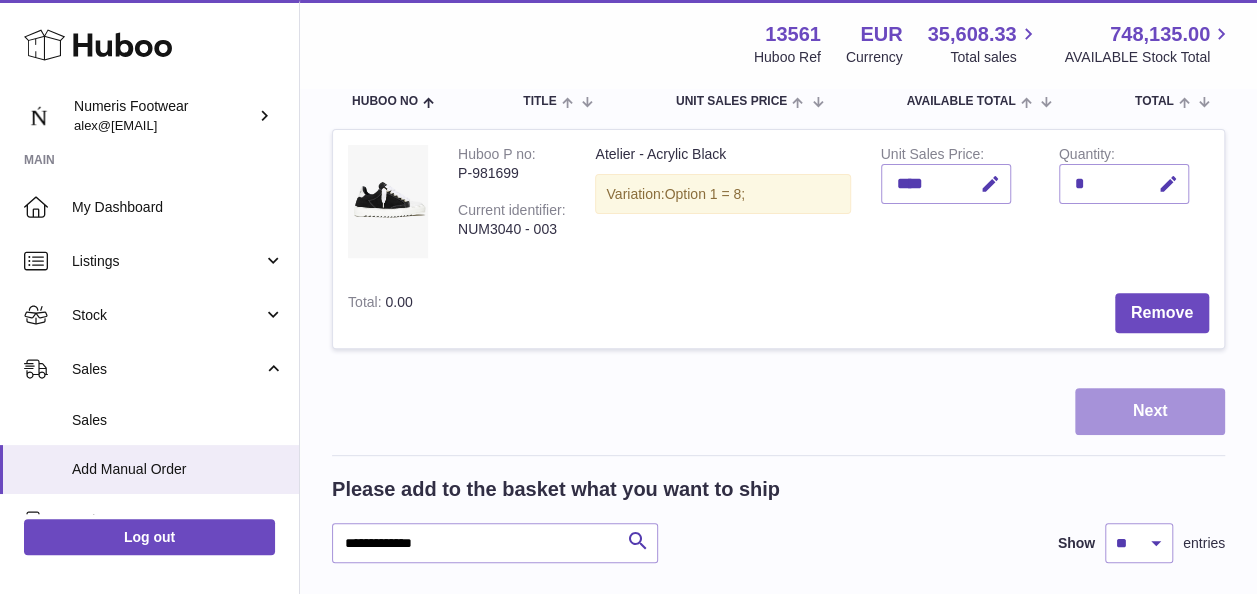 click on "Next" at bounding box center [1150, 411] 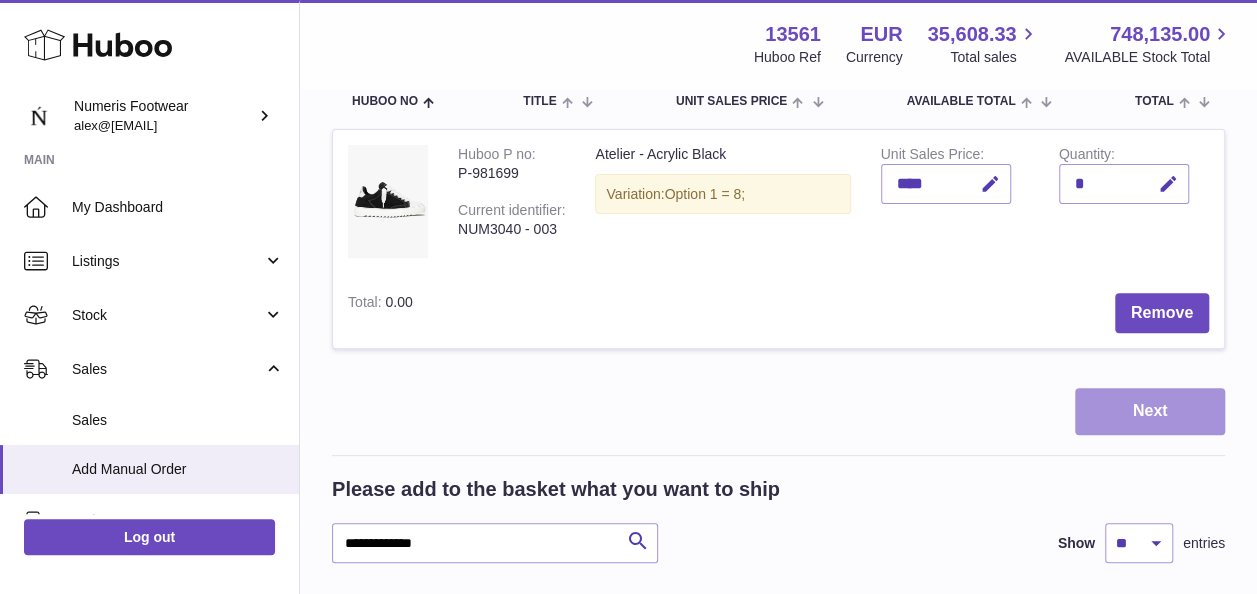 scroll, scrollTop: 0, scrollLeft: 0, axis: both 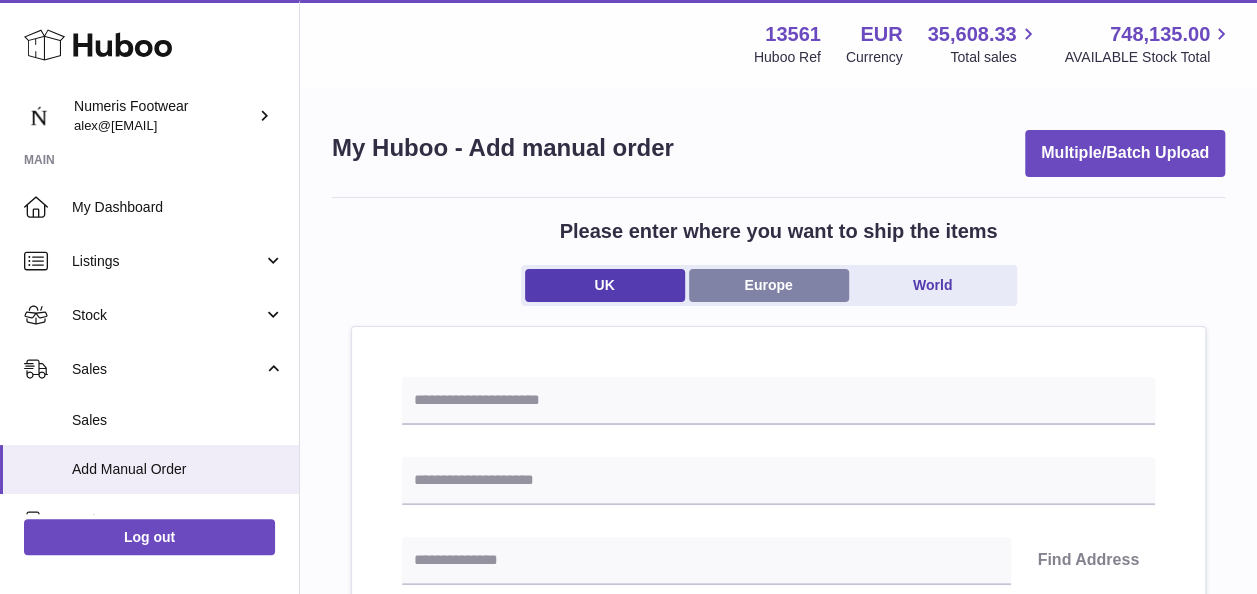 click on "Europe" at bounding box center [769, 285] 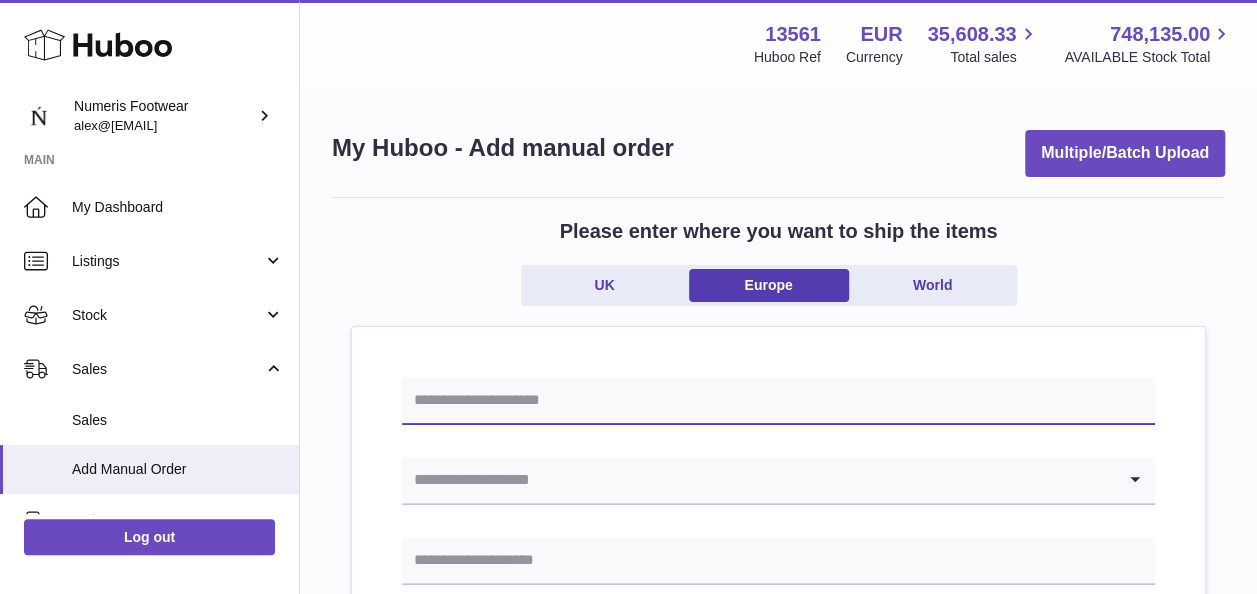 click at bounding box center [778, 401] 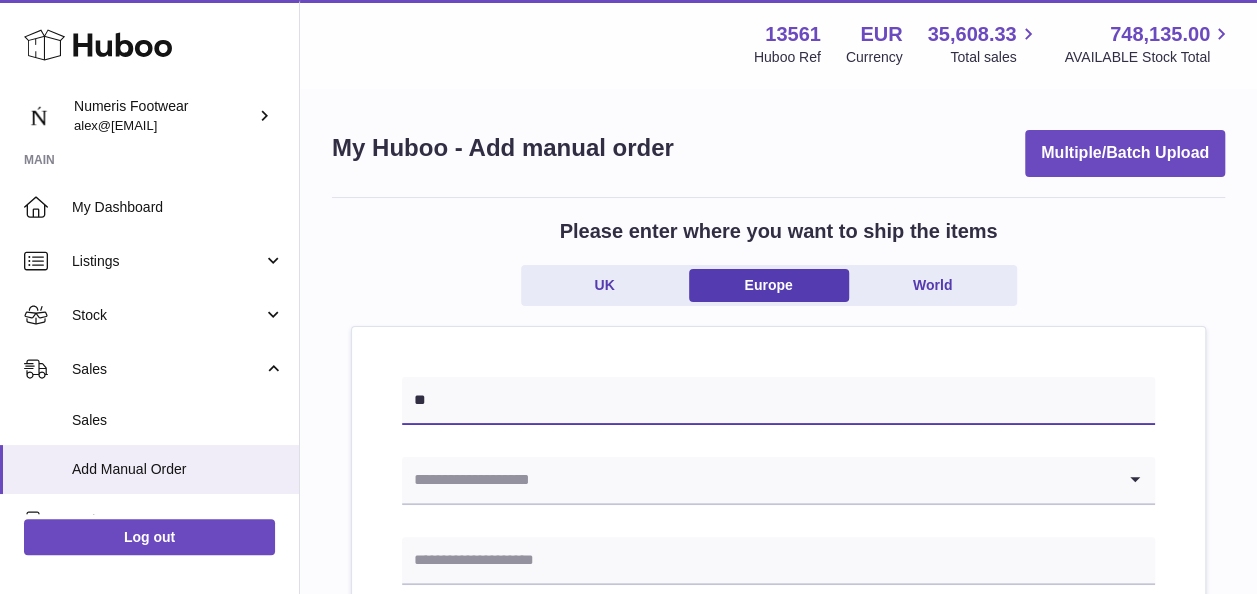 type on "*" 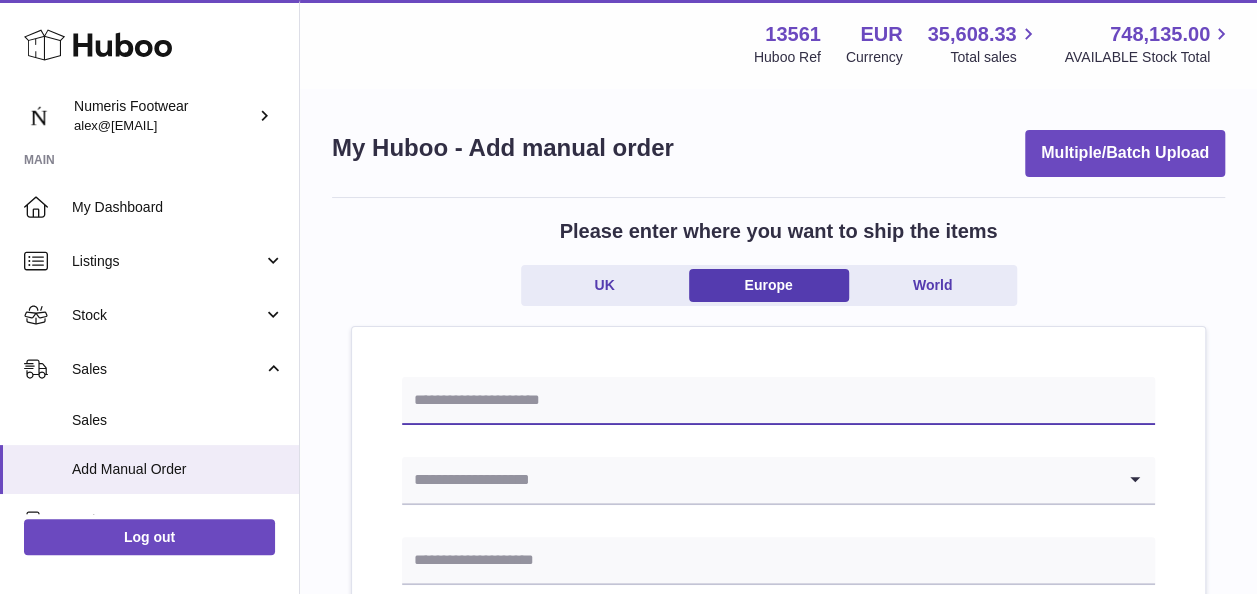 click at bounding box center [778, 401] 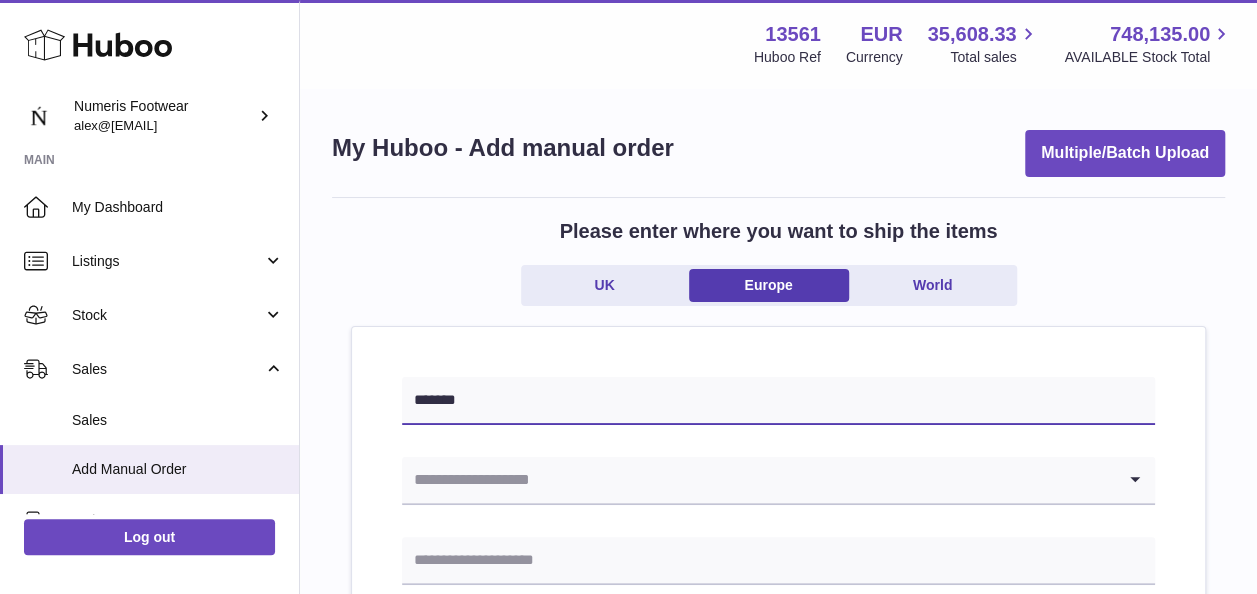 type on "*******" 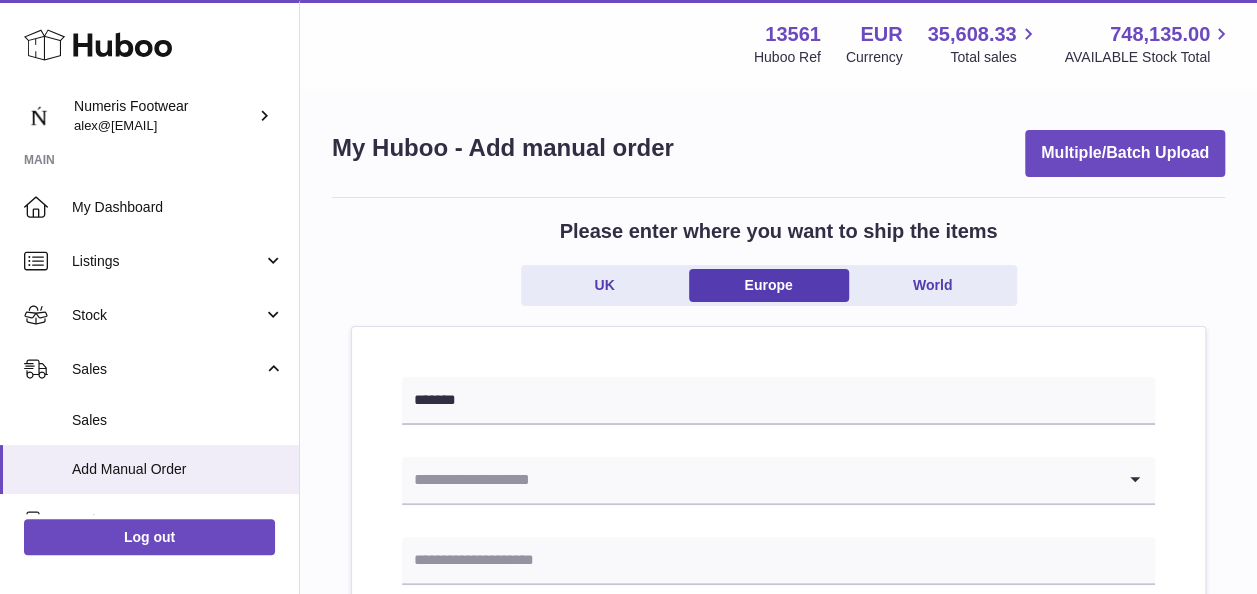 click at bounding box center (758, 480) 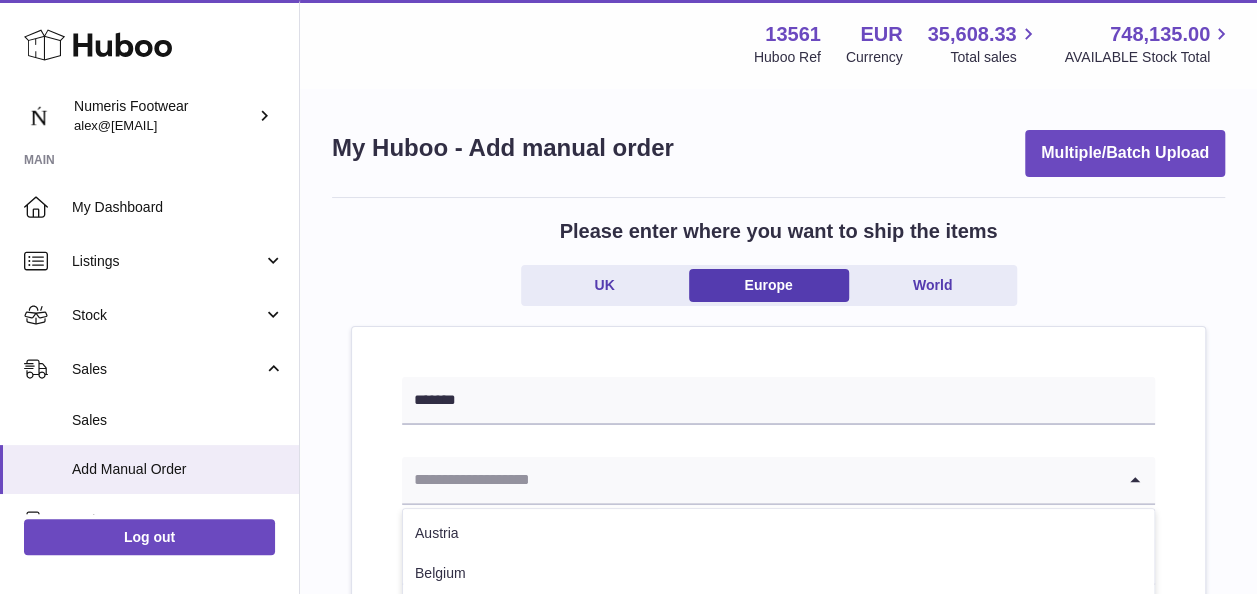 type on "*" 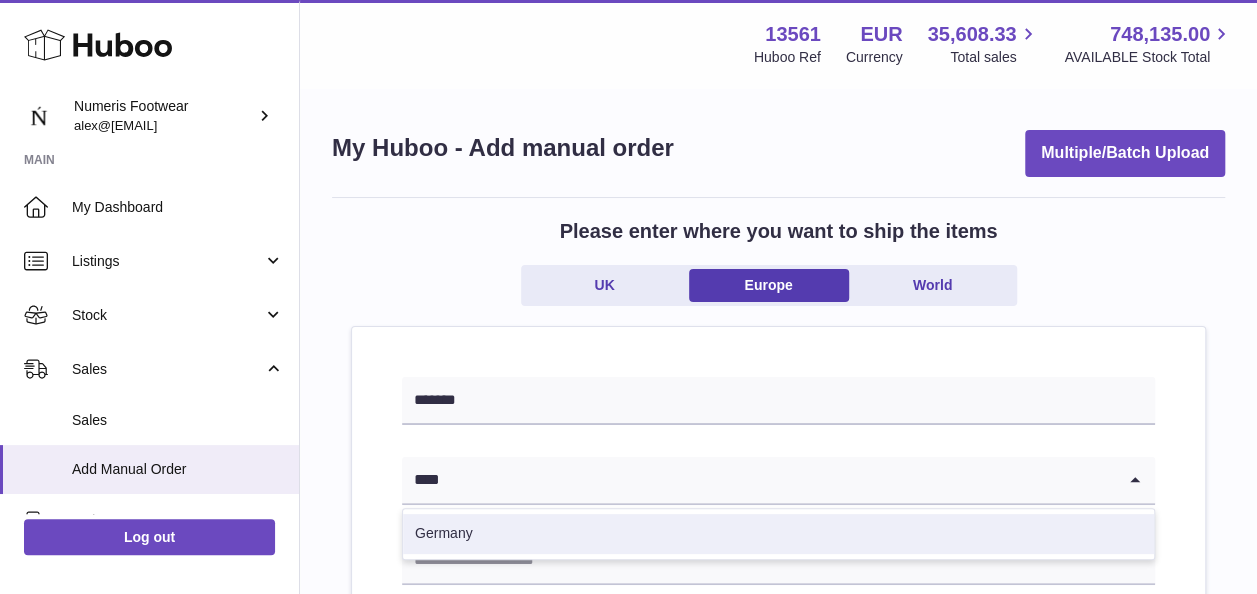 click on "Germany" at bounding box center [778, 534] 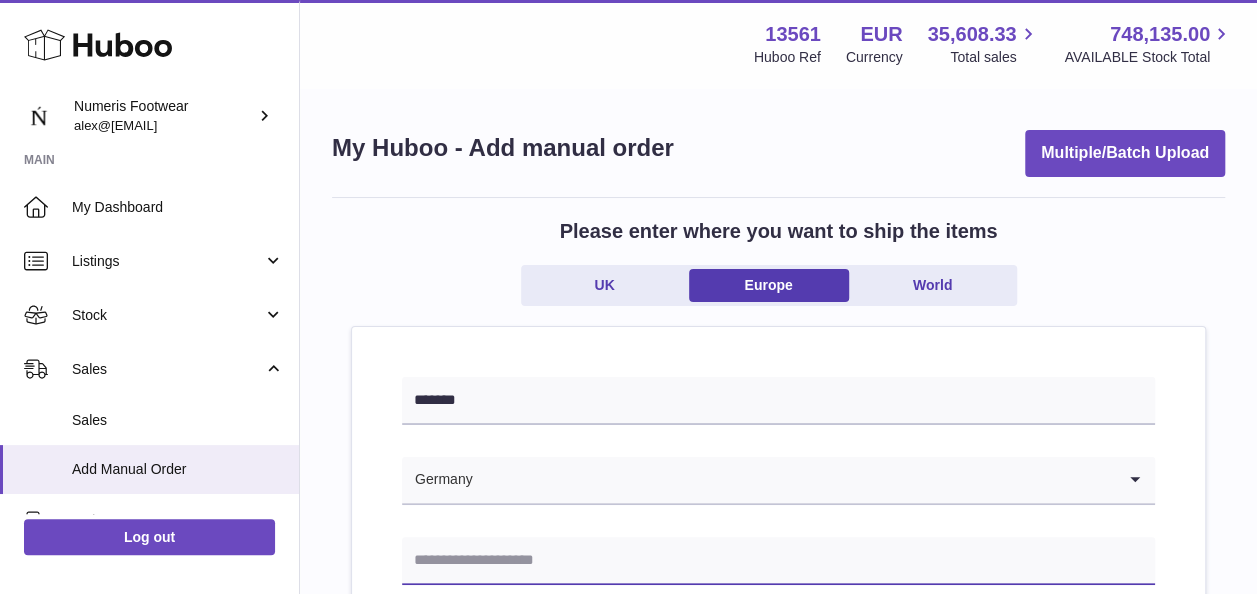 click at bounding box center (778, 561) 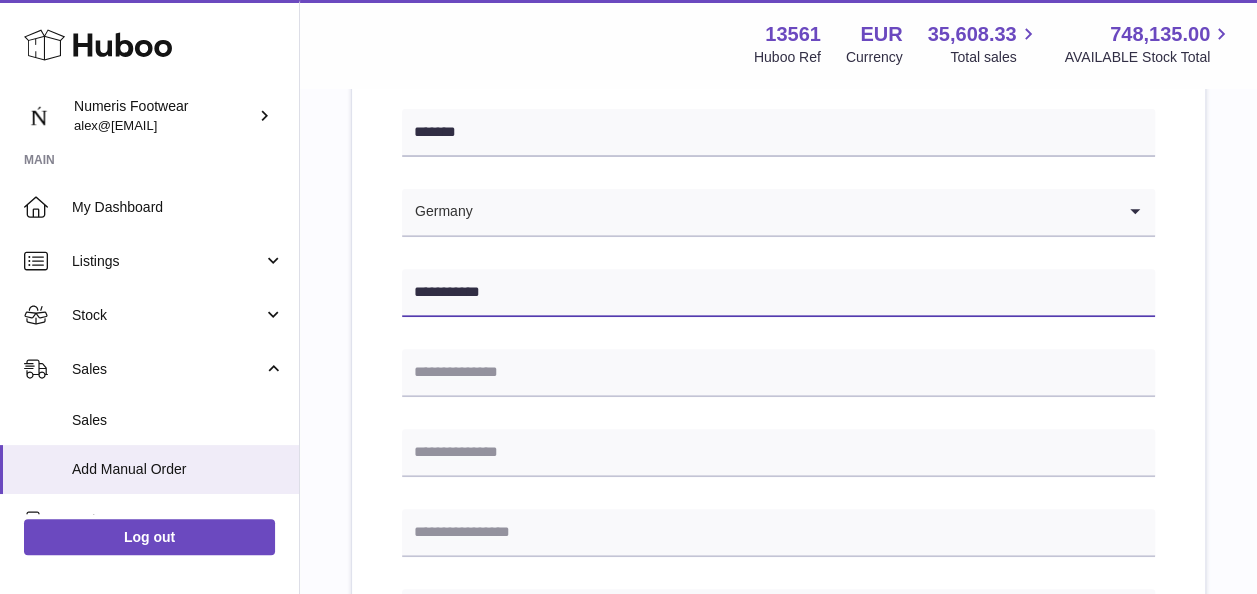 scroll, scrollTop: 269, scrollLeft: 0, axis: vertical 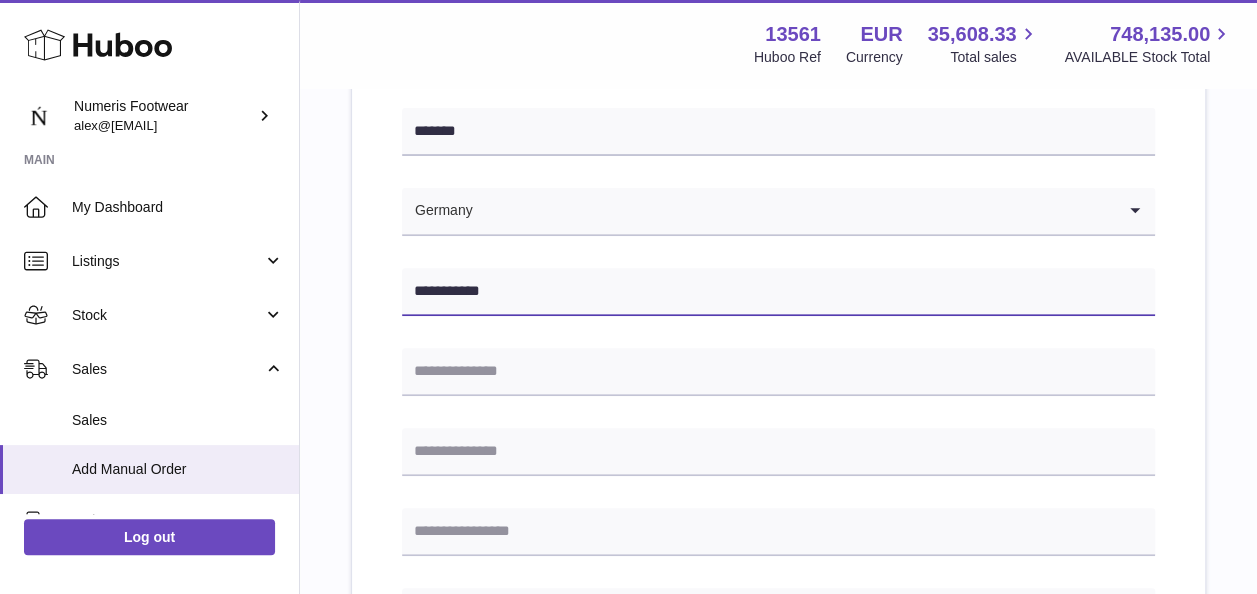 type on "**********" 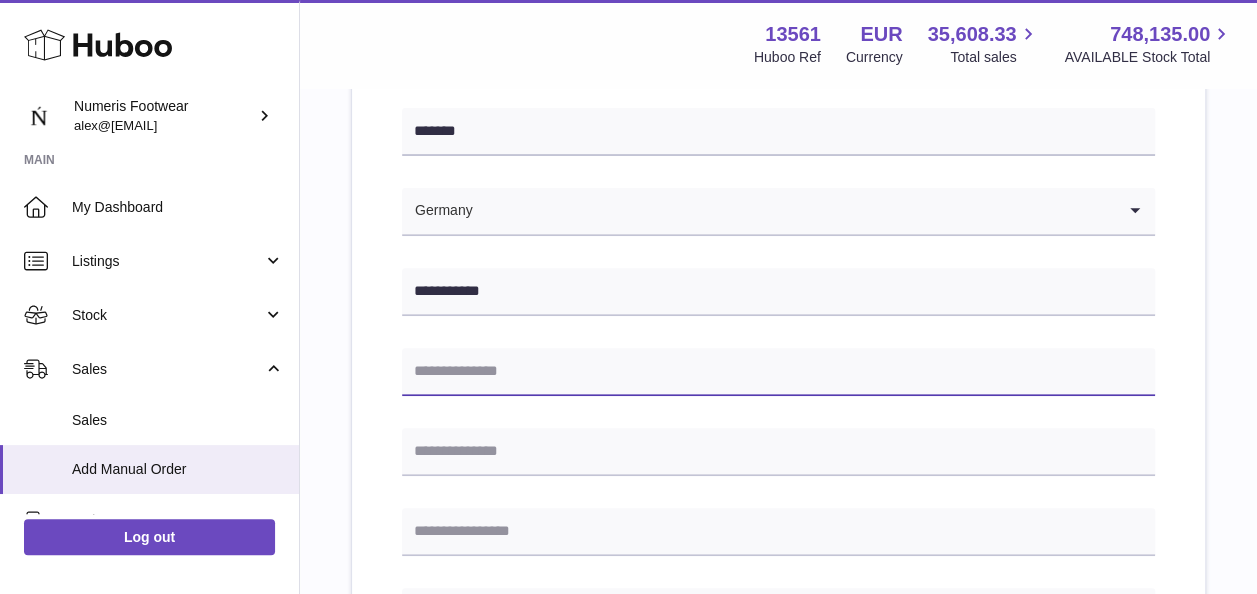click at bounding box center (778, 372) 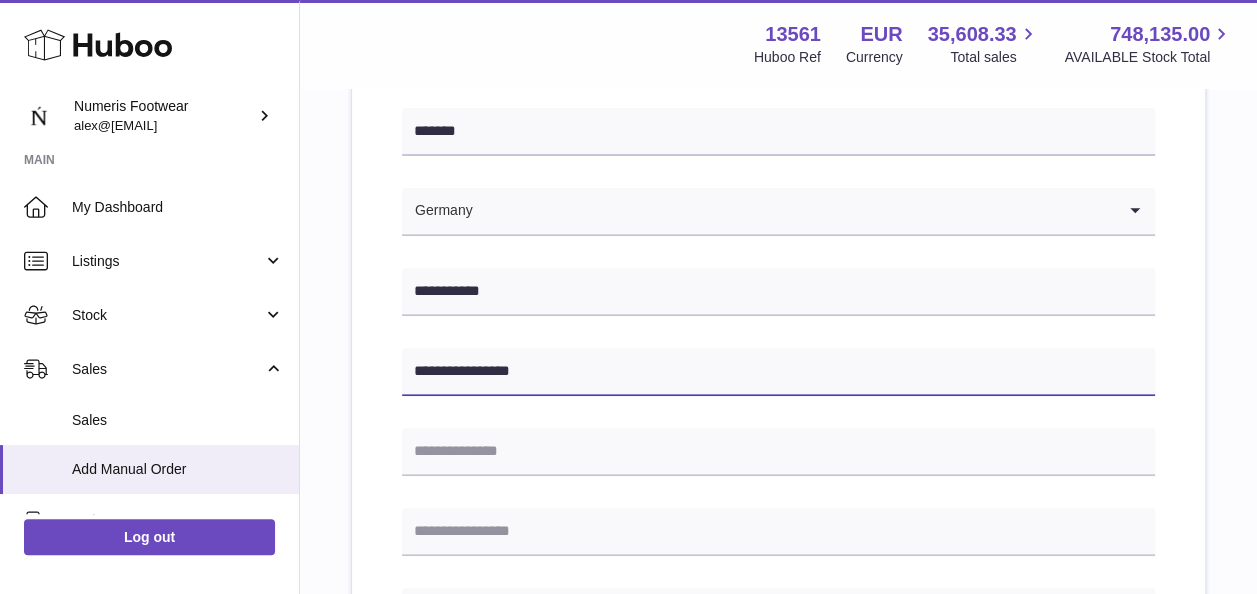 type on "**********" 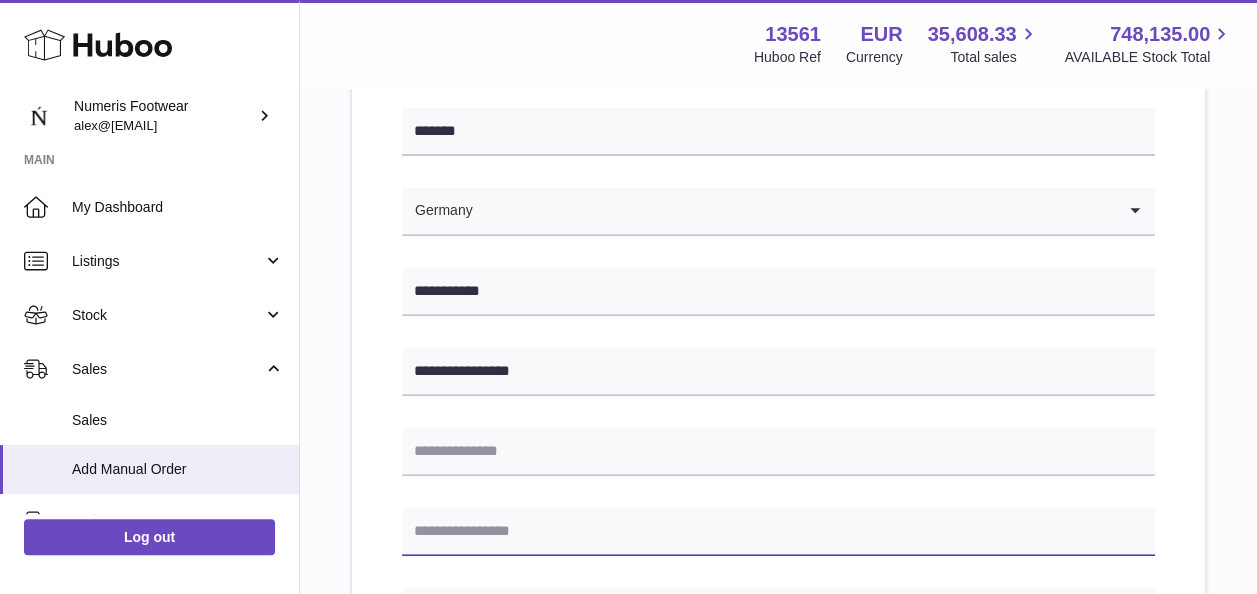 click at bounding box center (778, 532) 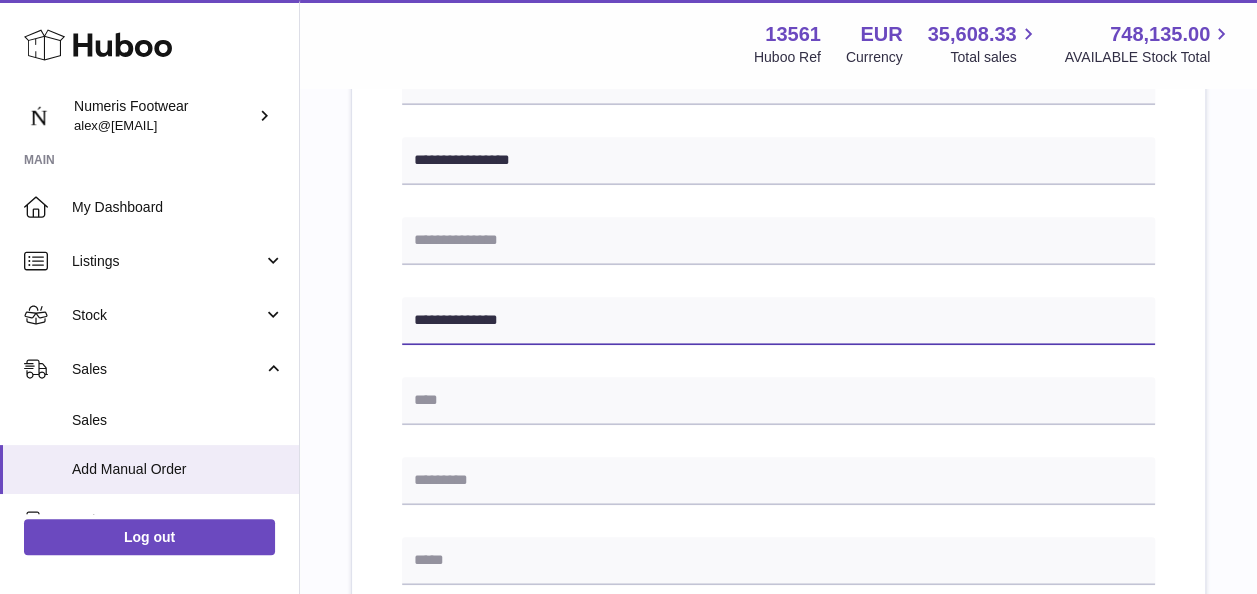 scroll, scrollTop: 481, scrollLeft: 0, axis: vertical 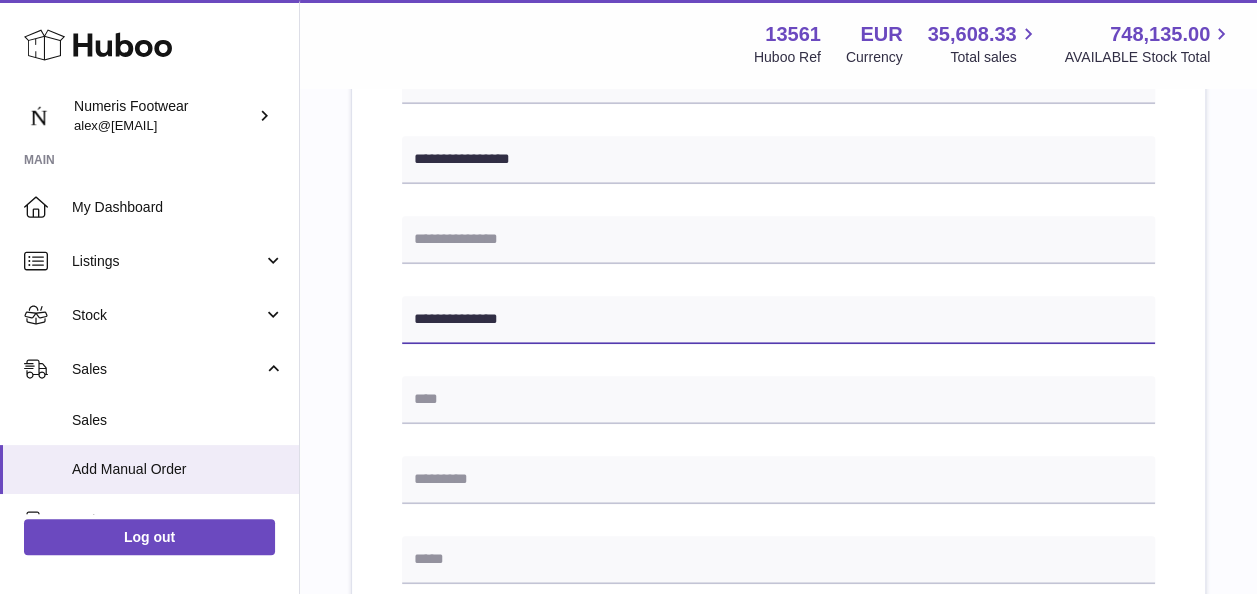 type on "**********" 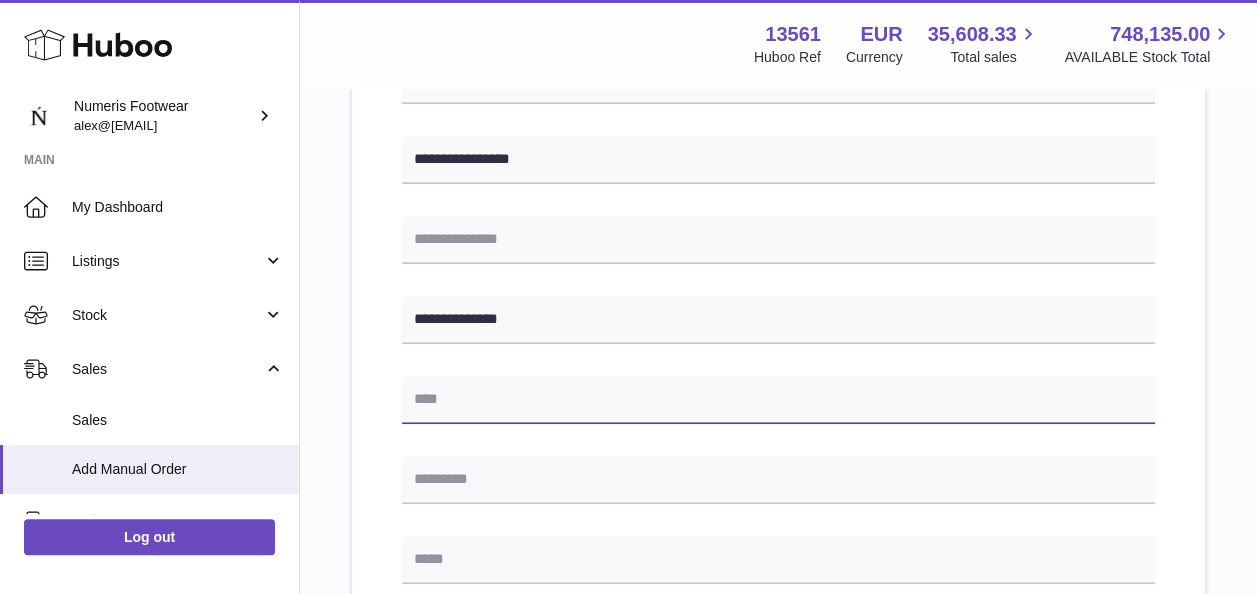 click at bounding box center (778, 400) 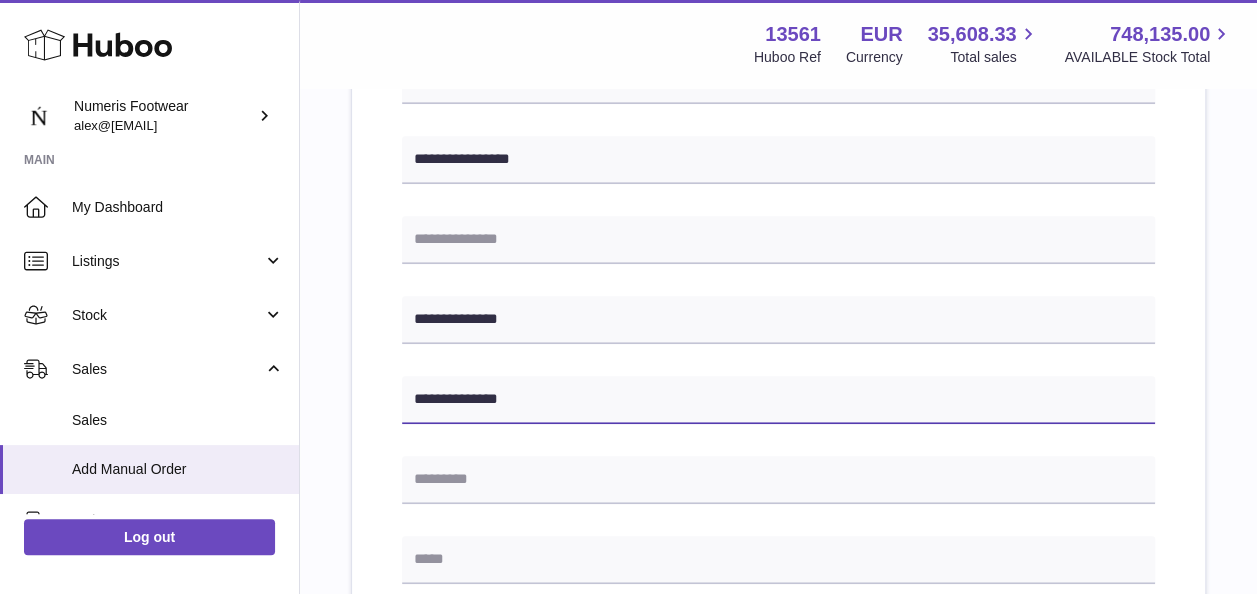 type on "**********" 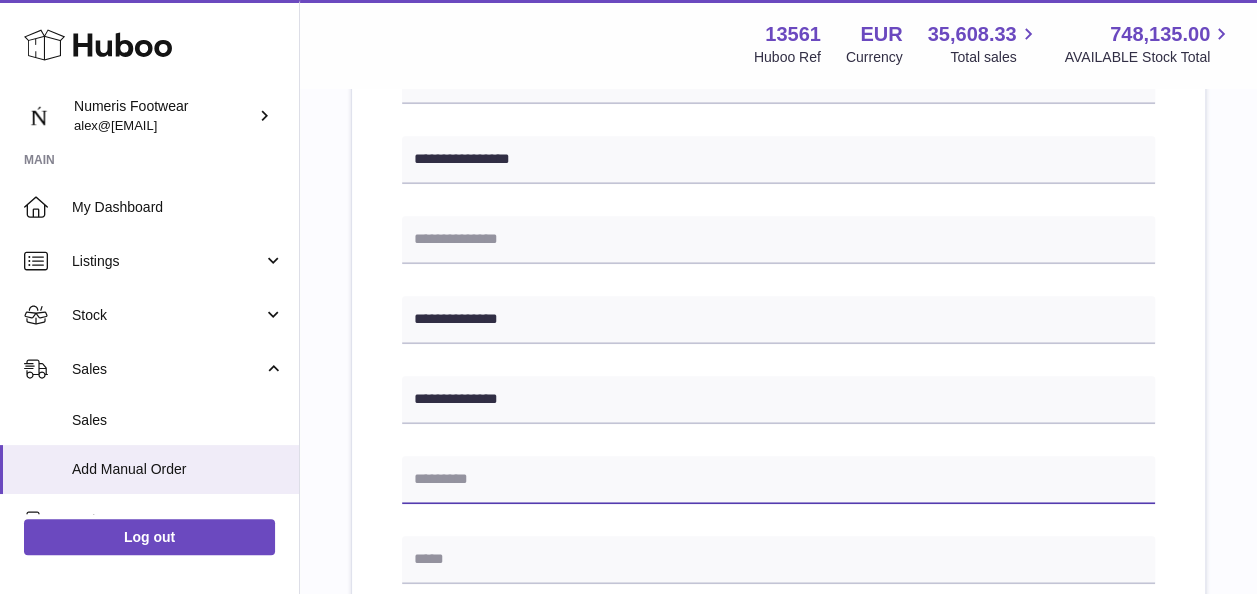 click at bounding box center [778, 480] 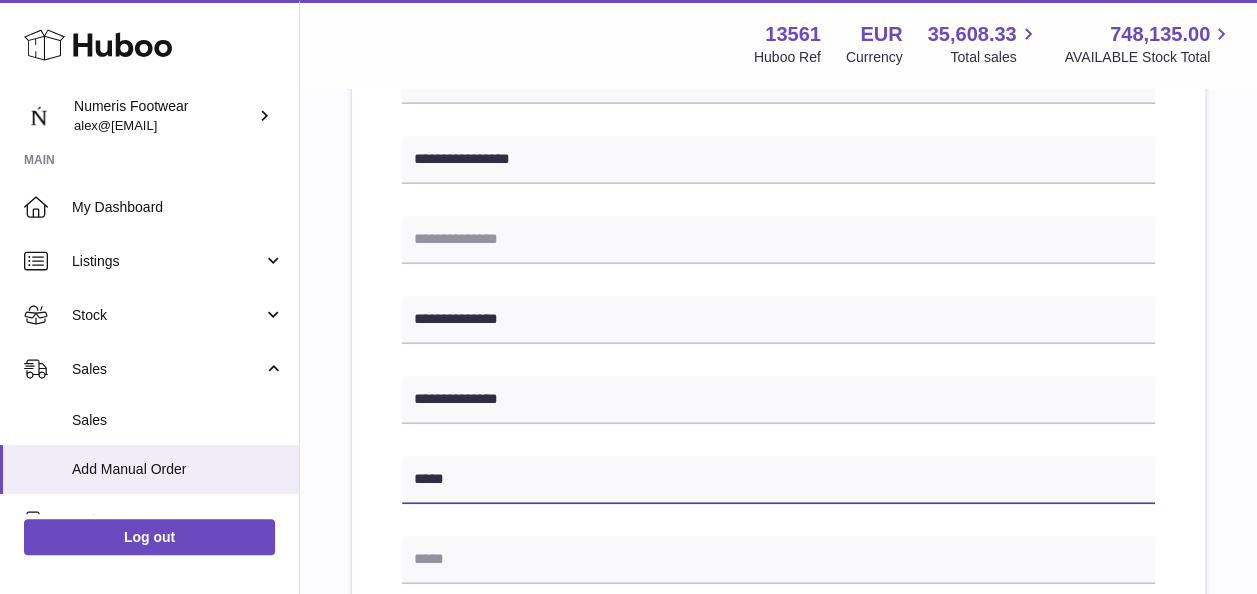 type on "*****" 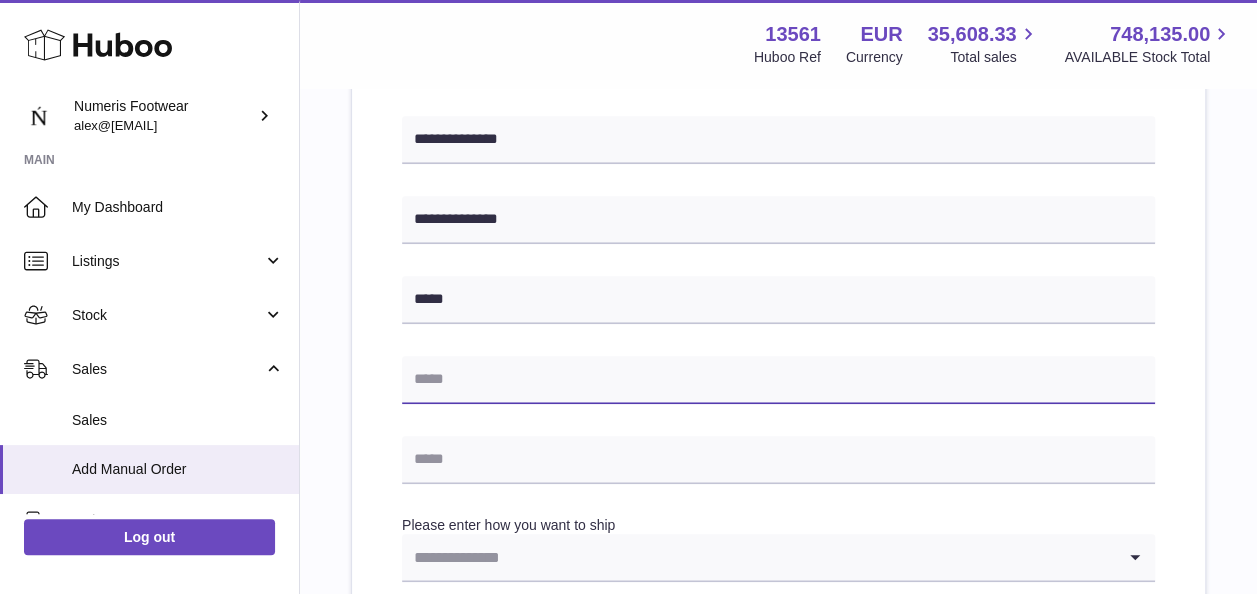 click at bounding box center [778, 380] 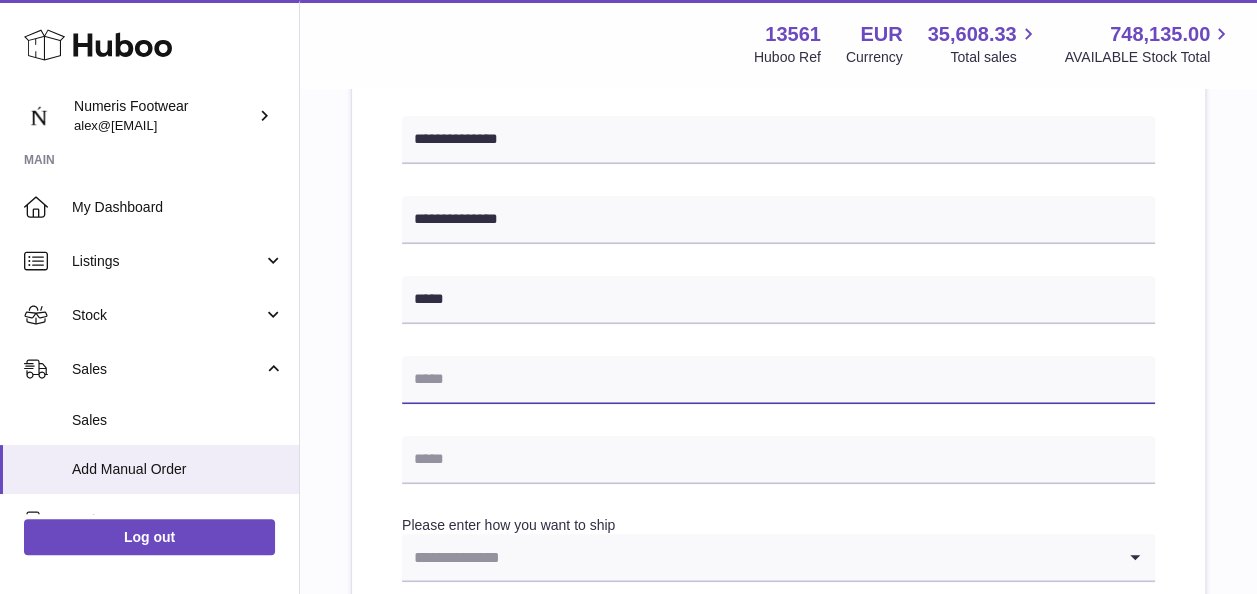 paste on "**********" 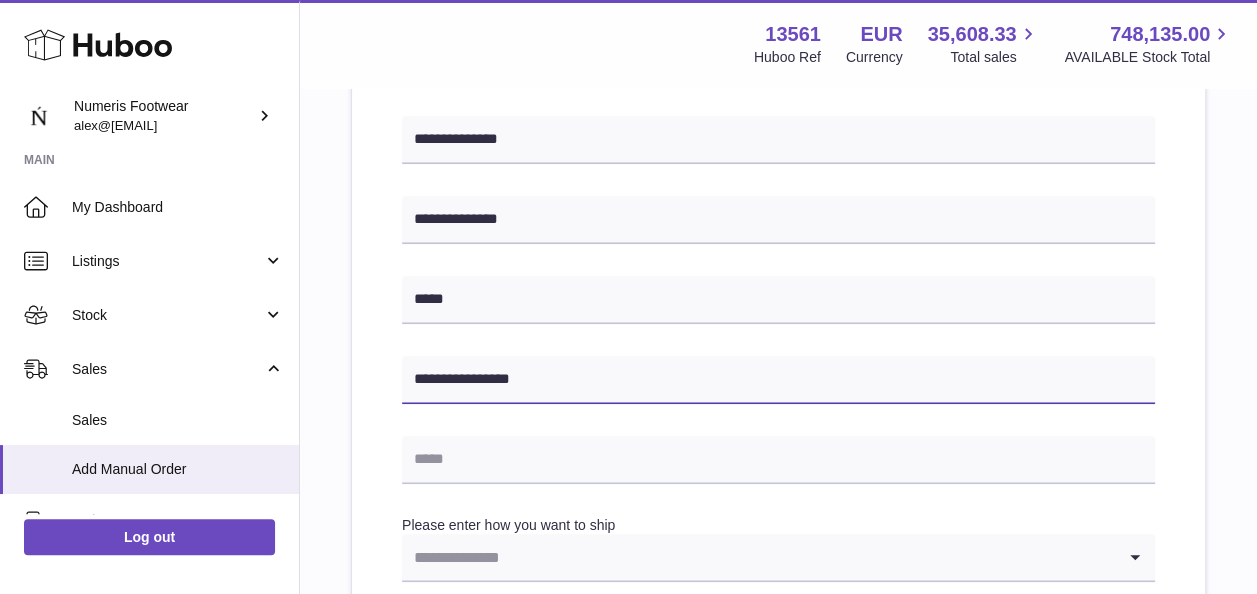 type on "**********" 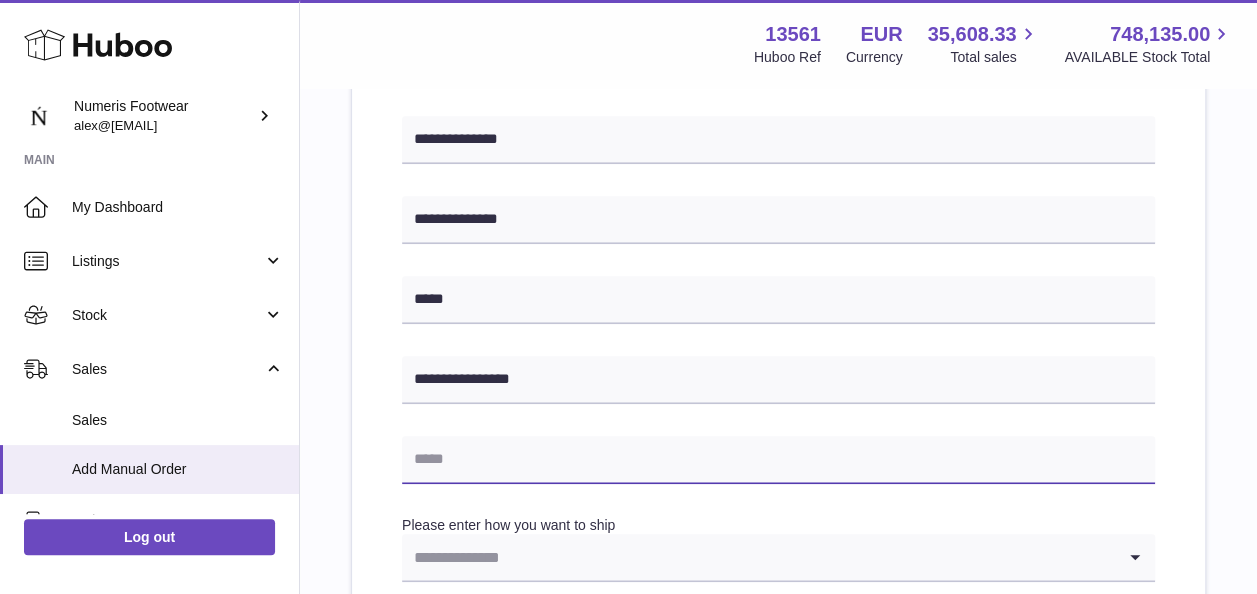 click at bounding box center (778, 460) 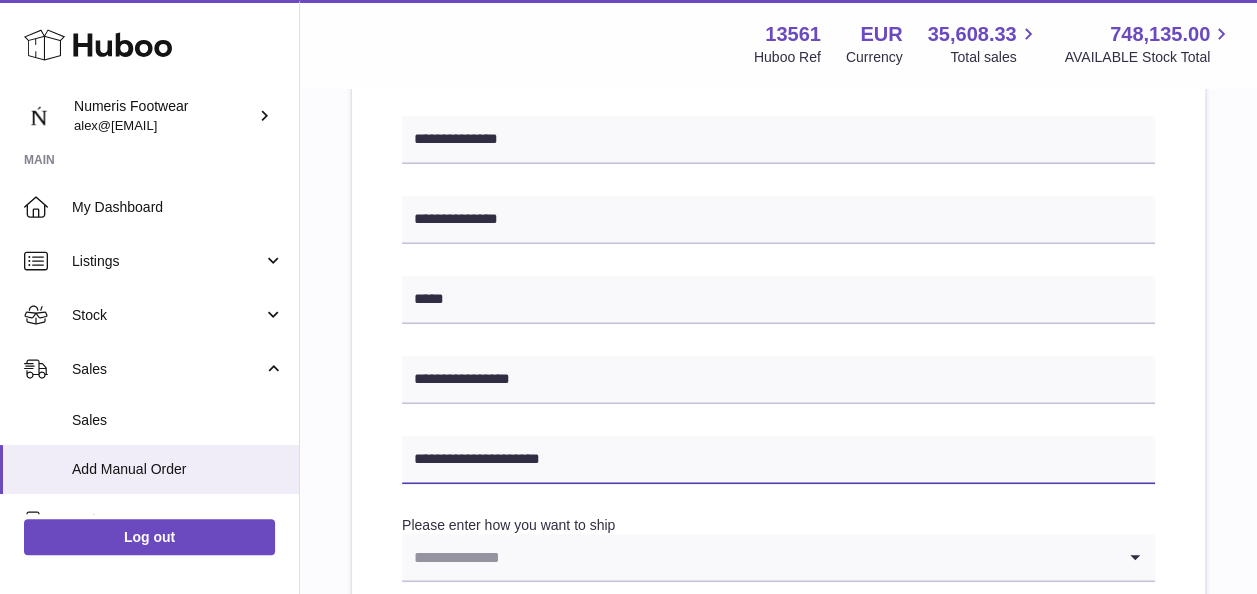 type on "**********" 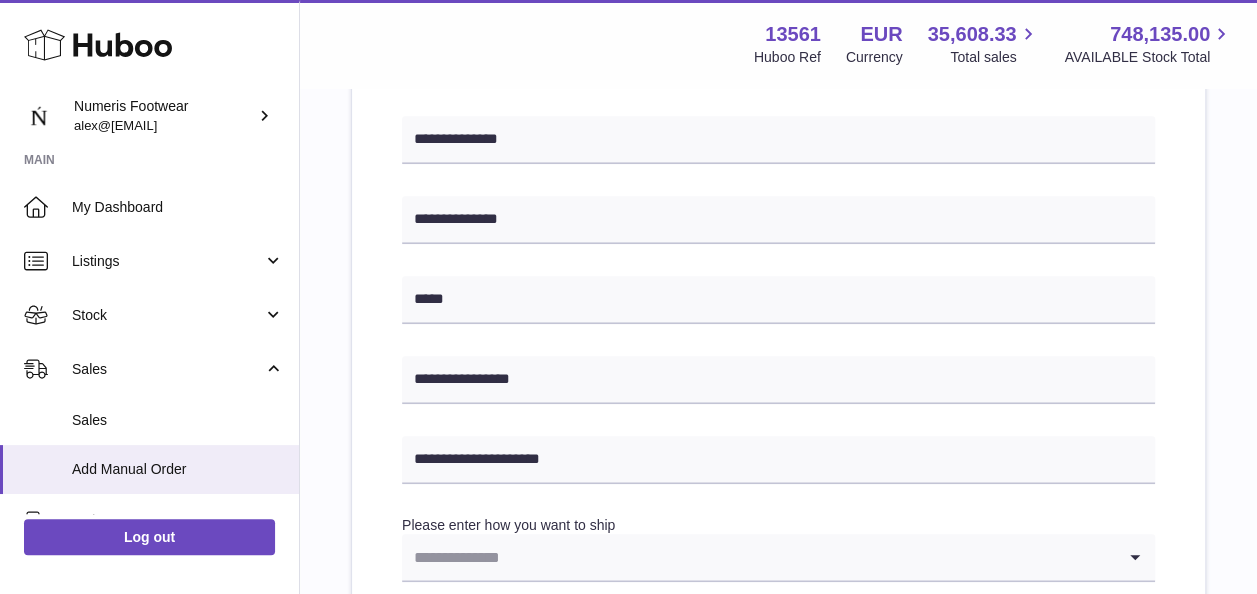 click at bounding box center (758, 557) 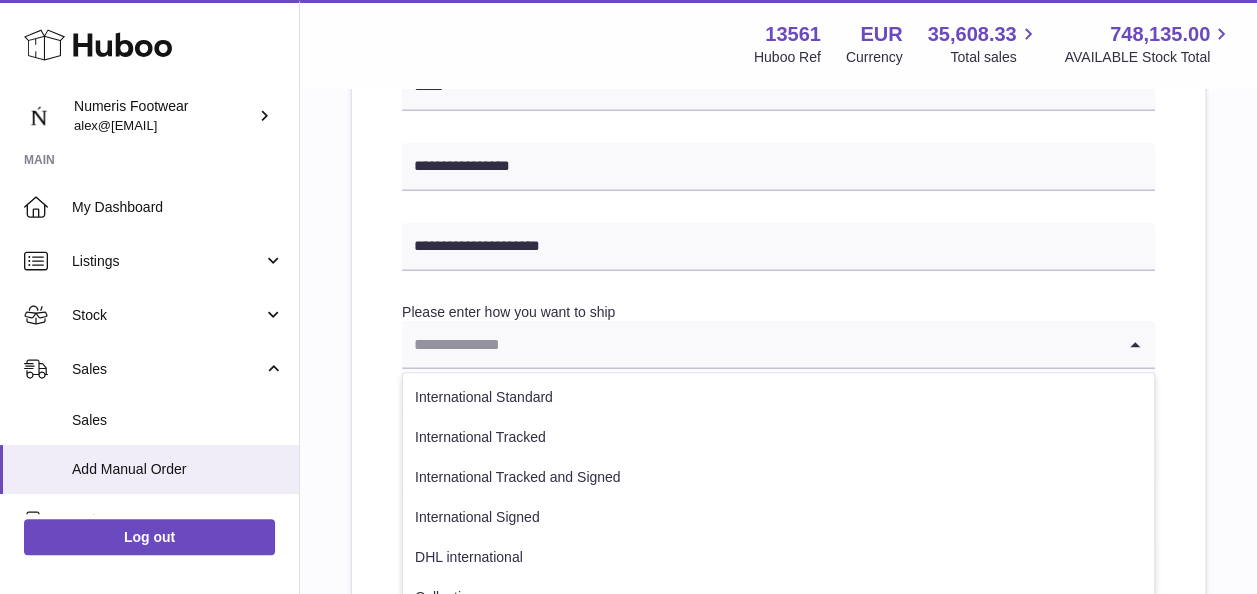 scroll, scrollTop: 923, scrollLeft: 0, axis: vertical 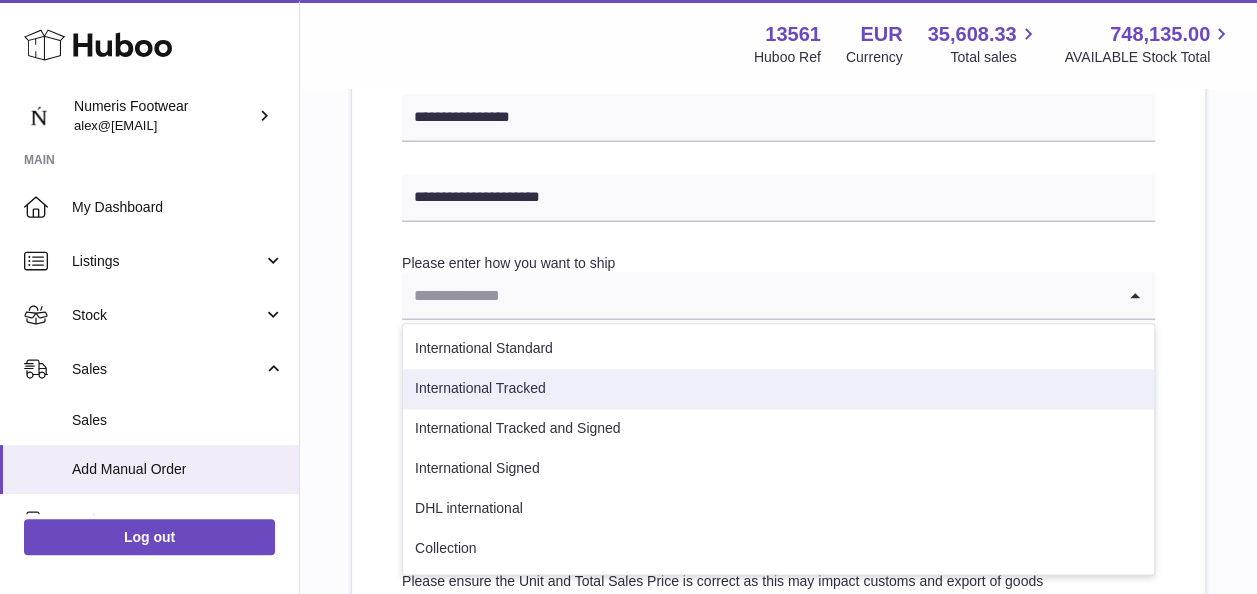 click on "International Tracked" at bounding box center [778, 389] 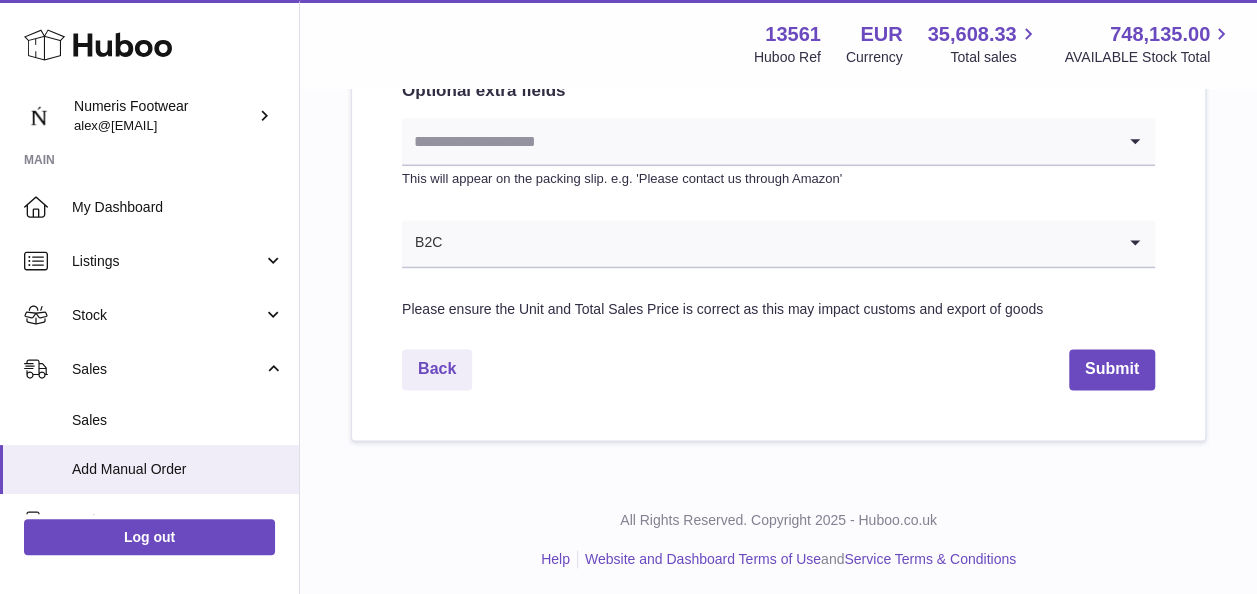 scroll, scrollTop: 1198, scrollLeft: 0, axis: vertical 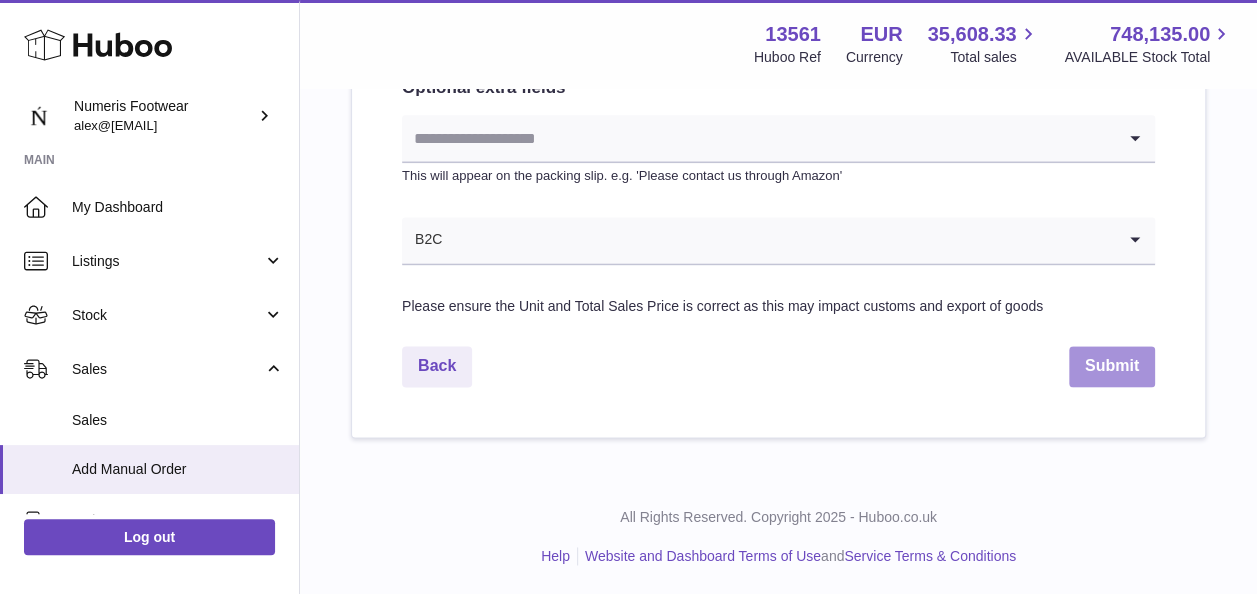 click on "Submit" at bounding box center (1112, 366) 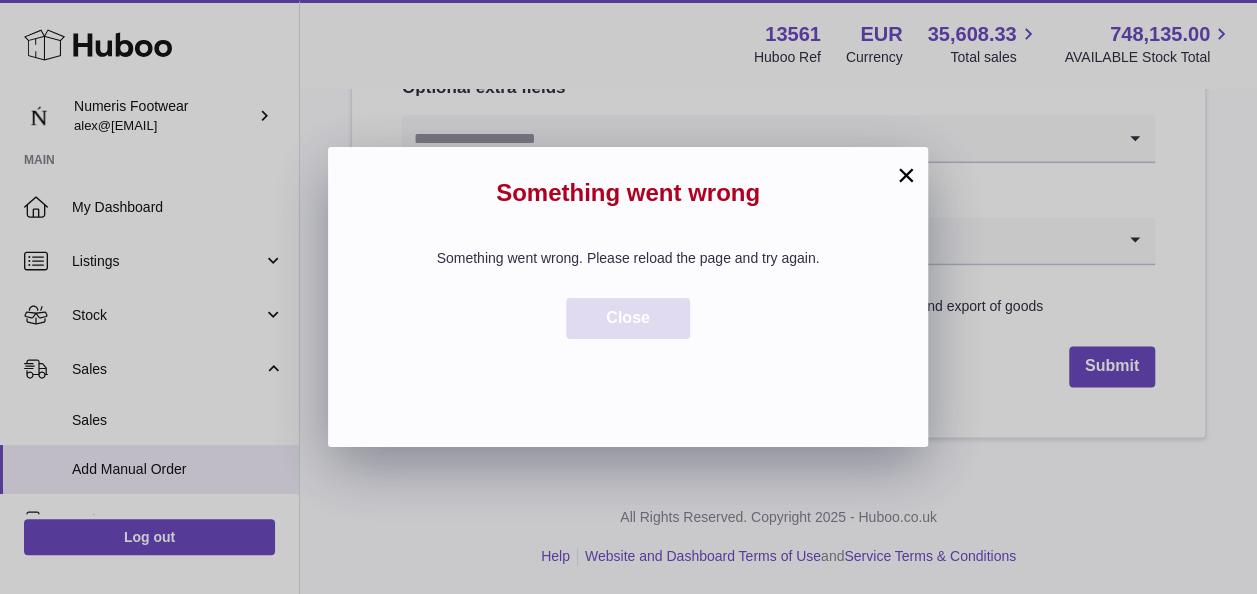 click on "Close" at bounding box center [628, 318] 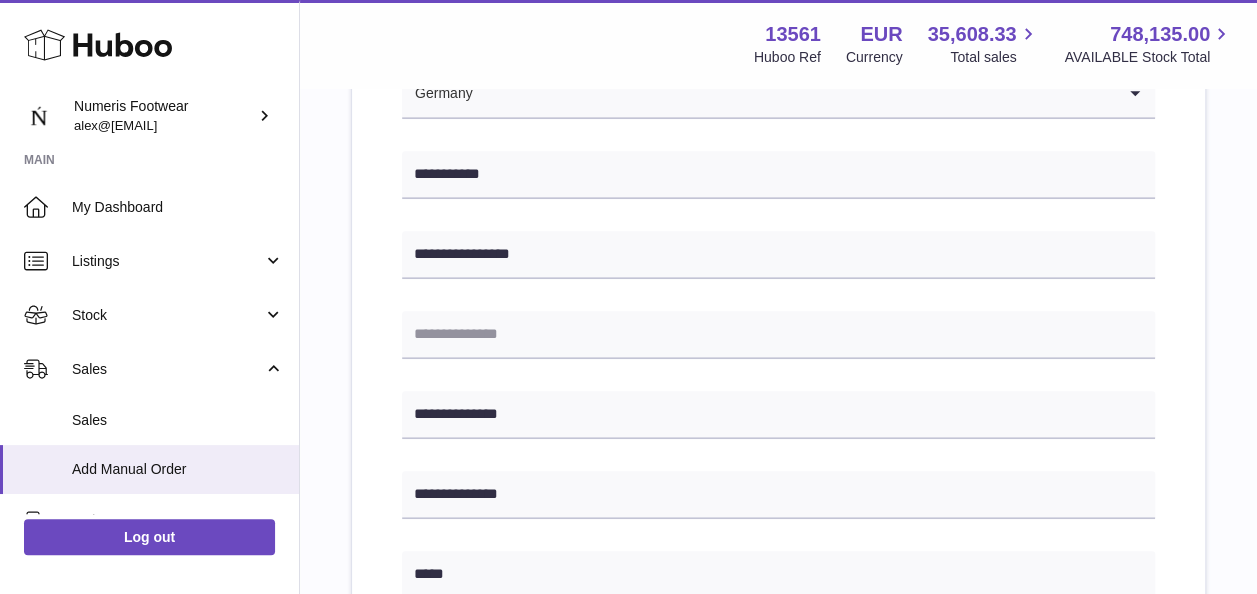 scroll, scrollTop: 0, scrollLeft: 0, axis: both 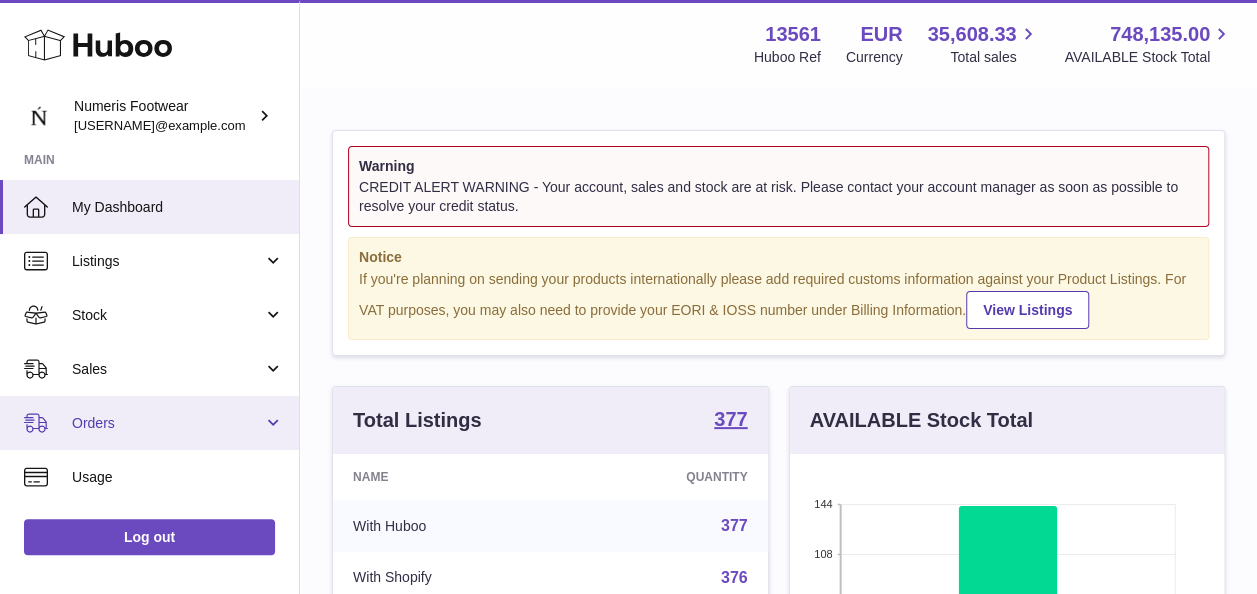 click on "Orders" at bounding box center (149, 423) 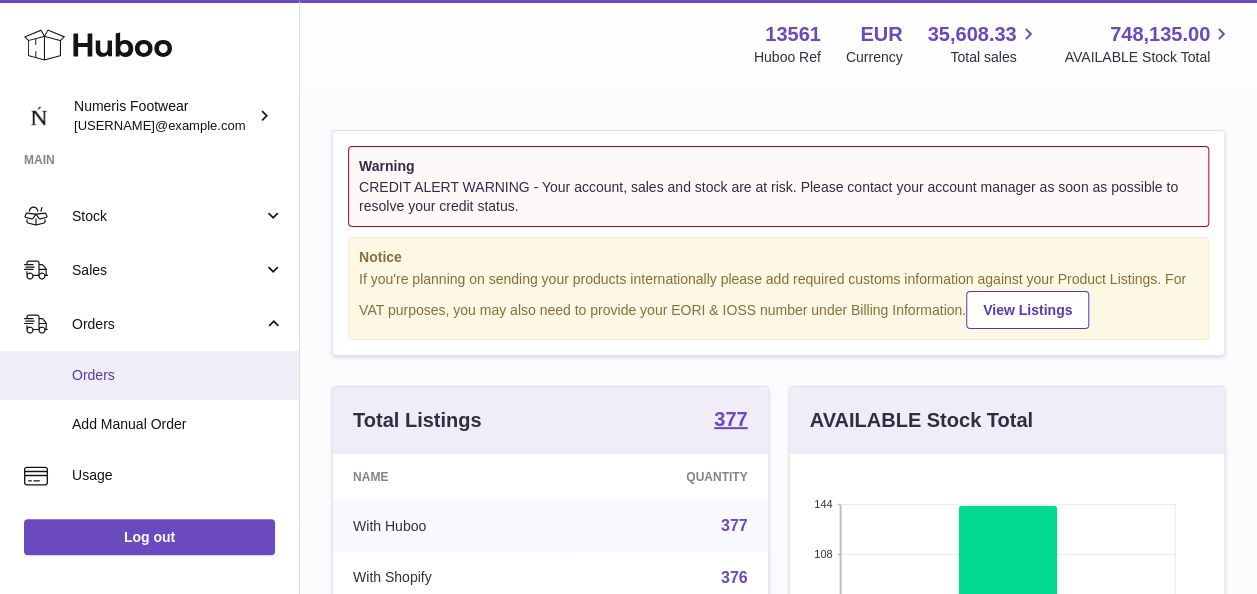 scroll, scrollTop: 100, scrollLeft: 0, axis: vertical 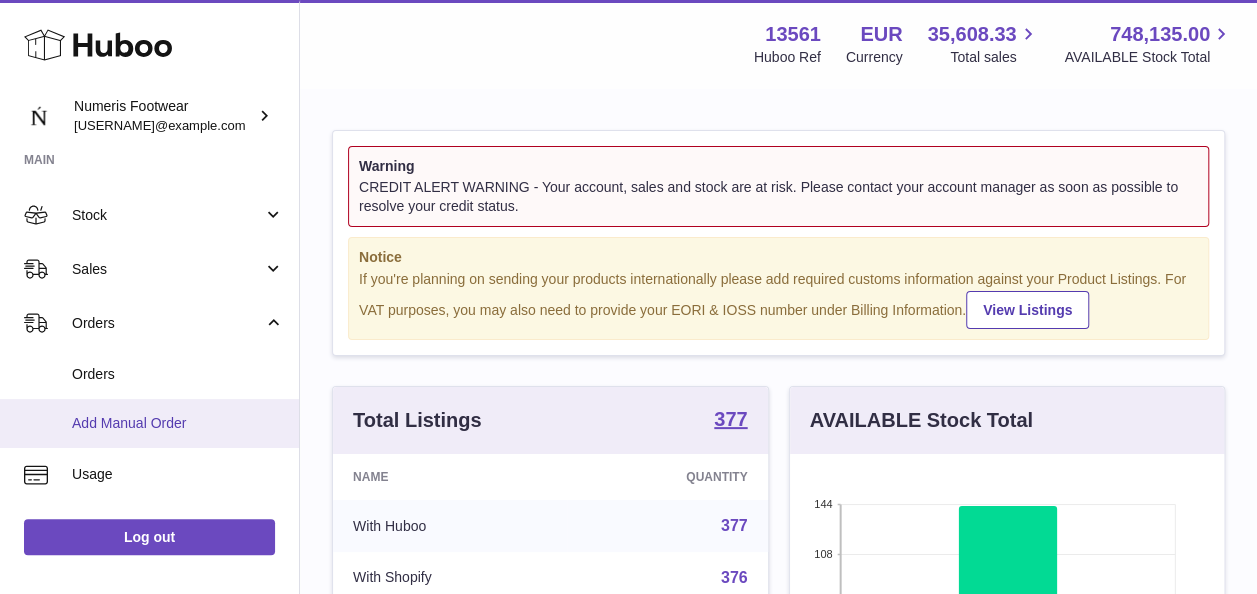 click on "Add Manual Order" at bounding box center (149, 423) 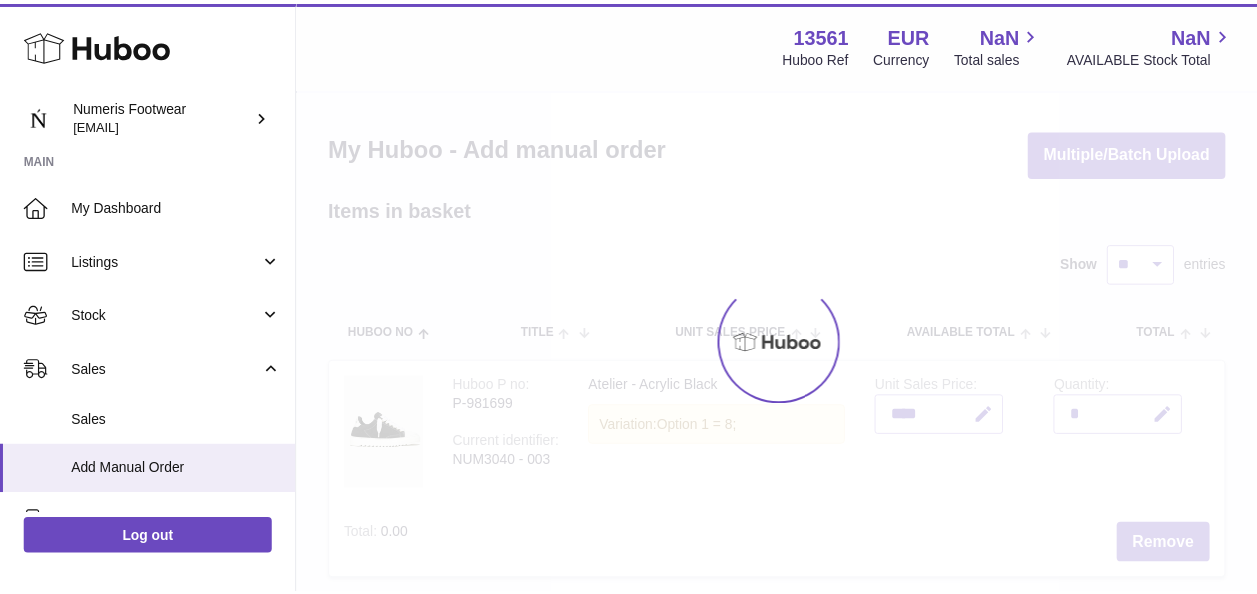 scroll, scrollTop: 0, scrollLeft: 0, axis: both 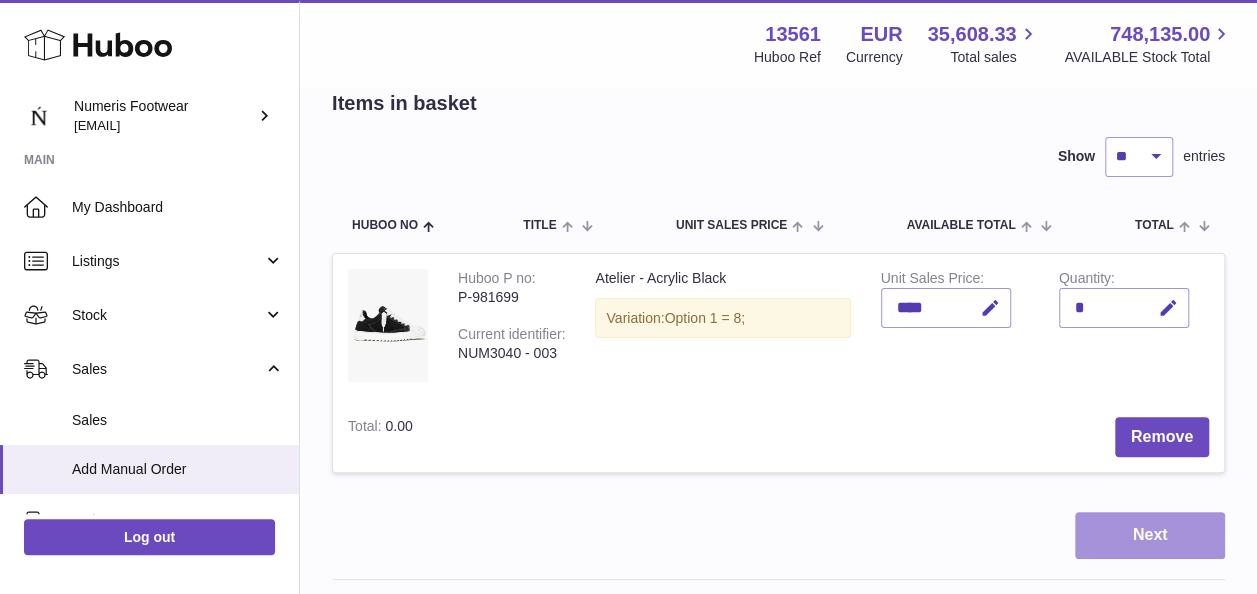 click on "Next" at bounding box center [1150, 535] 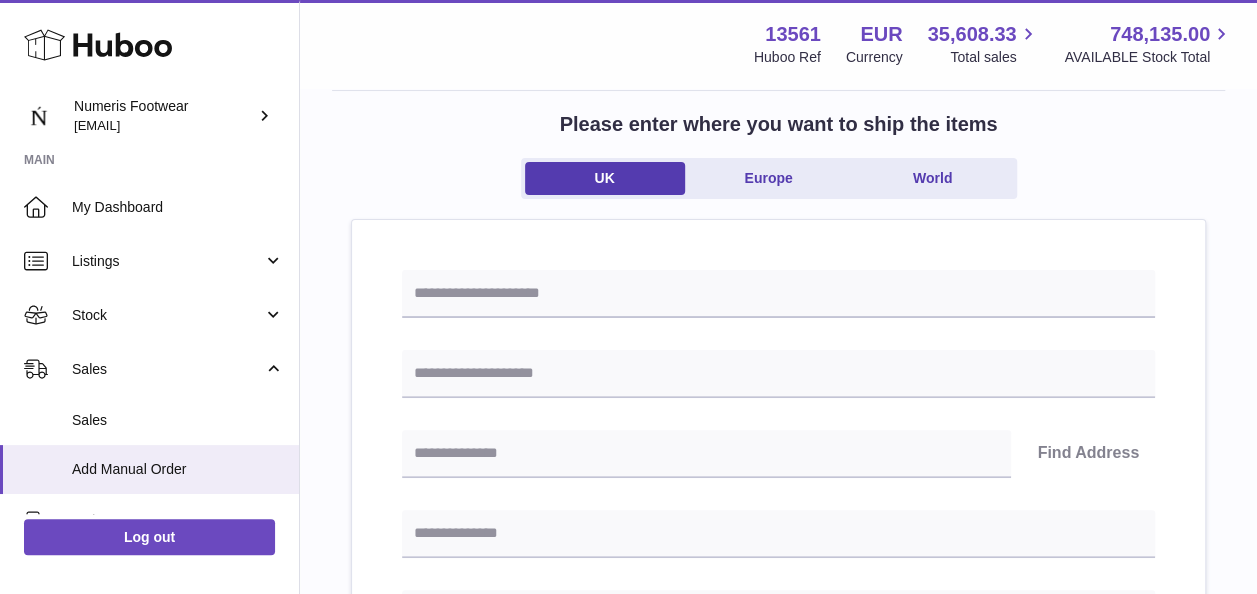 scroll, scrollTop: 0, scrollLeft: 0, axis: both 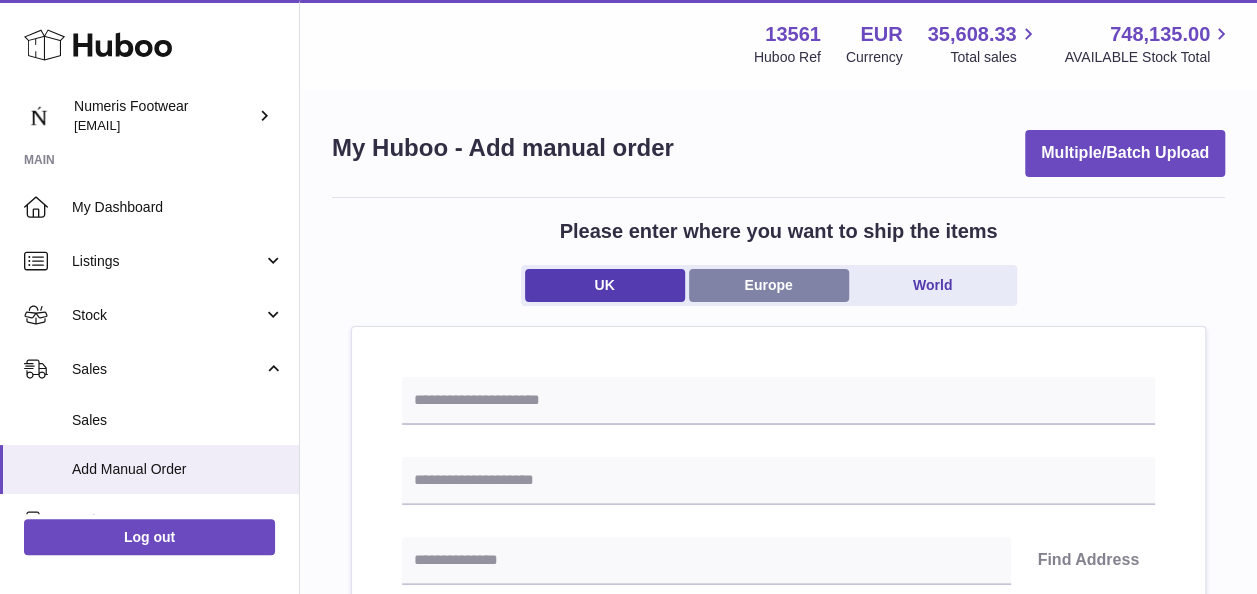 click on "Europe" at bounding box center (769, 285) 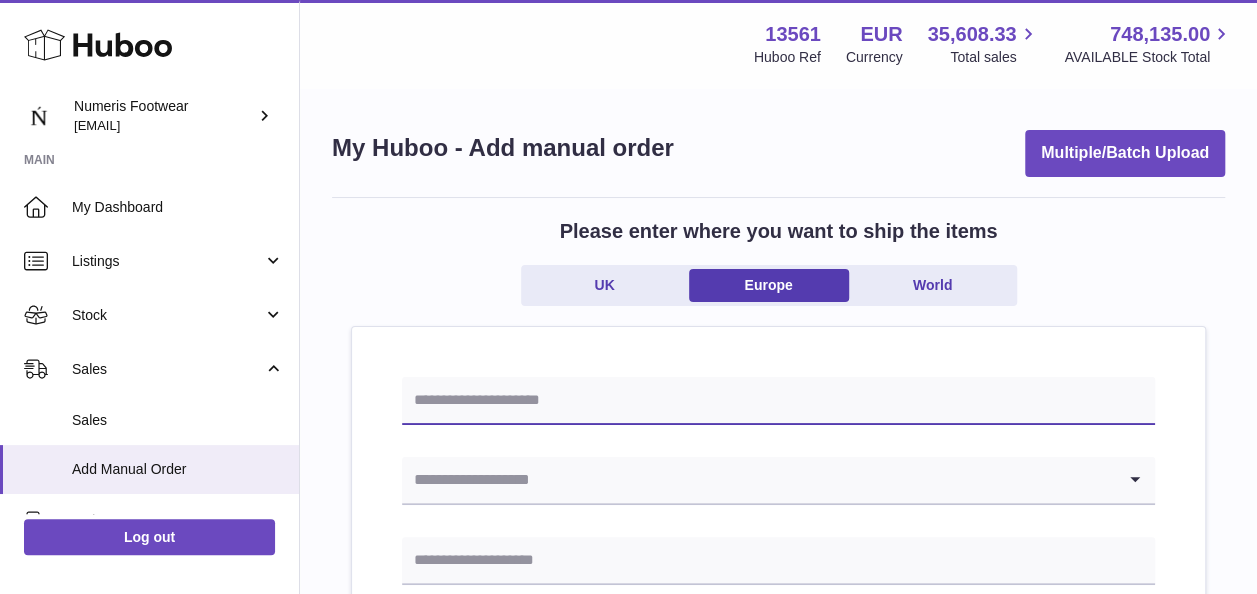 click at bounding box center [778, 401] 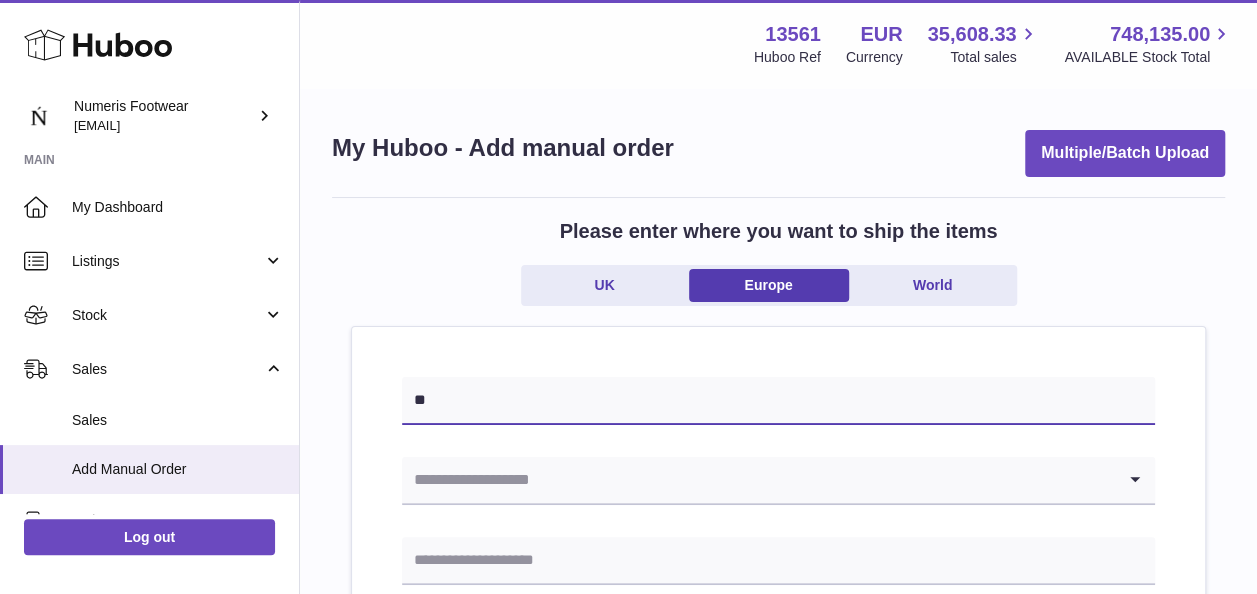 type on "*" 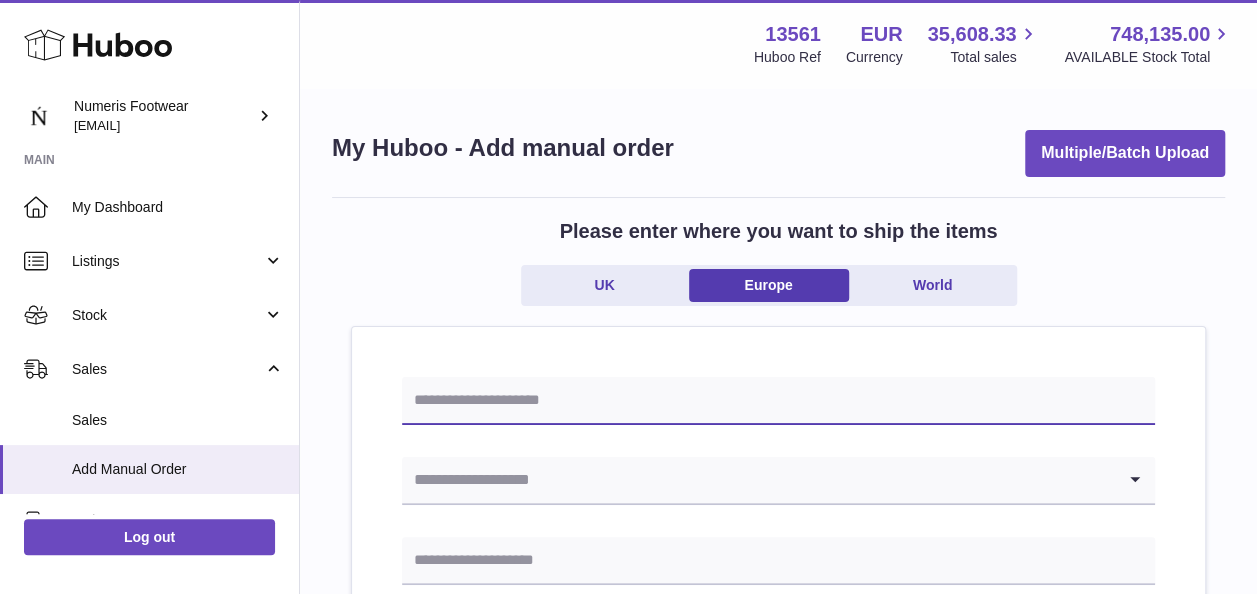 click at bounding box center (778, 401) 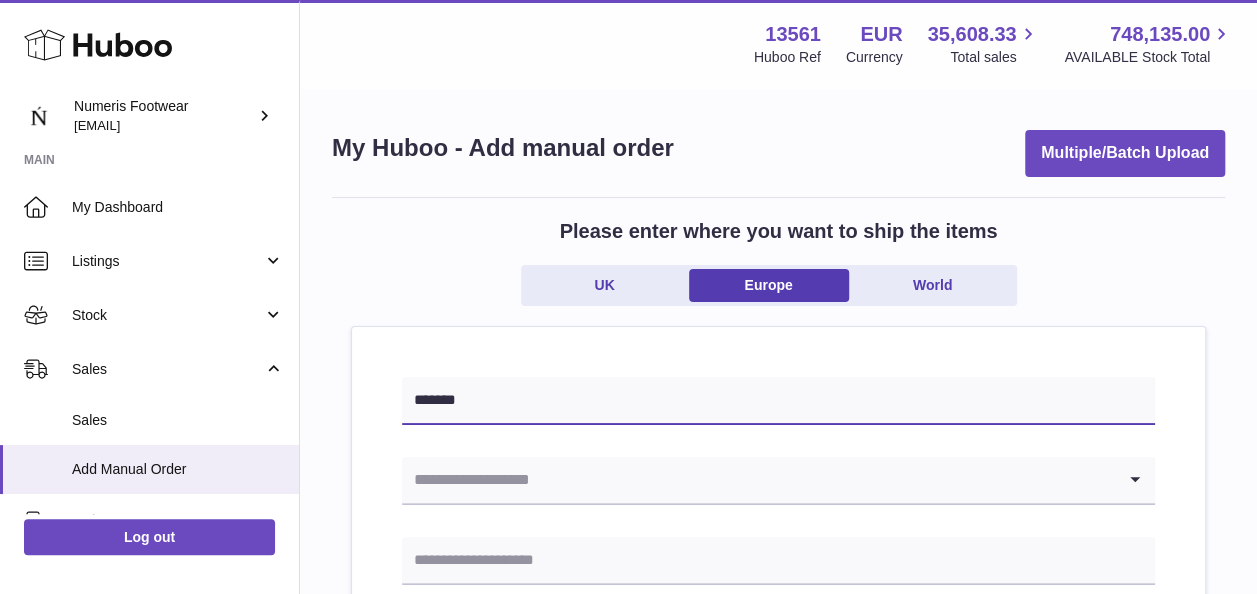 type on "*******" 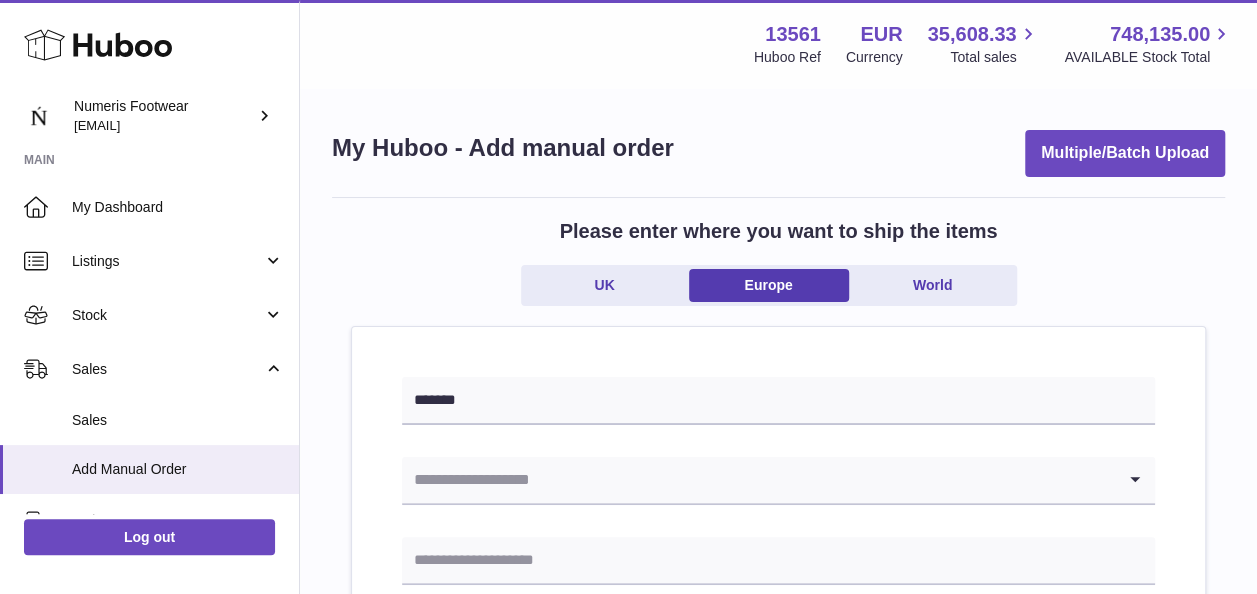 click at bounding box center [758, 480] 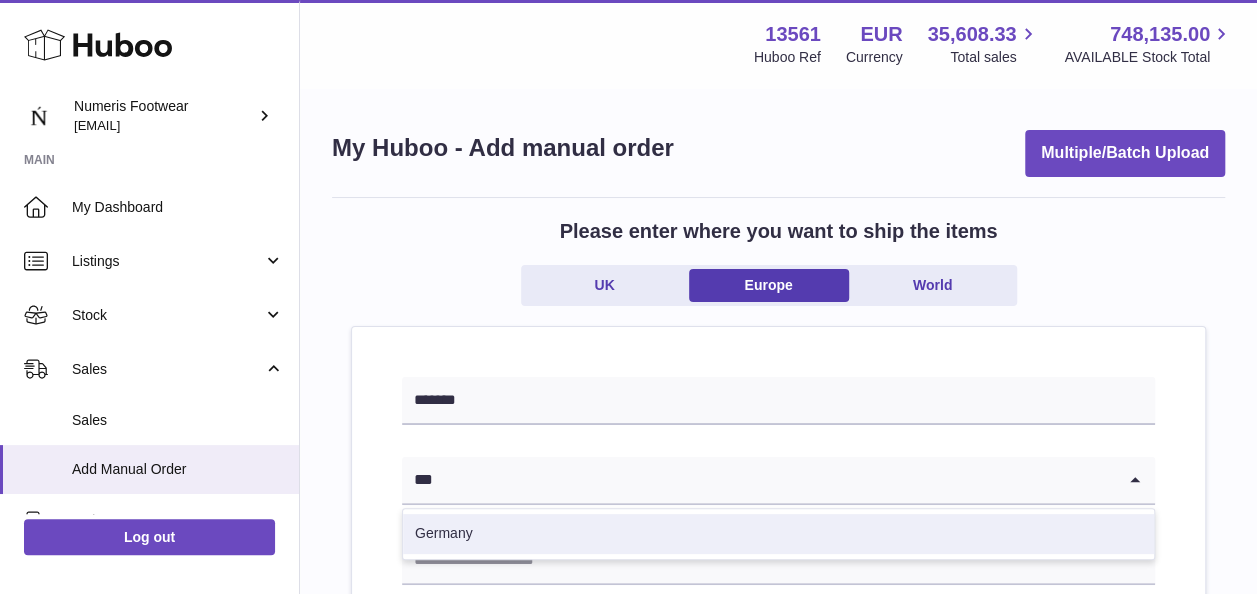 click on "Germany" at bounding box center (778, 534) 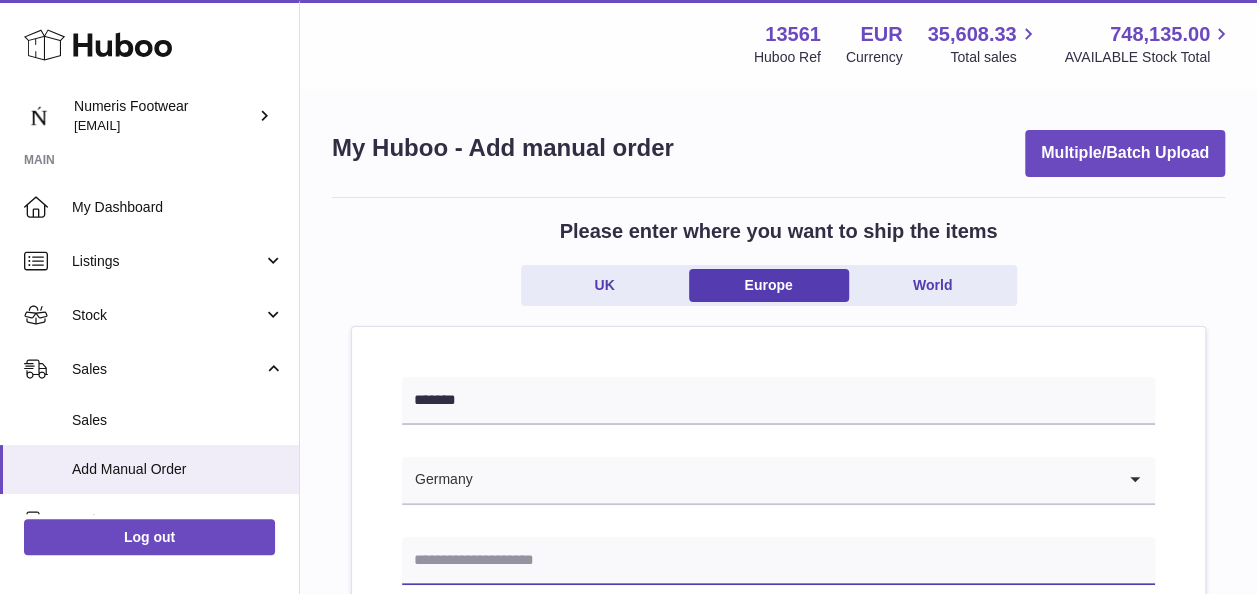 click at bounding box center (778, 561) 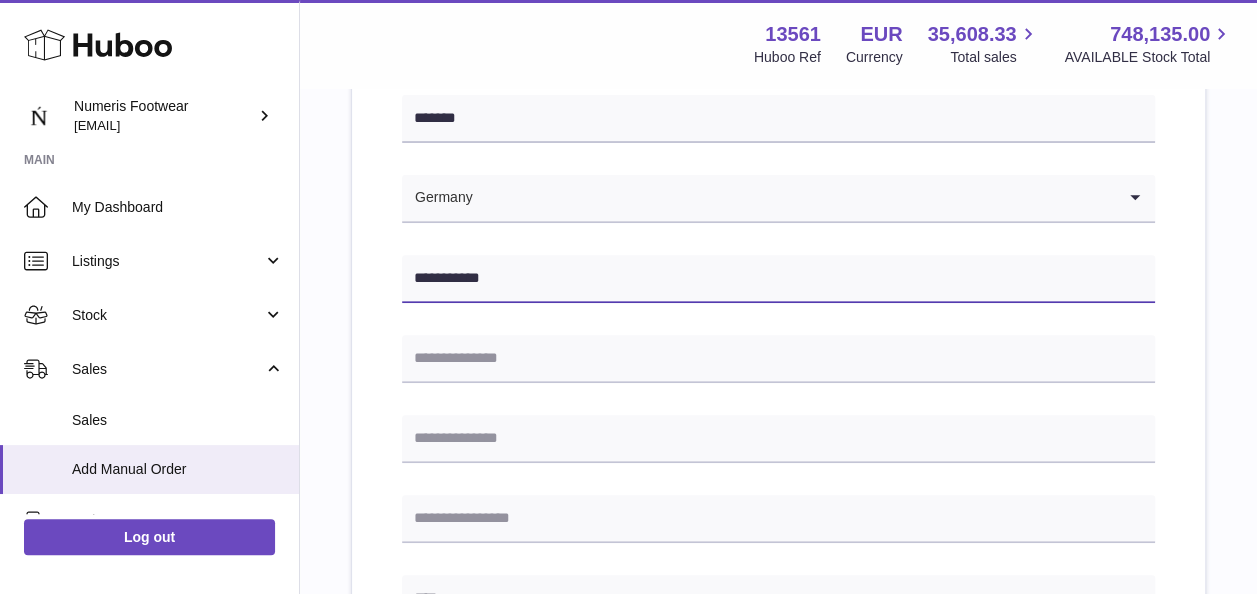 scroll, scrollTop: 296, scrollLeft: 0, axis: vertical 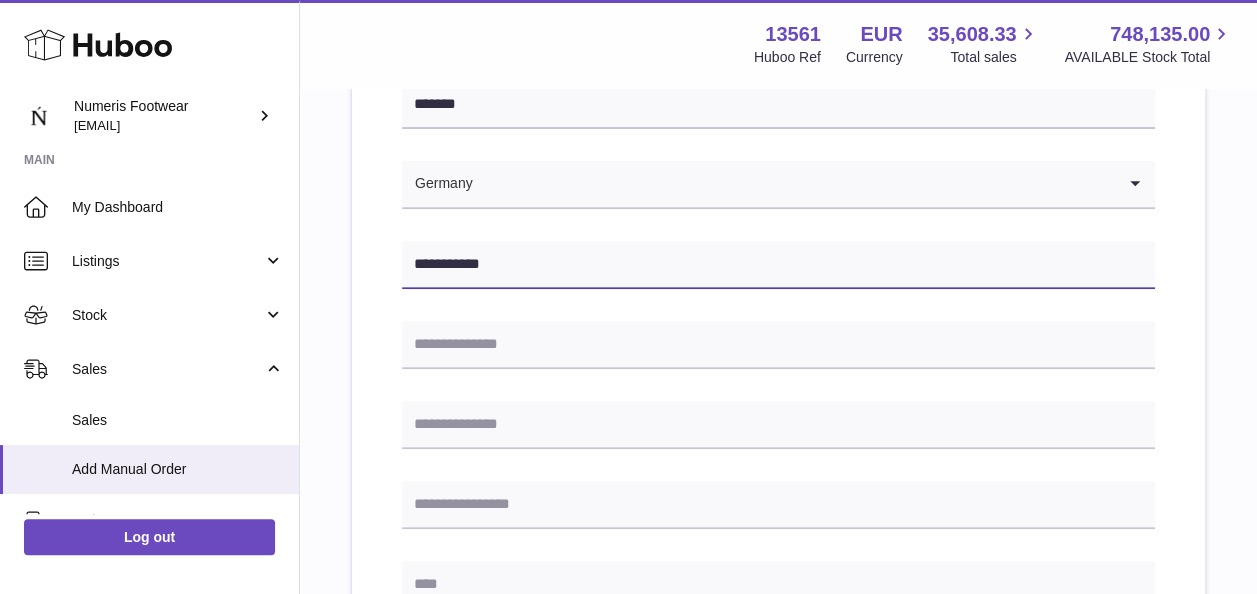 type on "**********" 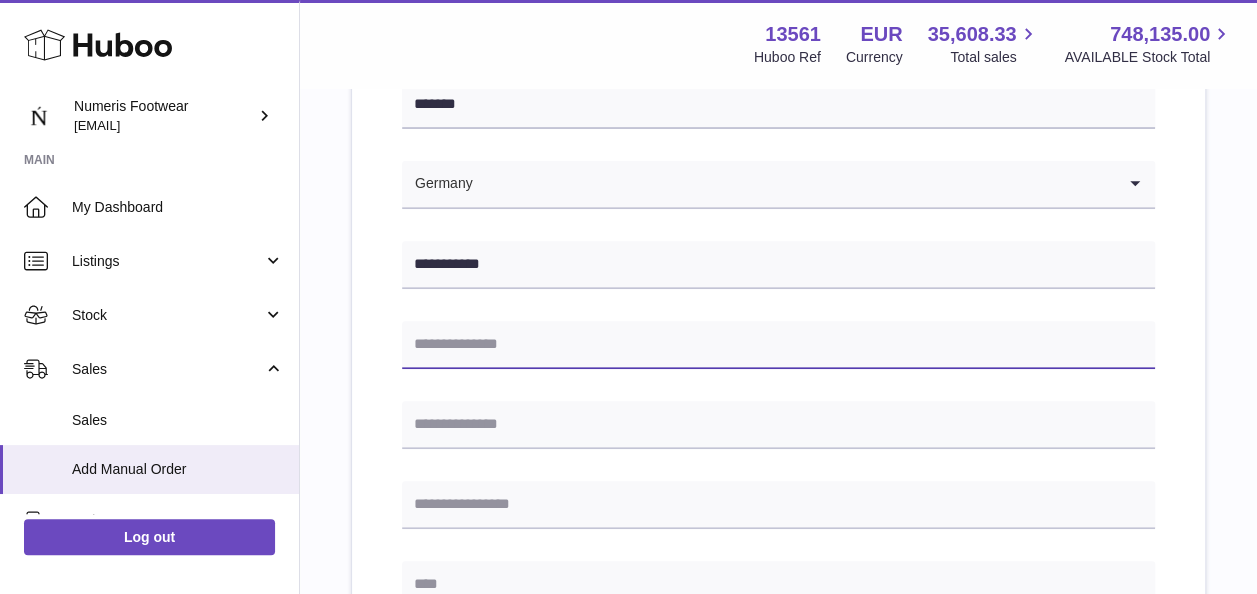 click at bounding box center (778, 345) 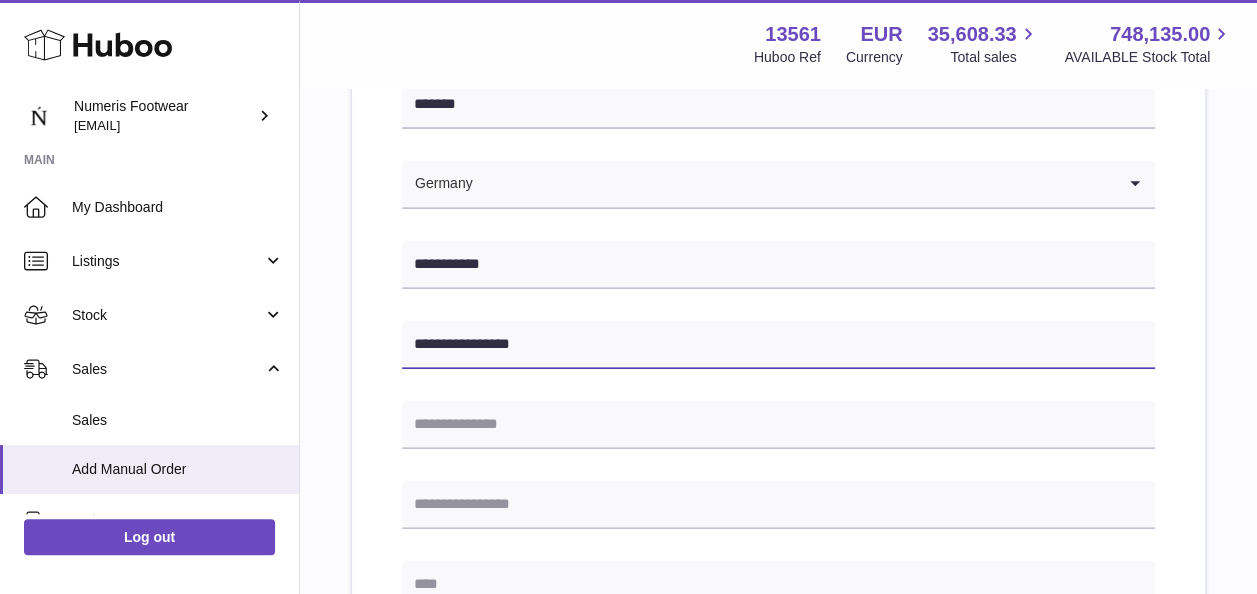 type on "**********" 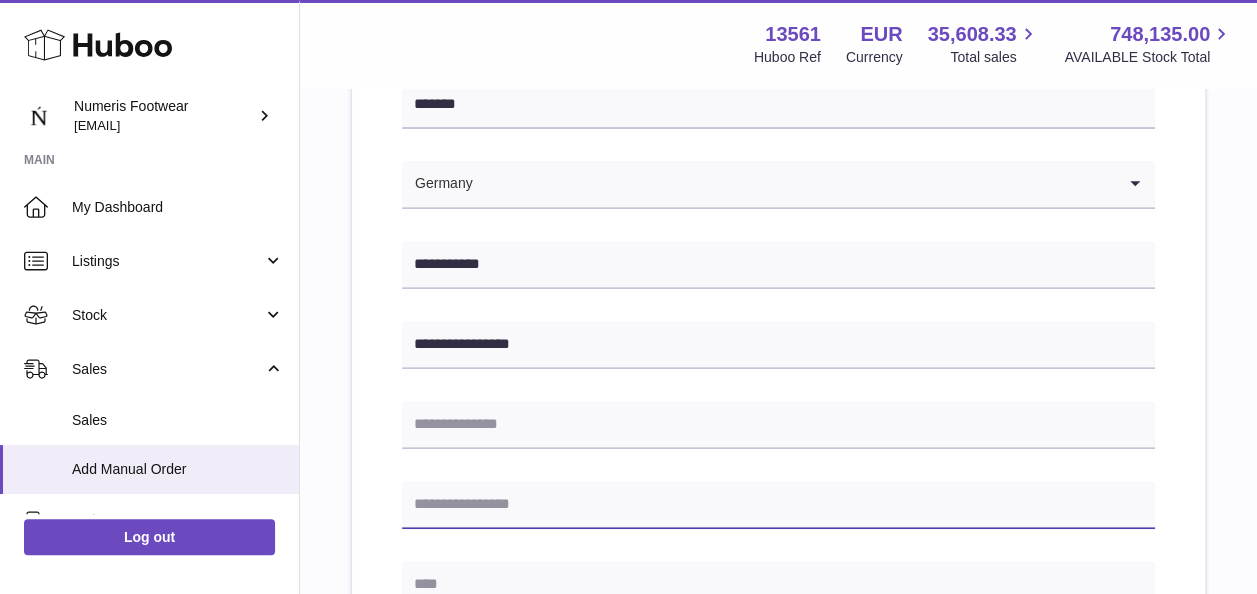 click at bounding box center [778, 505] 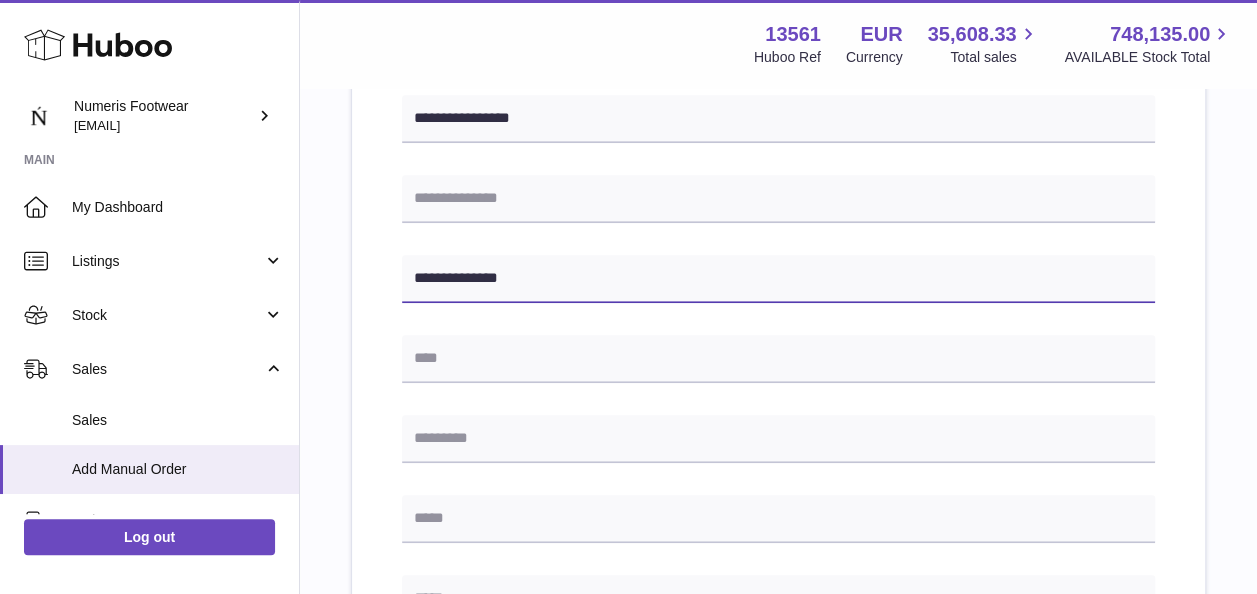 scroll, scrollTop: 524, scrollLeft: 0, axis: vertical 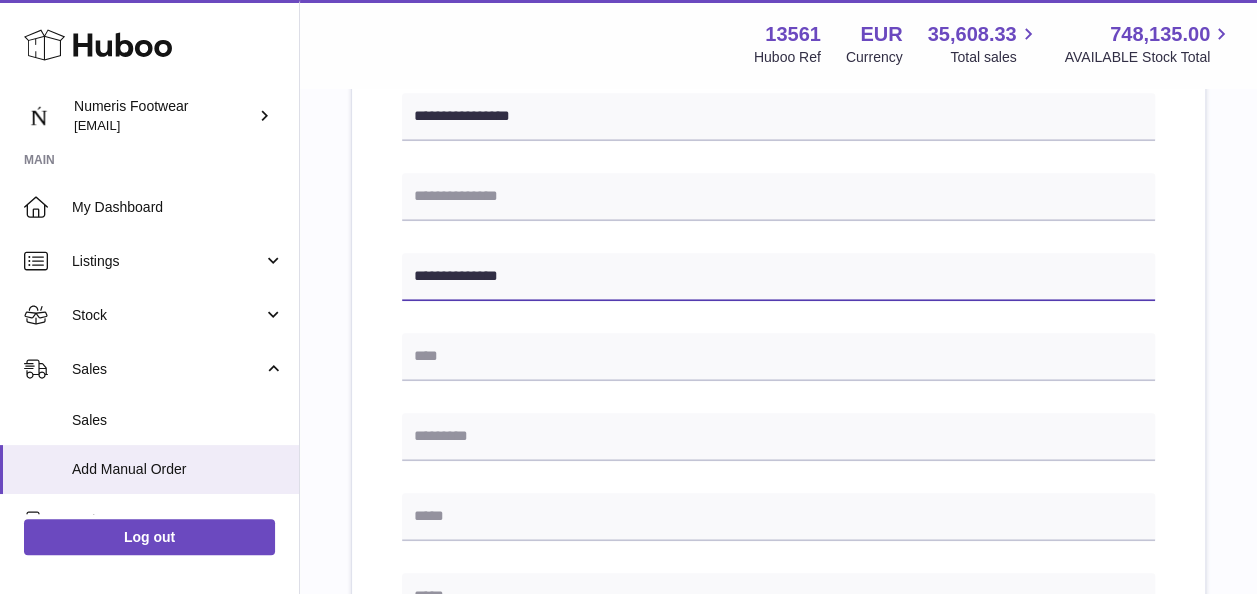 type on "**********" 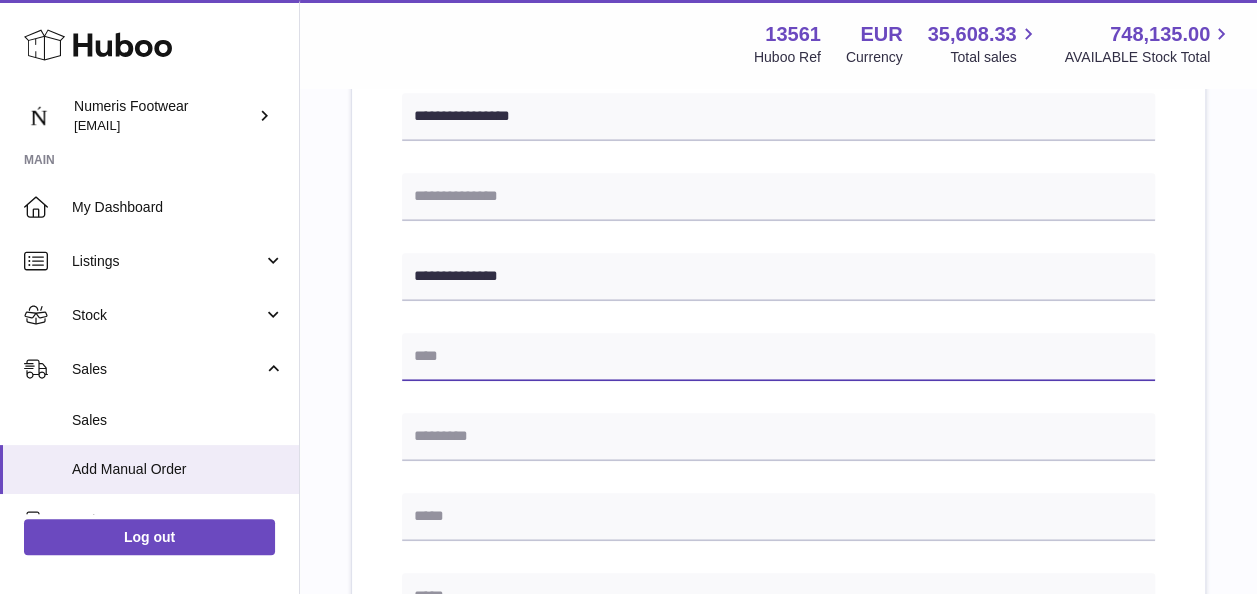 click at bounding box center (778, 357) 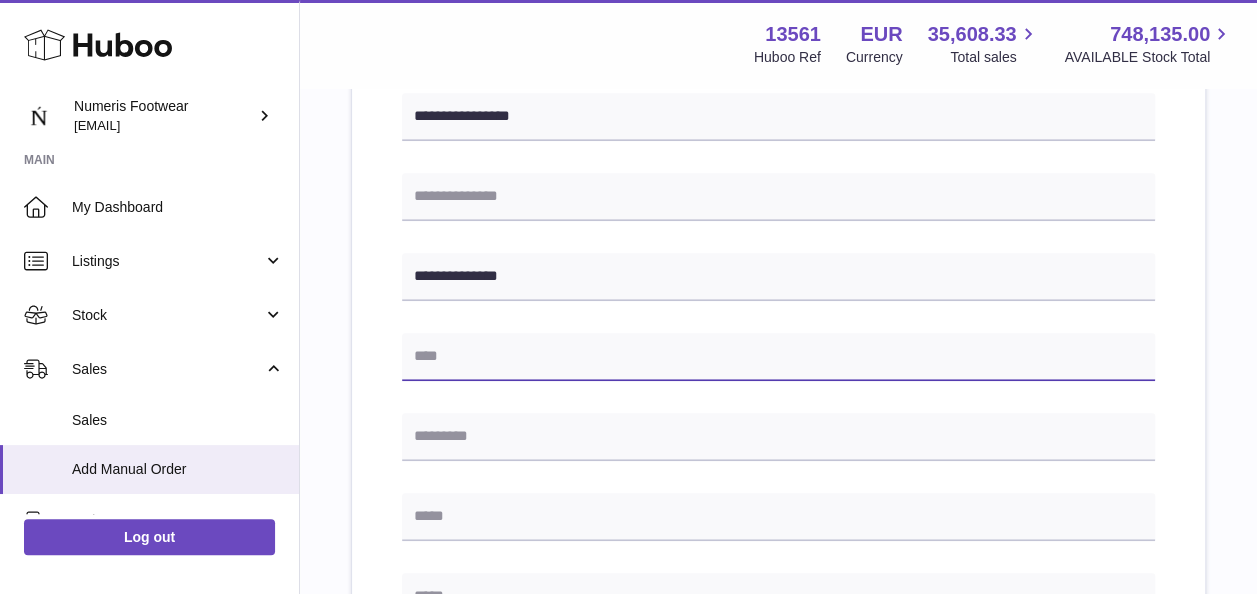 paste on "**********" 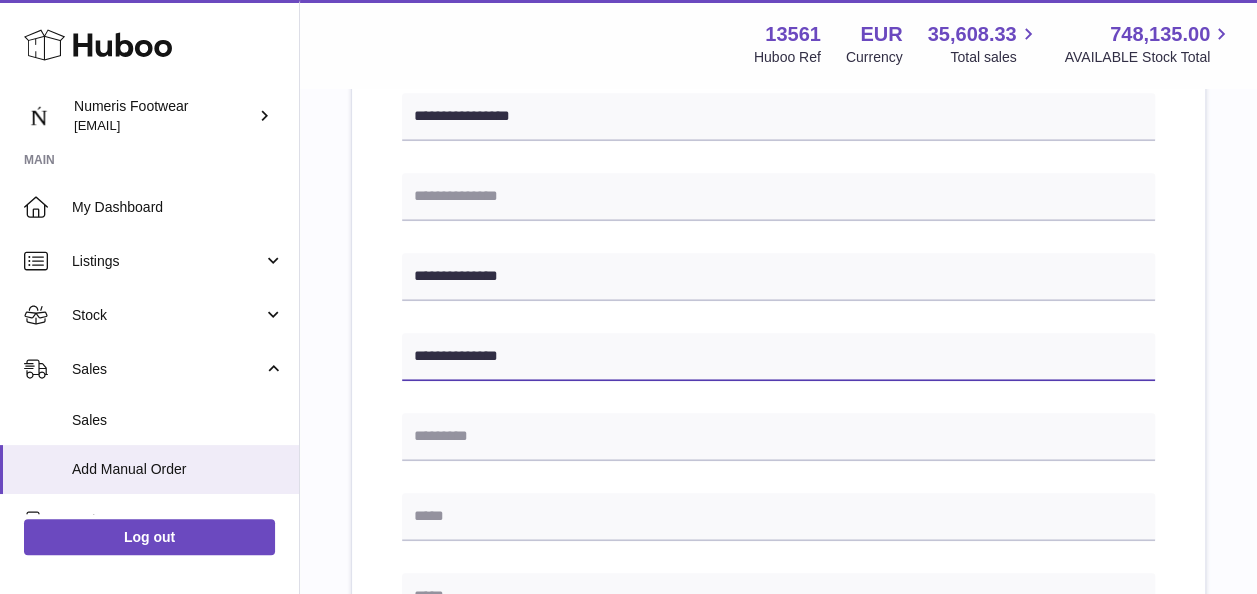 type on "**********" 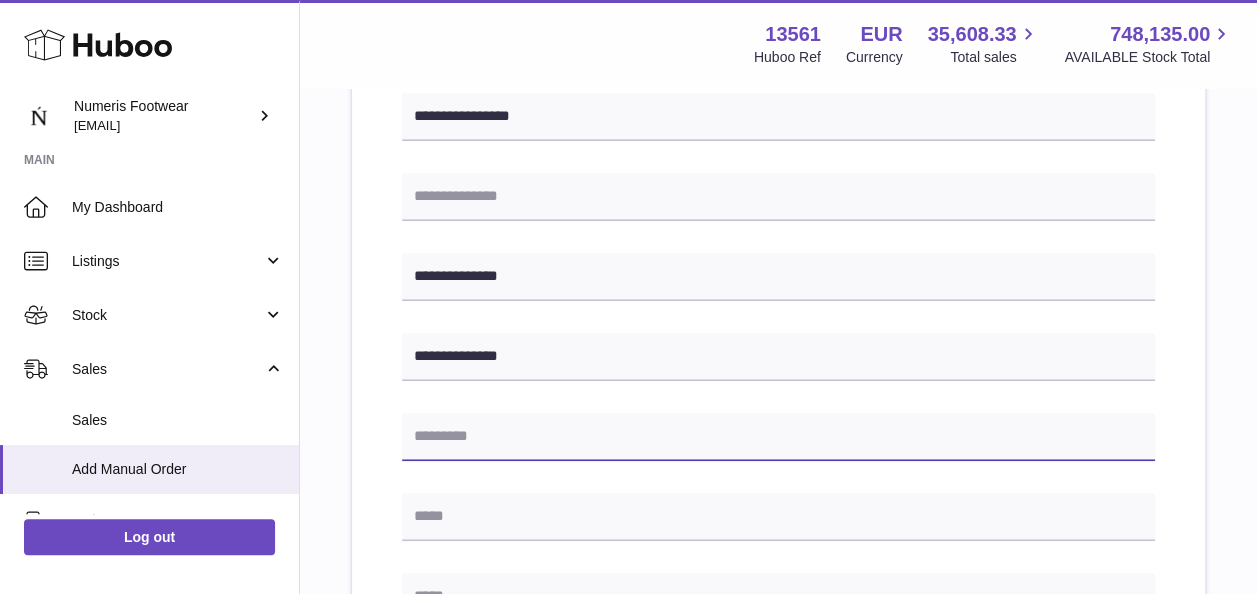 click at bounding box center [778, 437] 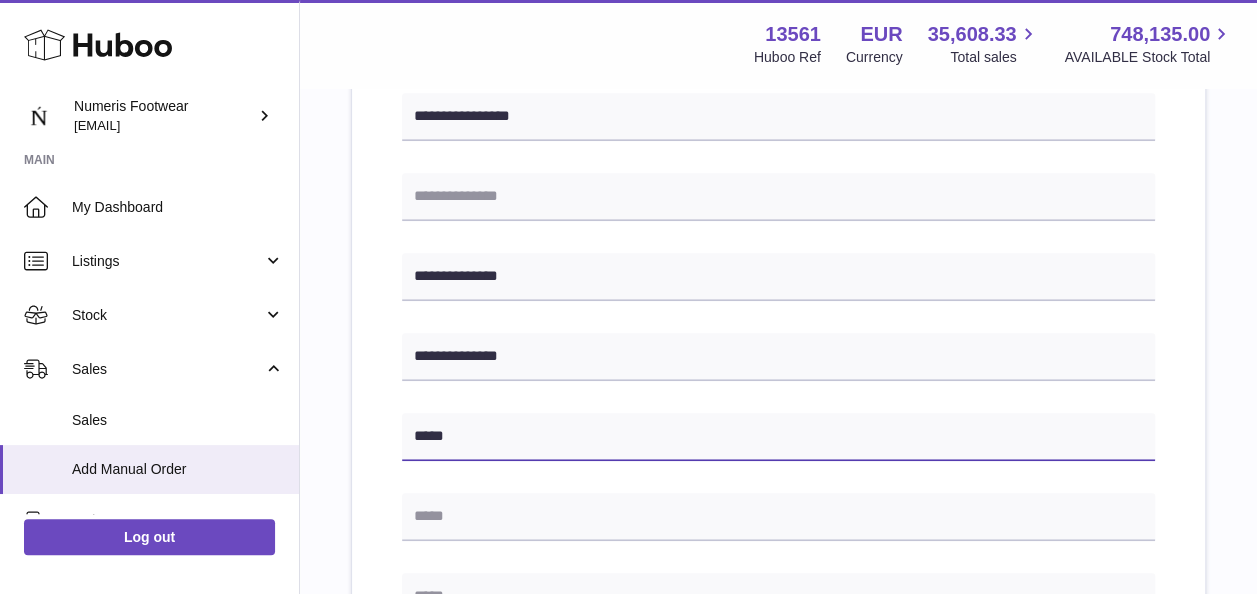 type on "*****" 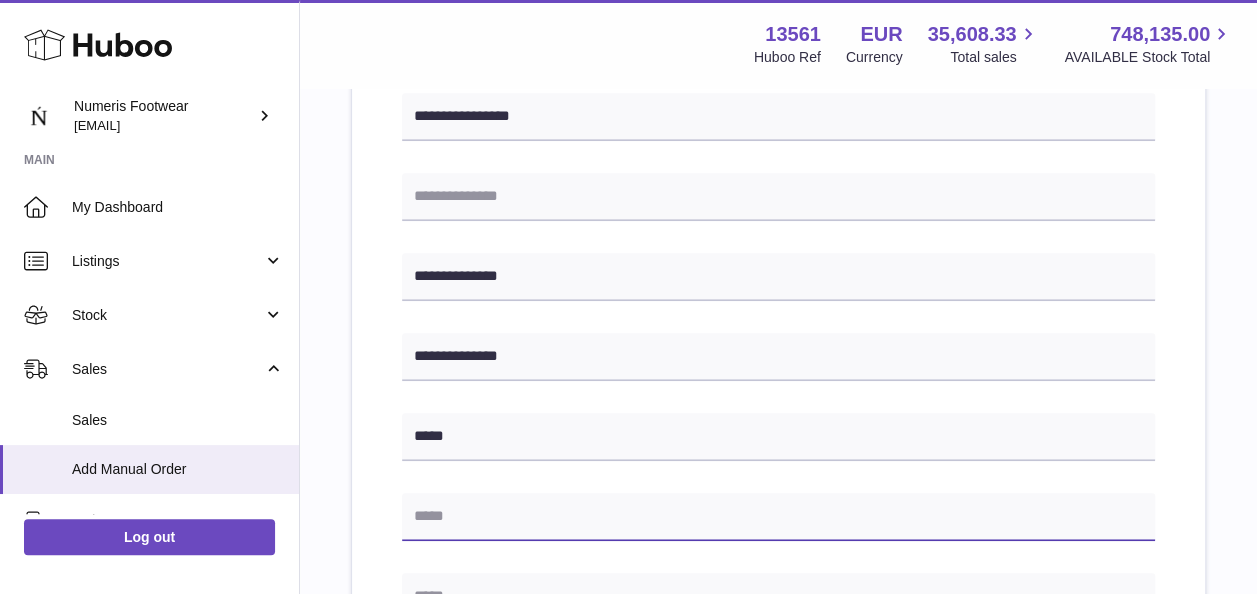 click at bounding box center [778, 517] 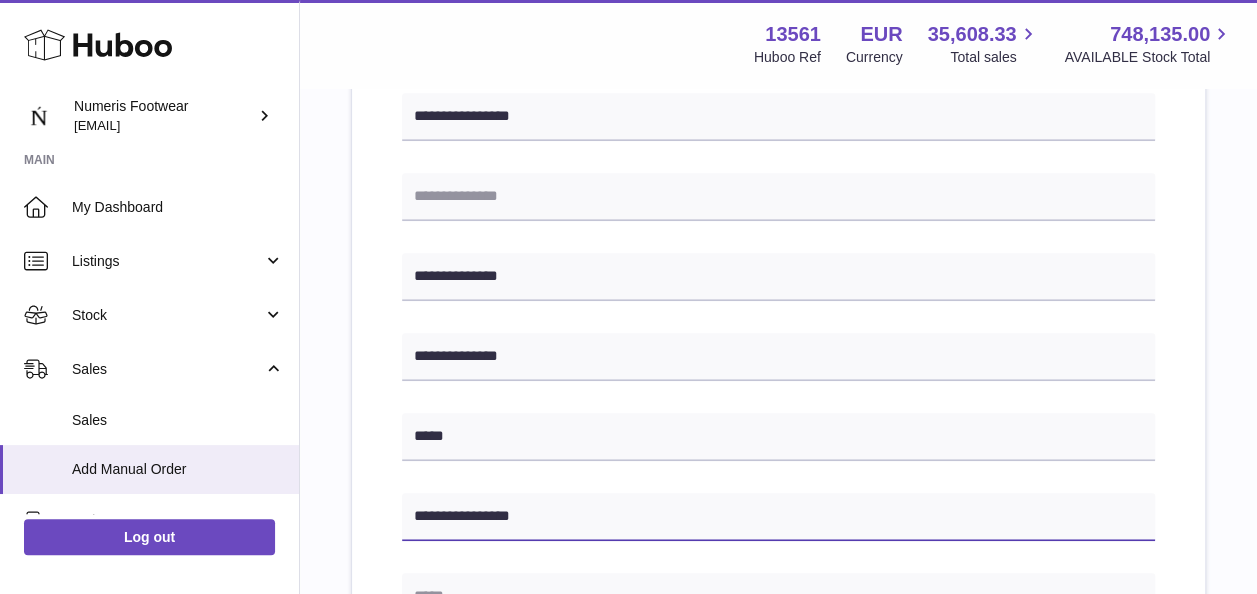 type on "**********" 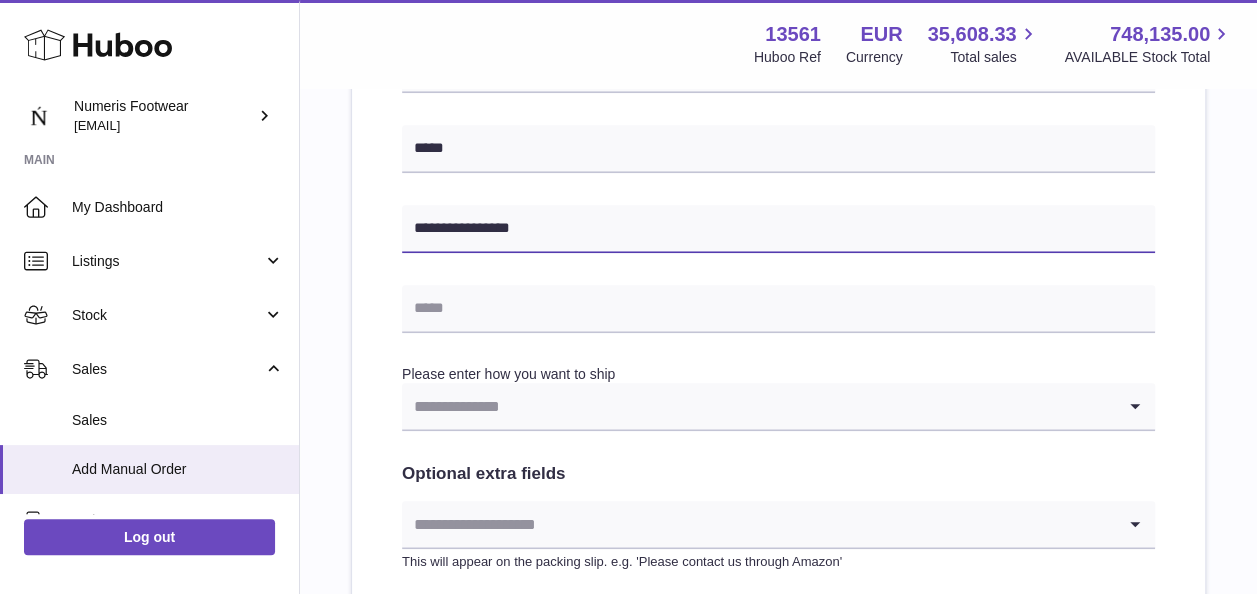 scroll, scrollTop: 831, scrollLeft: 0, axis: vertical 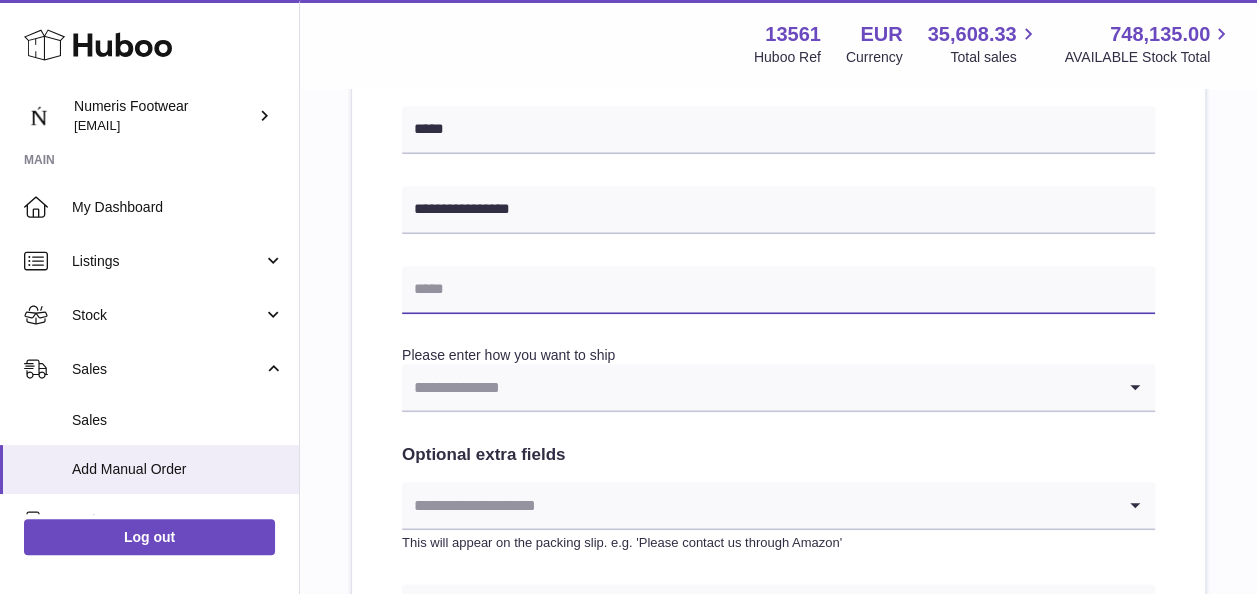 click at bounding box center (778, 290) 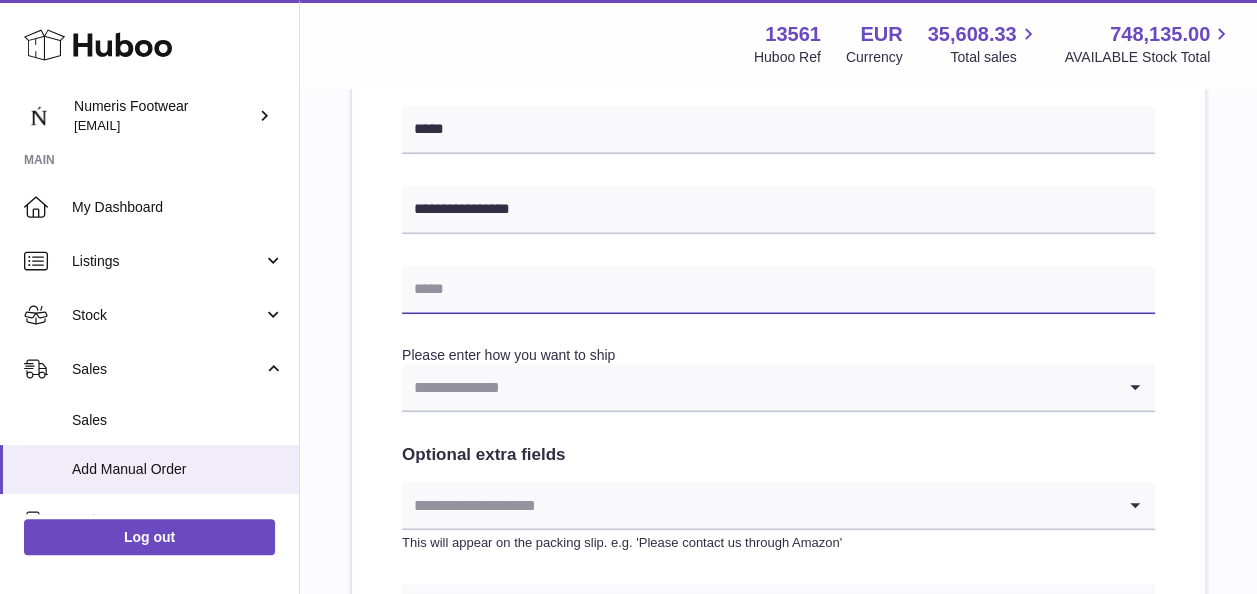 paste on "**********" 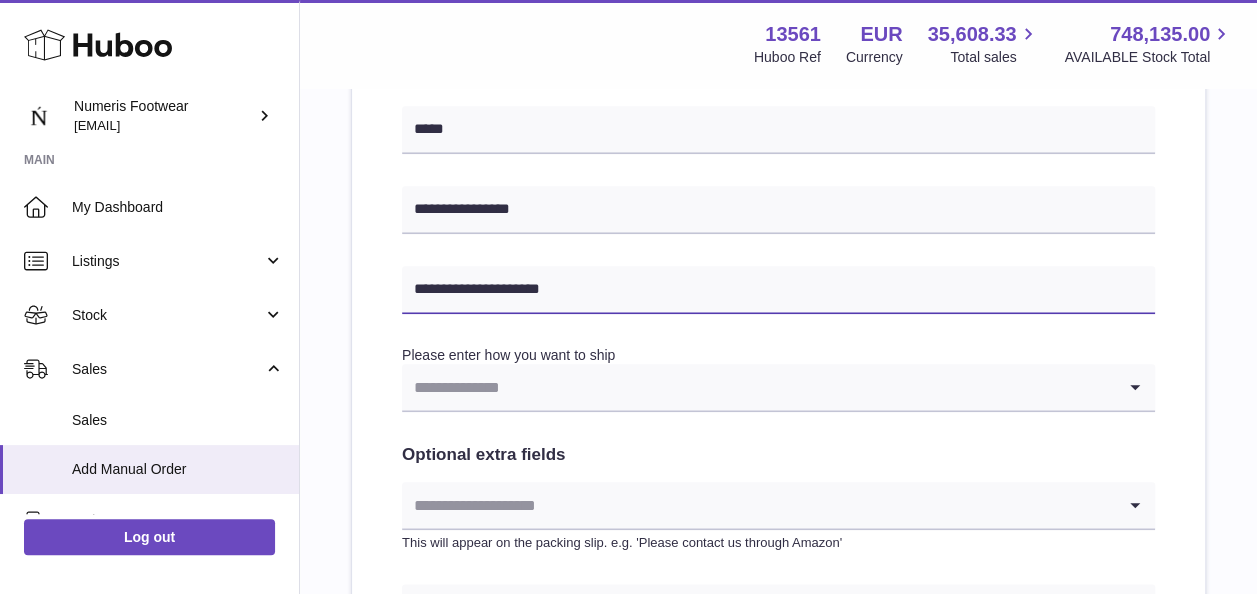 type on "**********" 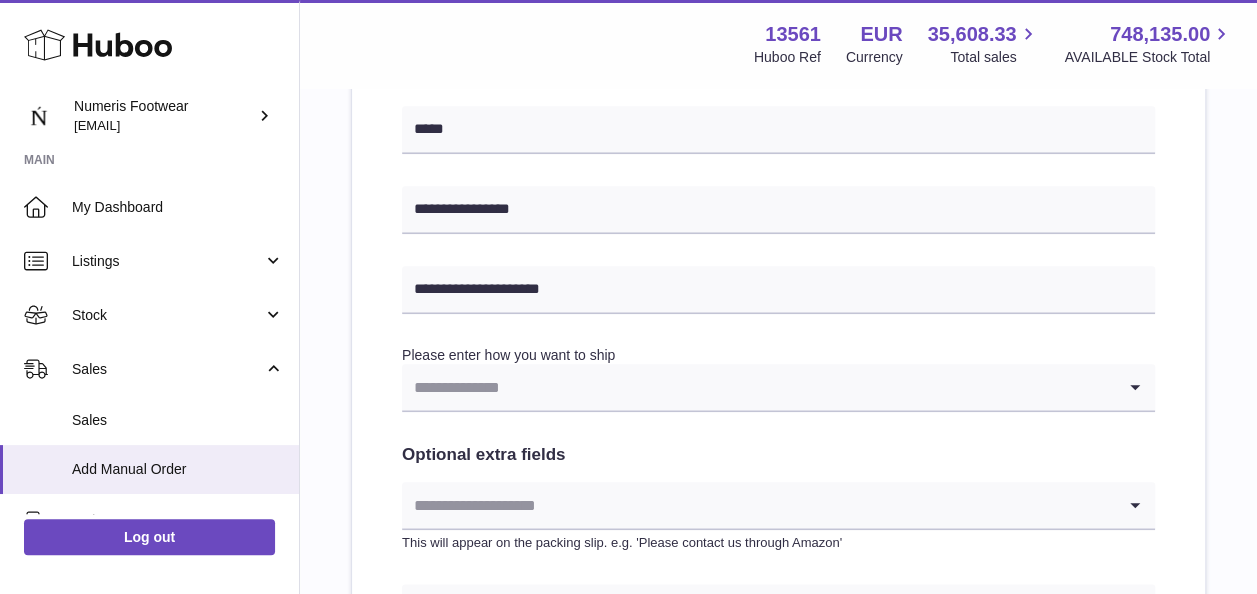 click at bounding box center [758, 387] 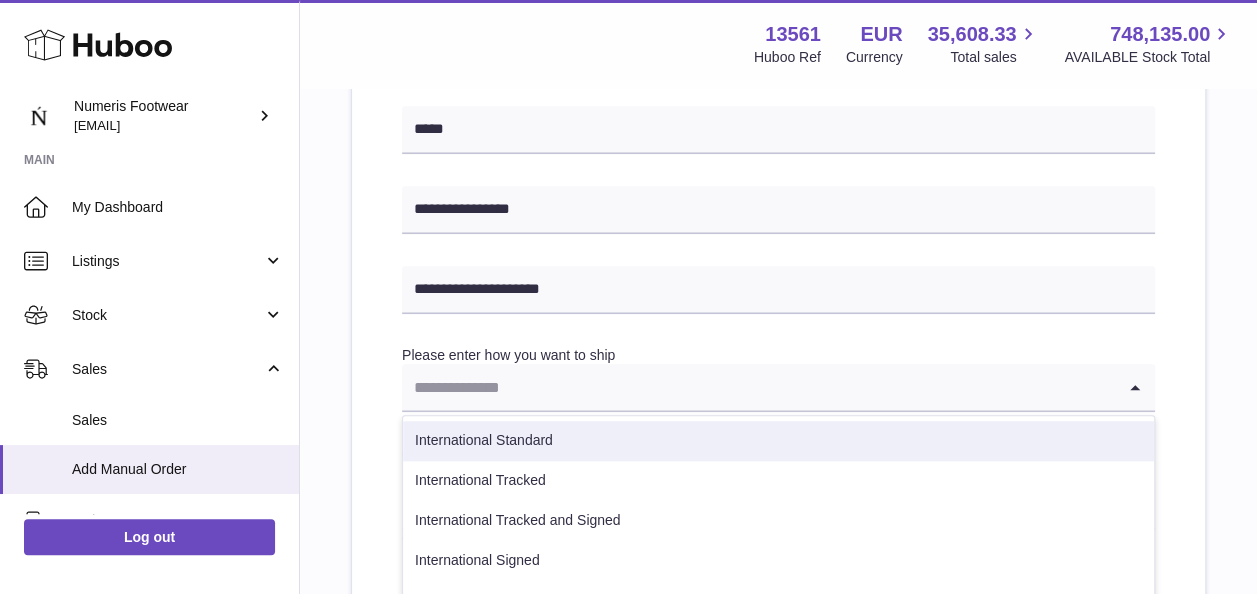 click on "International Tracked" at bounding box center [778, 481] 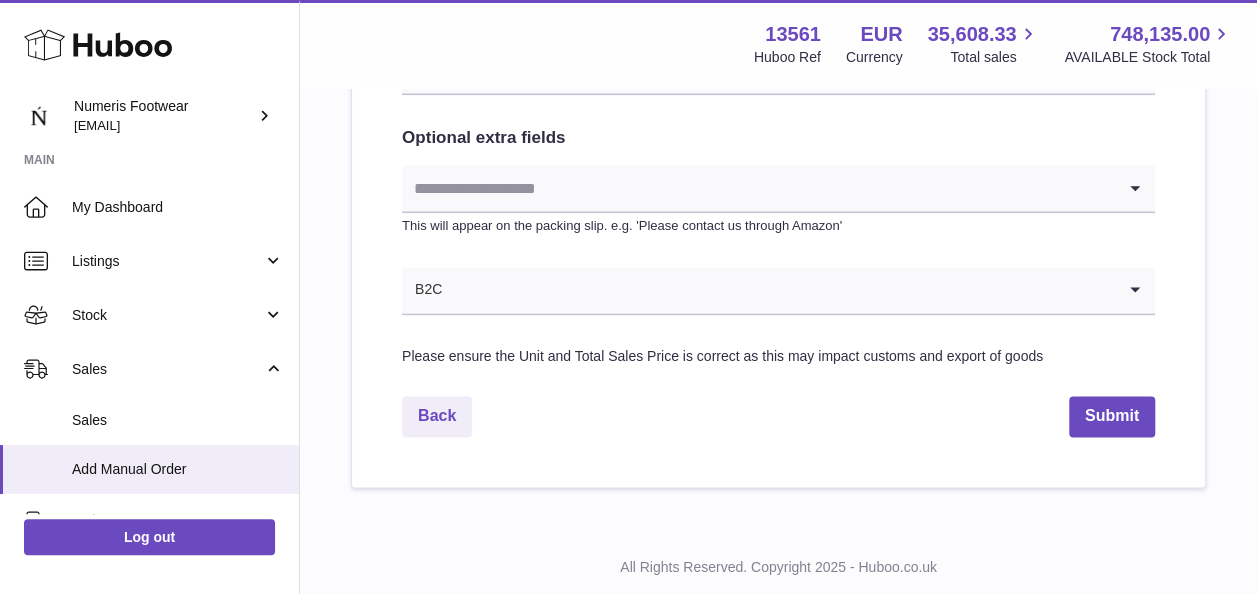 scroll, scrollTop: 1198, scrollLeft: 0, axis: vertical 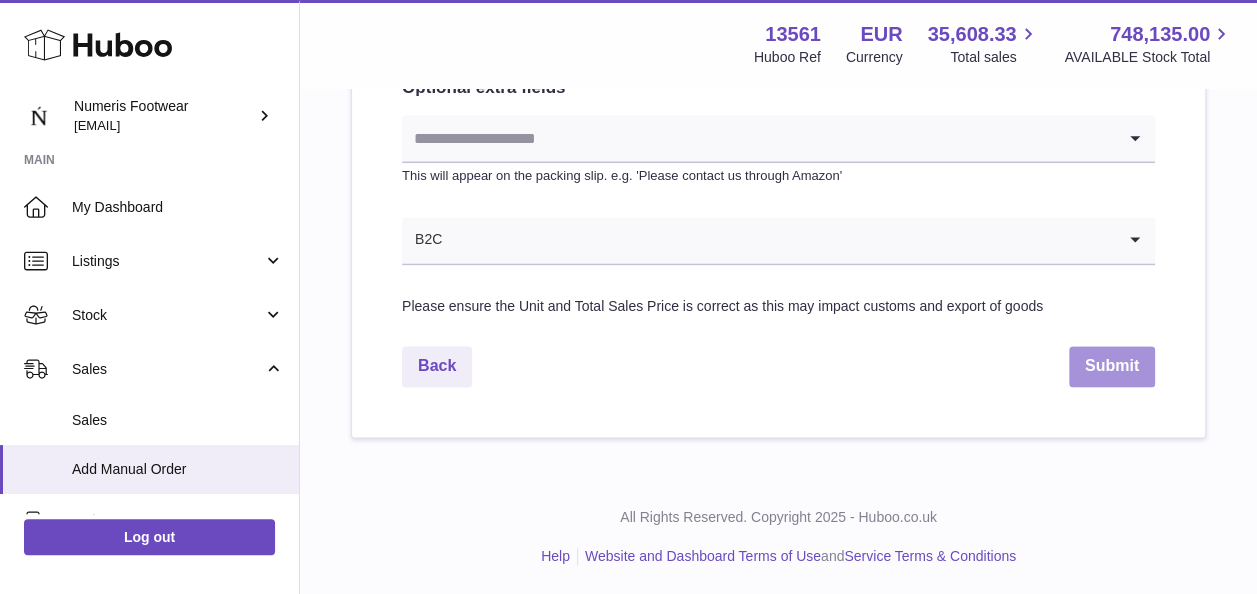 click on "Submit" at bounding box center (1112, 366) 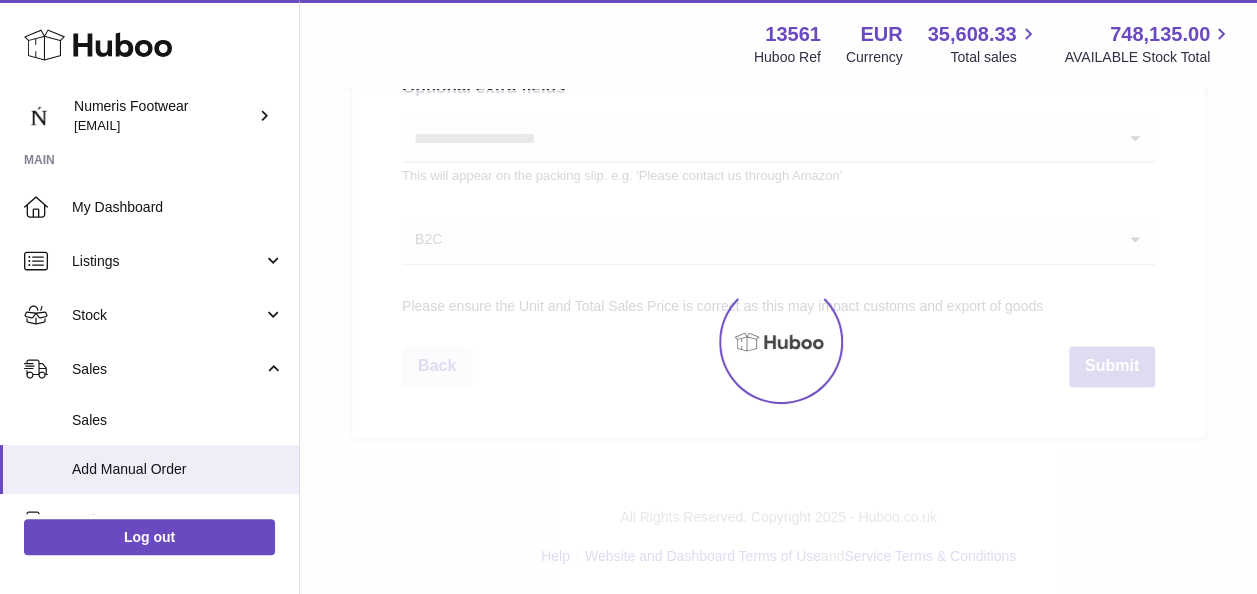 scroll, scrollTop: 0, scrollLeft: 0, axis: both 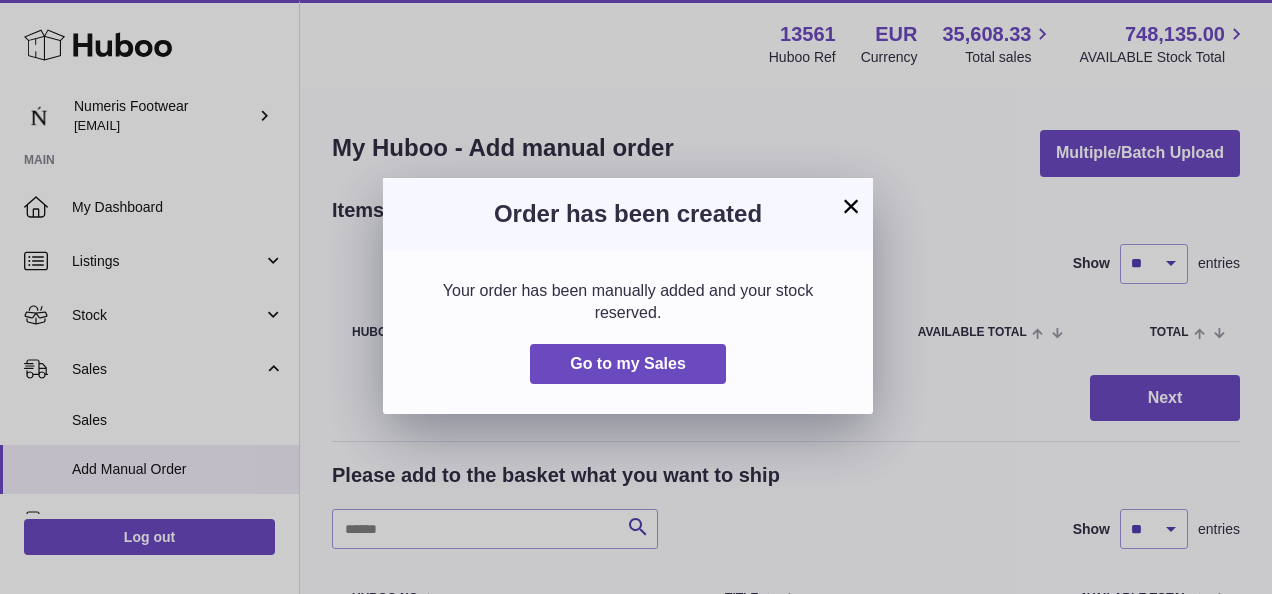 click on "×" at bounding box center [851, 206] 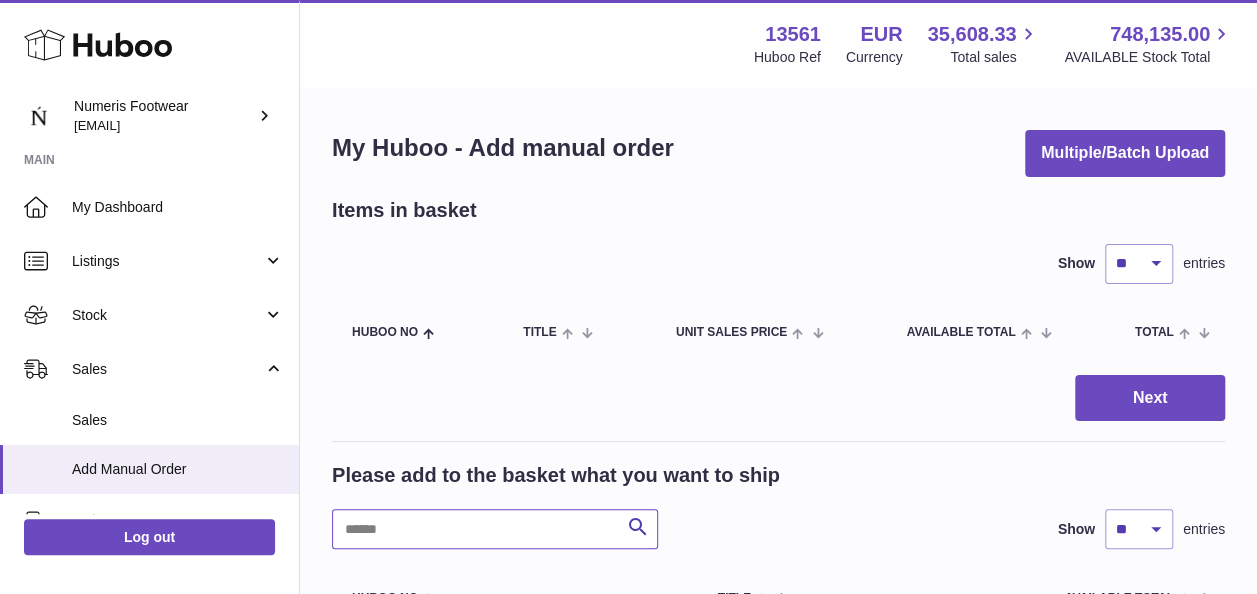 click at bounding box center (495, 529) 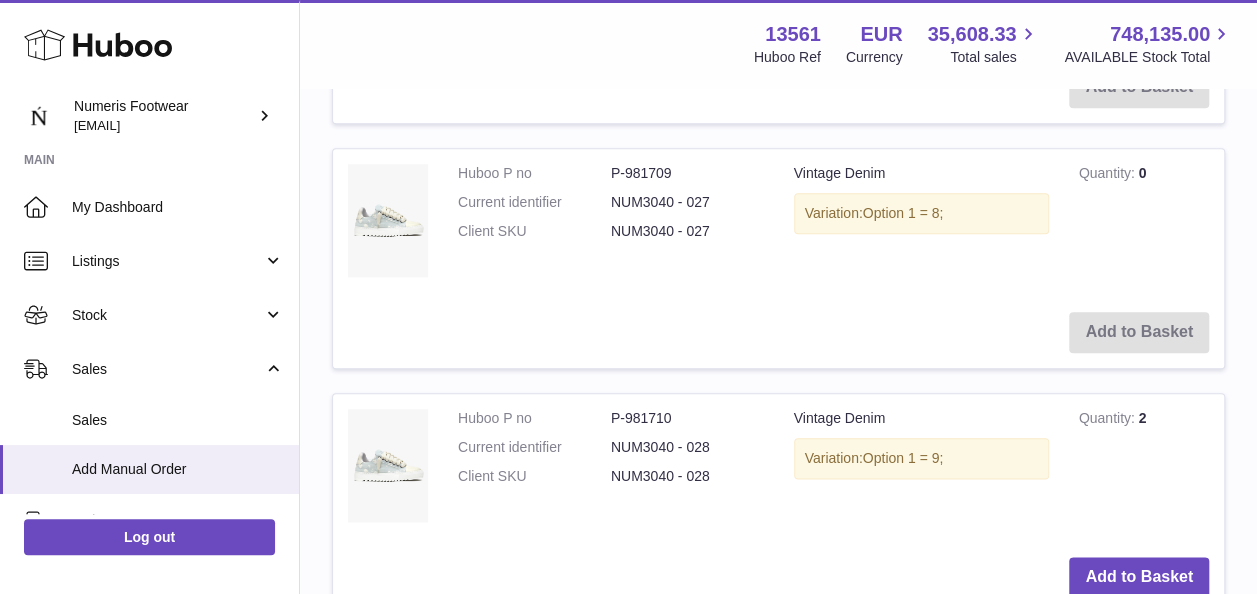 scroll, scrollTop: 965, scrollLeft: 0, axis: vertical 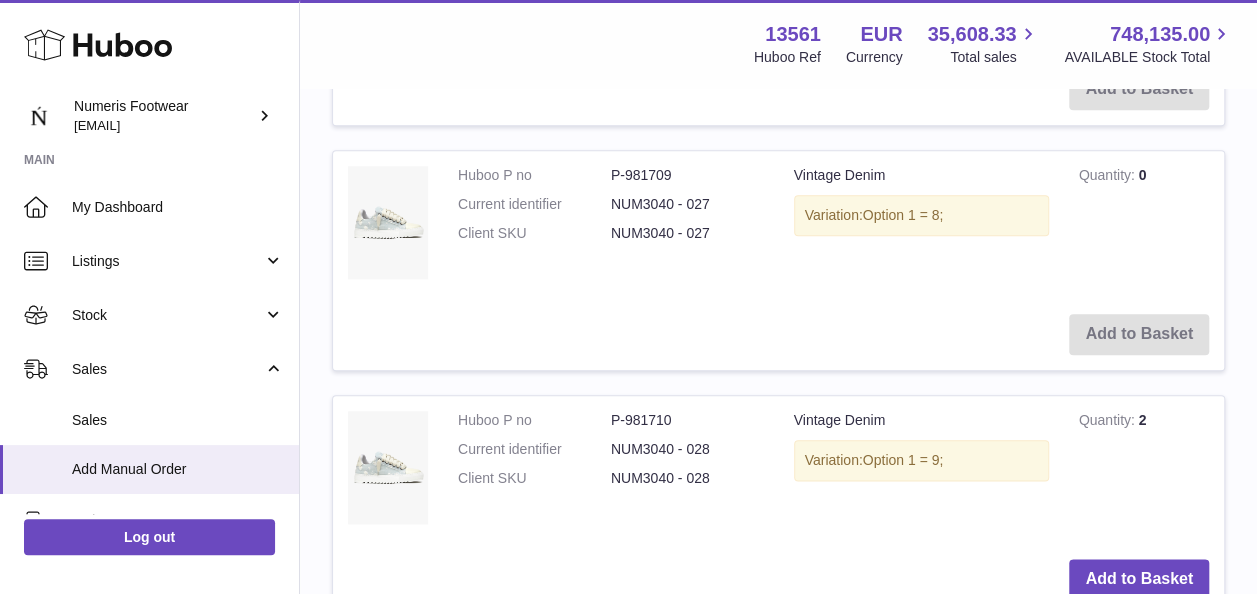 type on "*******" 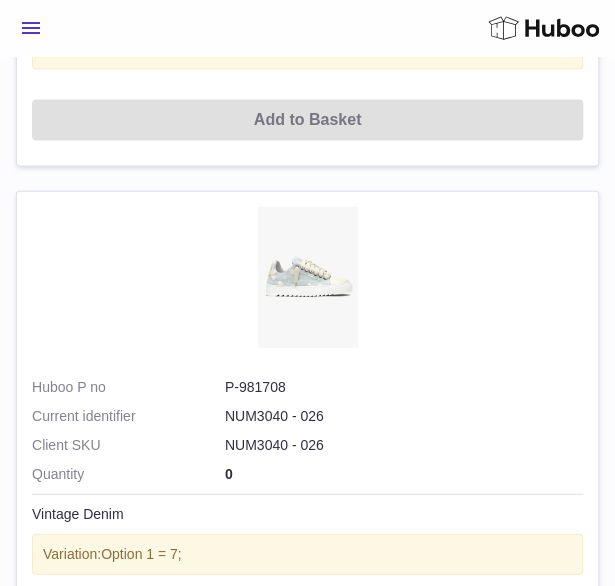 scroll, scrollTop: 980, scrollLeft: 0, axis: vertical 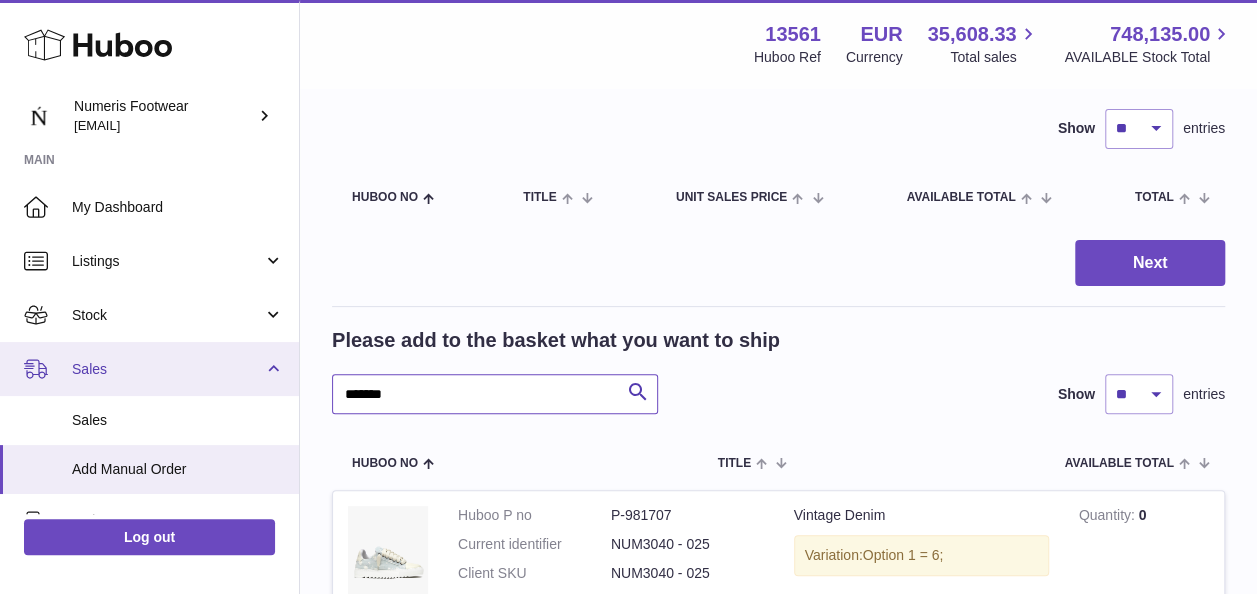 drag, startPoint x: 464, startPoint y: 387, endPoint x: 222, endPoint y: 368, distance: 242.74472 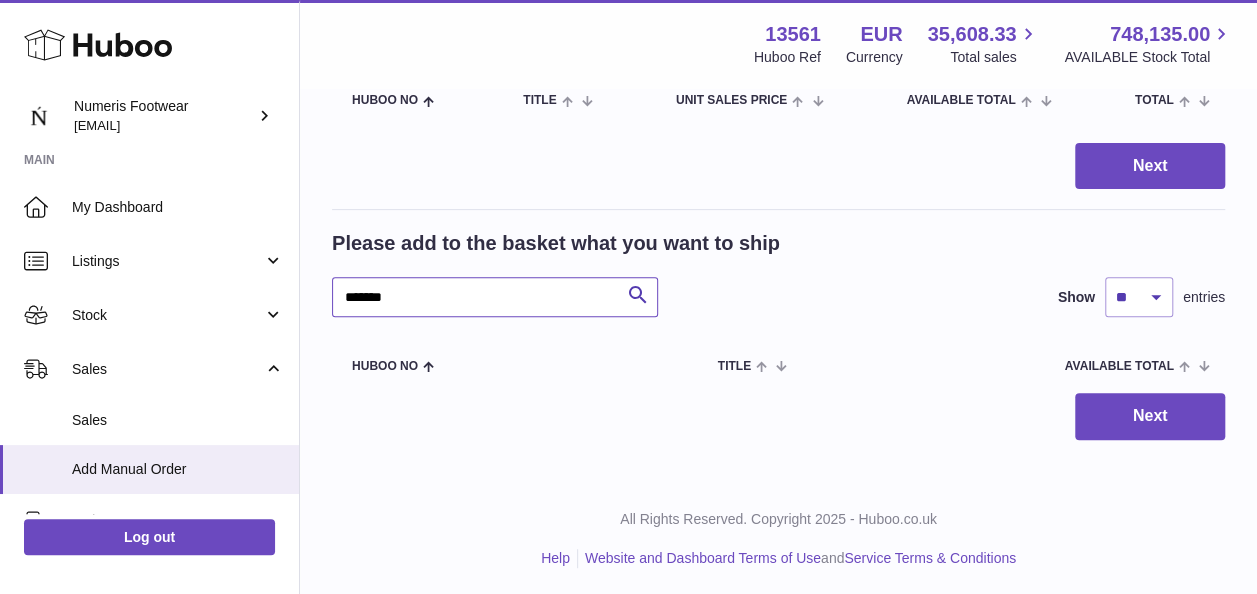 scroll, scrollTop: 233, scrollLeft: 0, axis: vertical 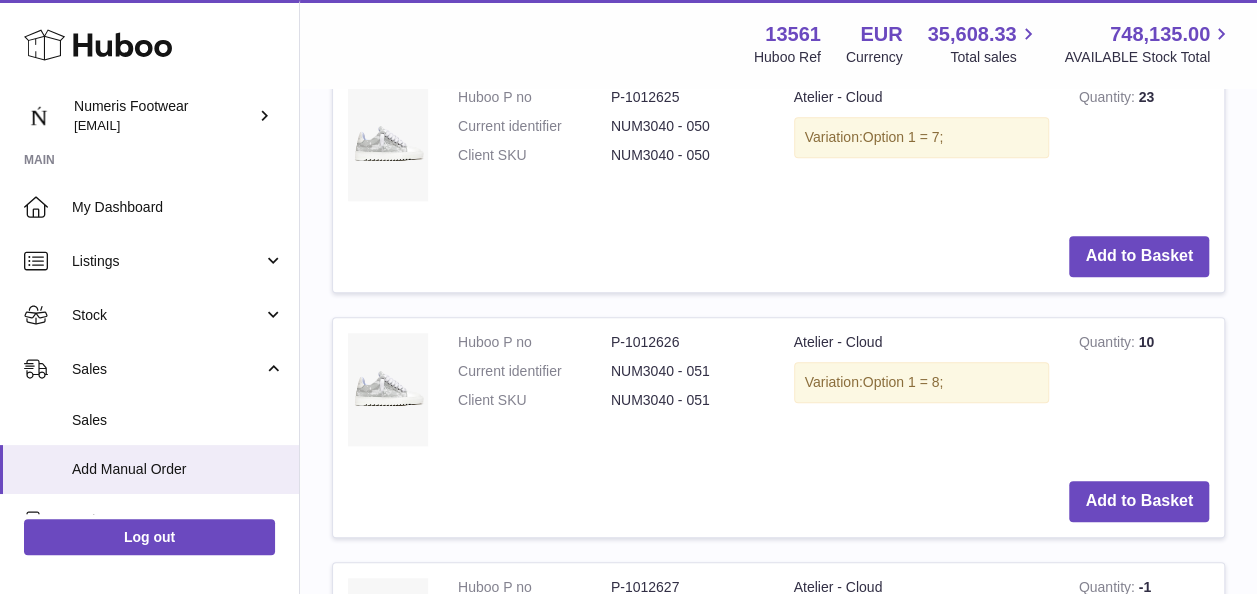 type on "*****" 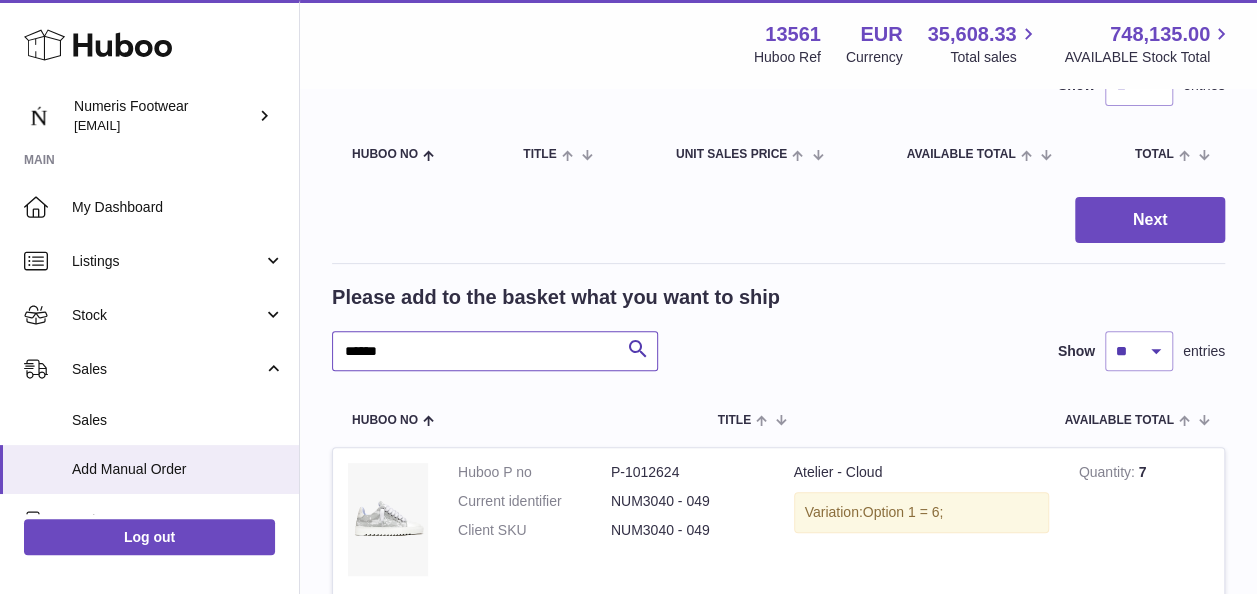 scroll, scrollTop: 0, scrollLeft: 0, axis: both 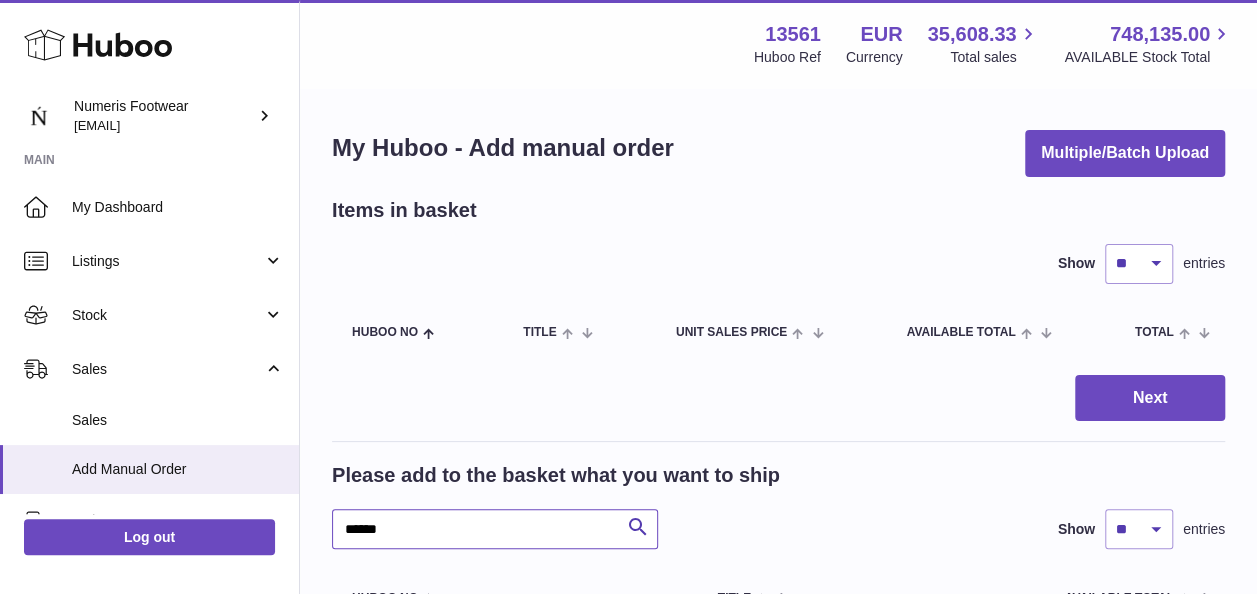 drag, startPoint x: 458, startPoint y: 530, endPoint x: 325, endPoint y: 528, distance: 133.01503 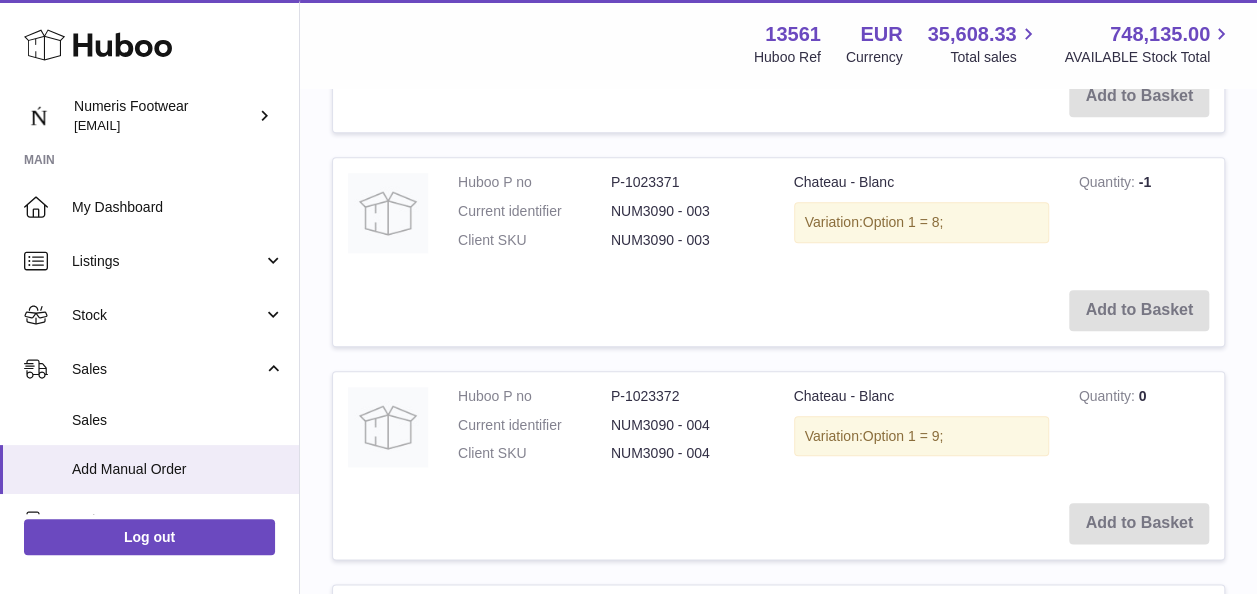 scroll, scrollTop: 894, scrollLeft: 0, axis: vertical 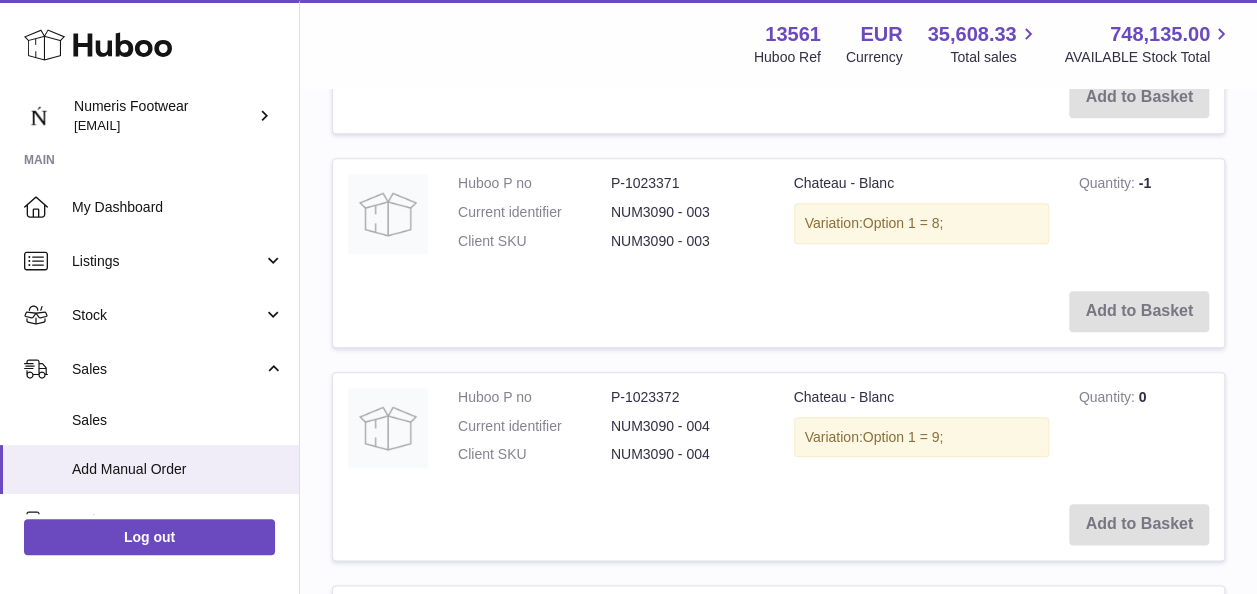 type on "*******" 